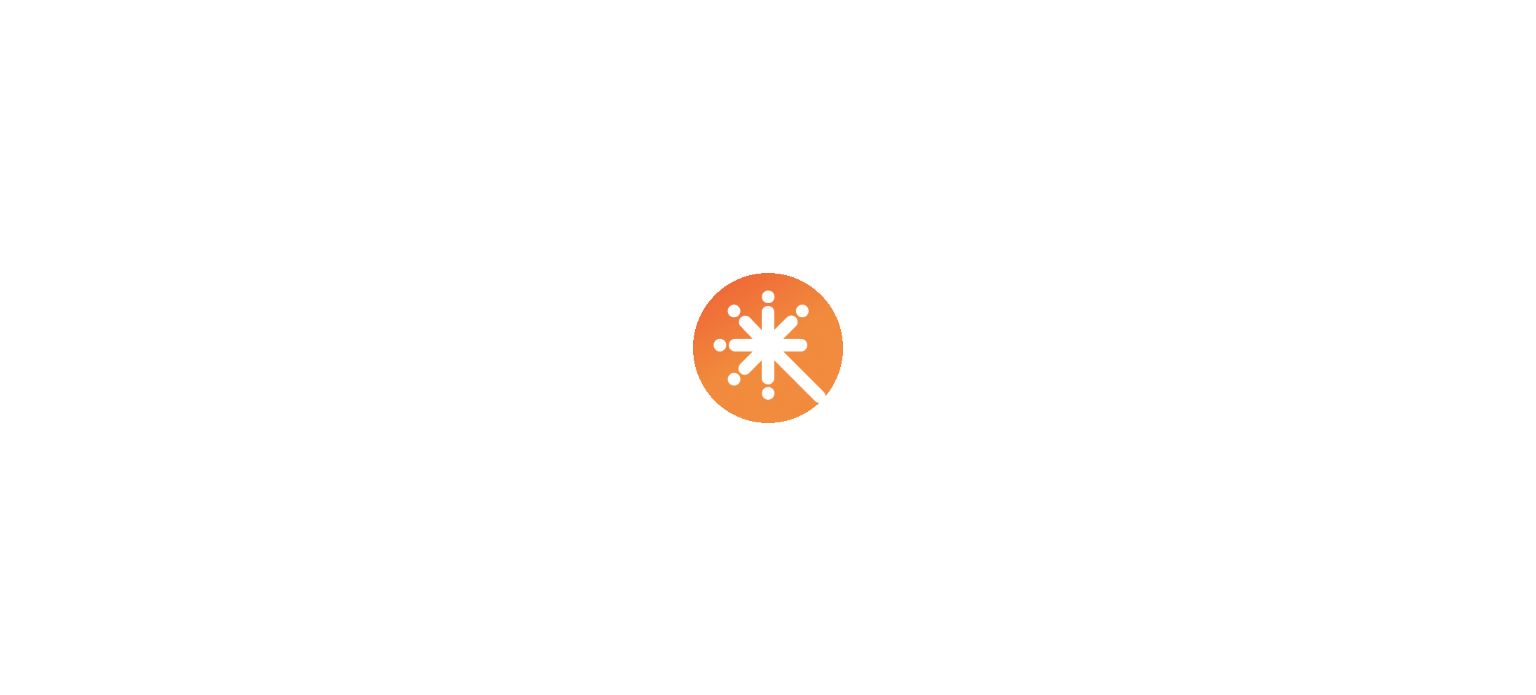 scroll, scrollTop: 0, scrollLeft: 0, axis: both 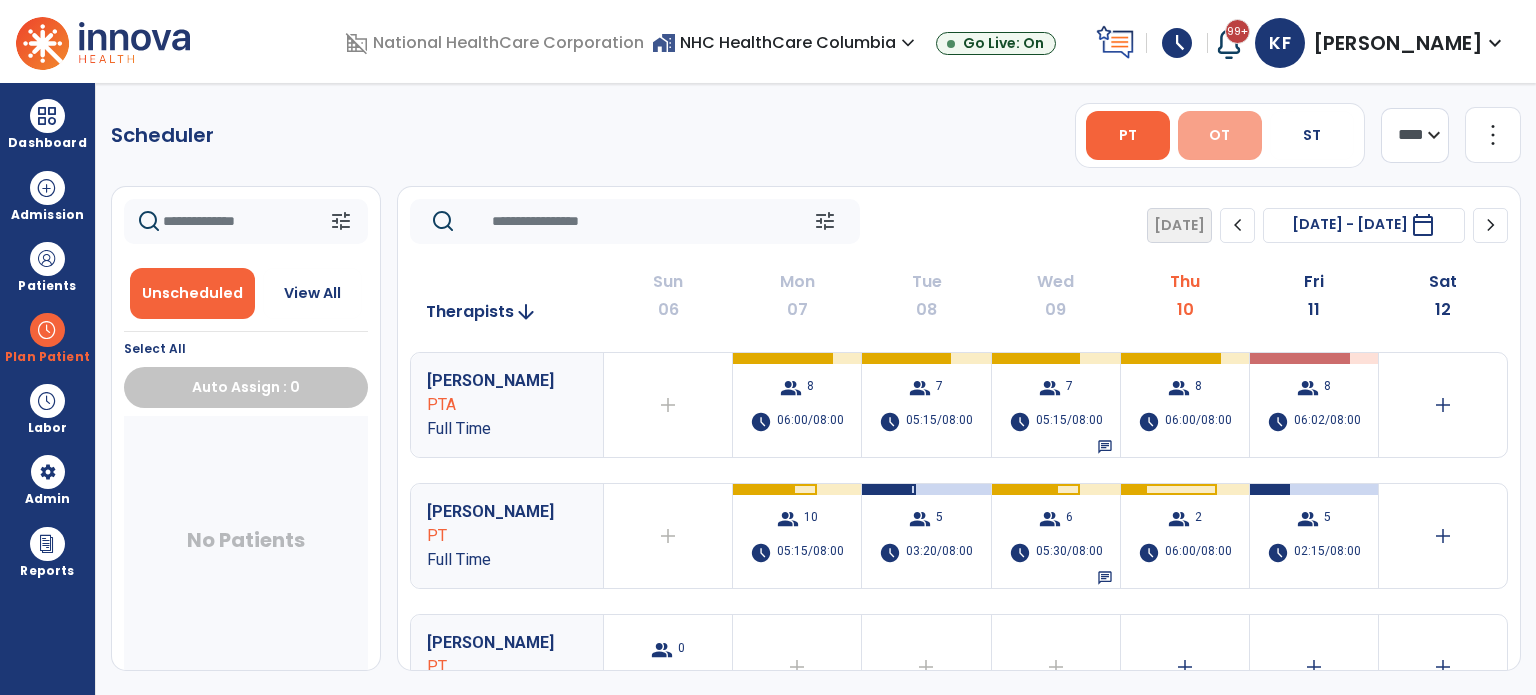 click on "OT" at bounding box center [1220, 135] 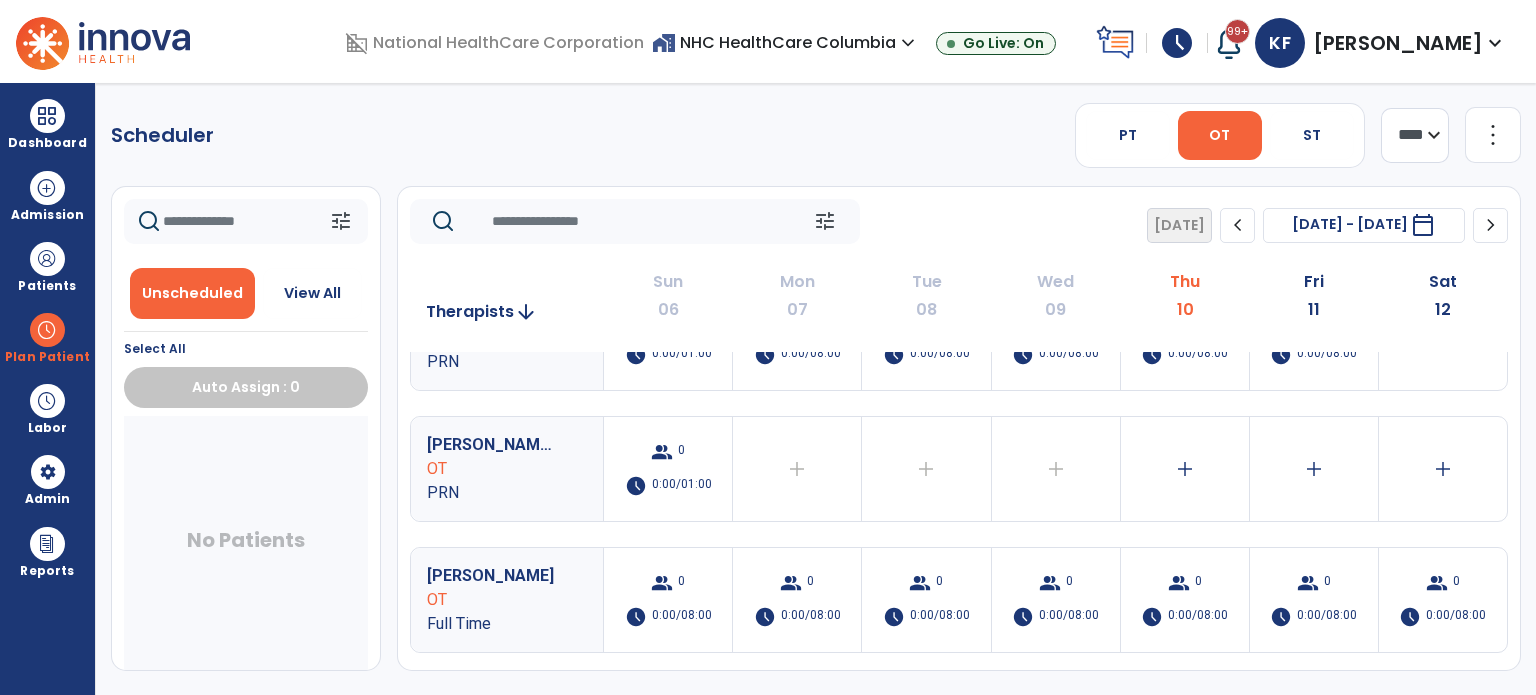 scroll, scrollTop: 0, scrollLeft: 0, axis: both 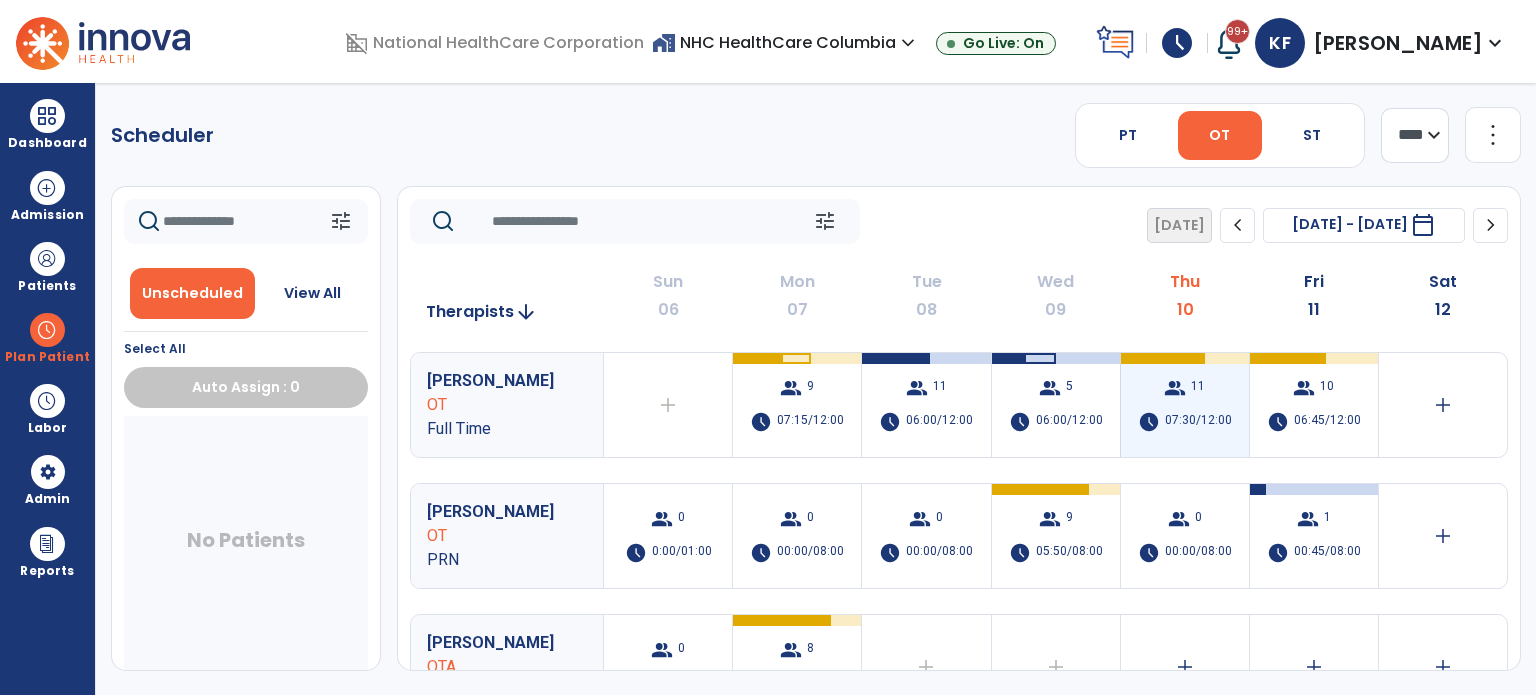 click on "07:30/12:00" at bounding box center [1198, 422] 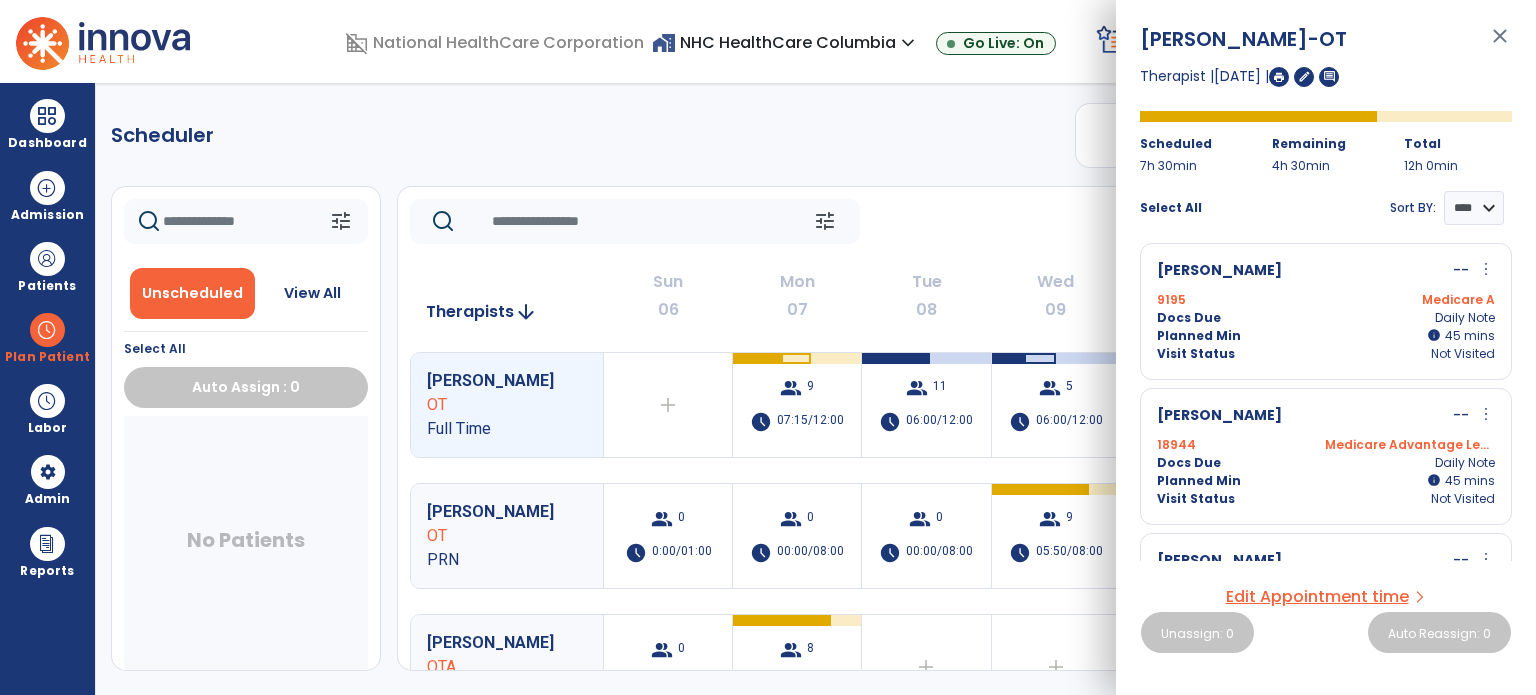 scroll, scrollTop: 816, scrollLeft: 0, axis: vertical 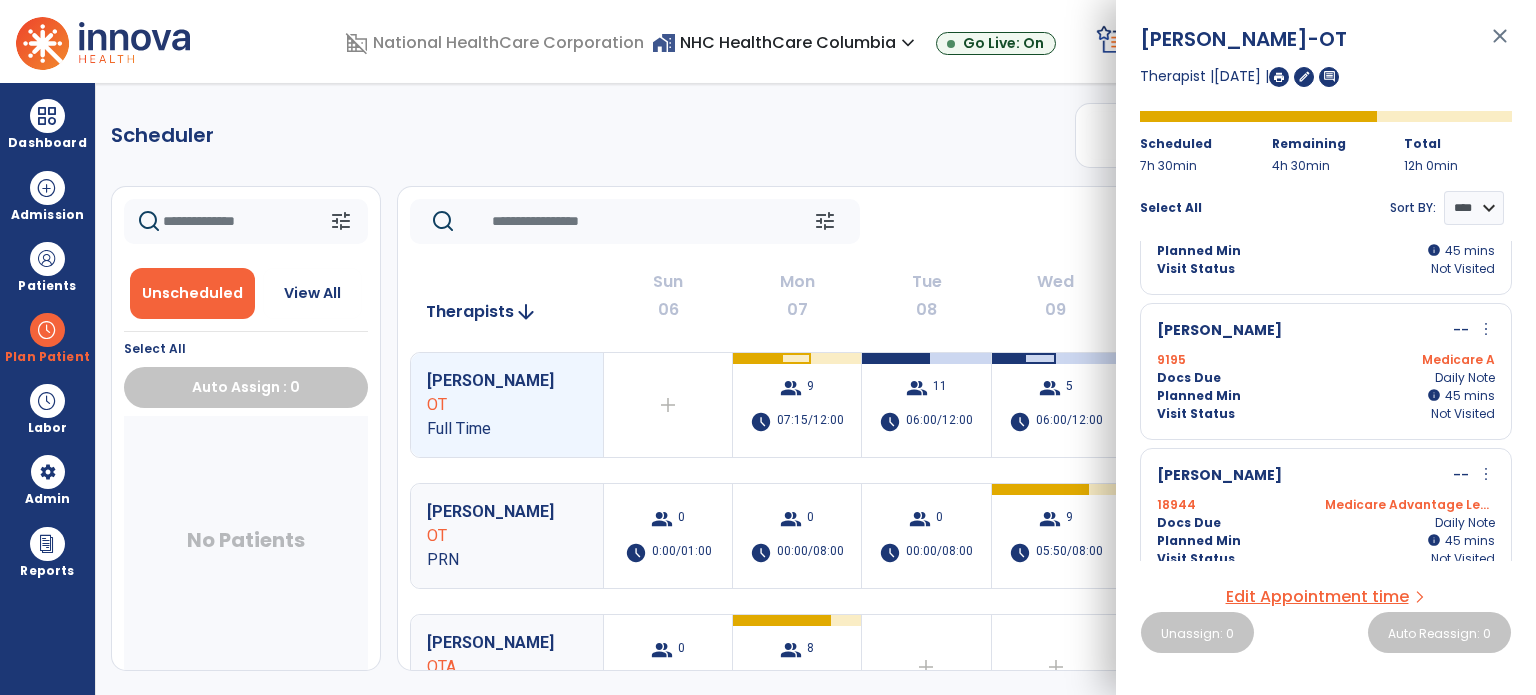 click on "Docs Due Daily Note" at bounding box center (1326, 378) 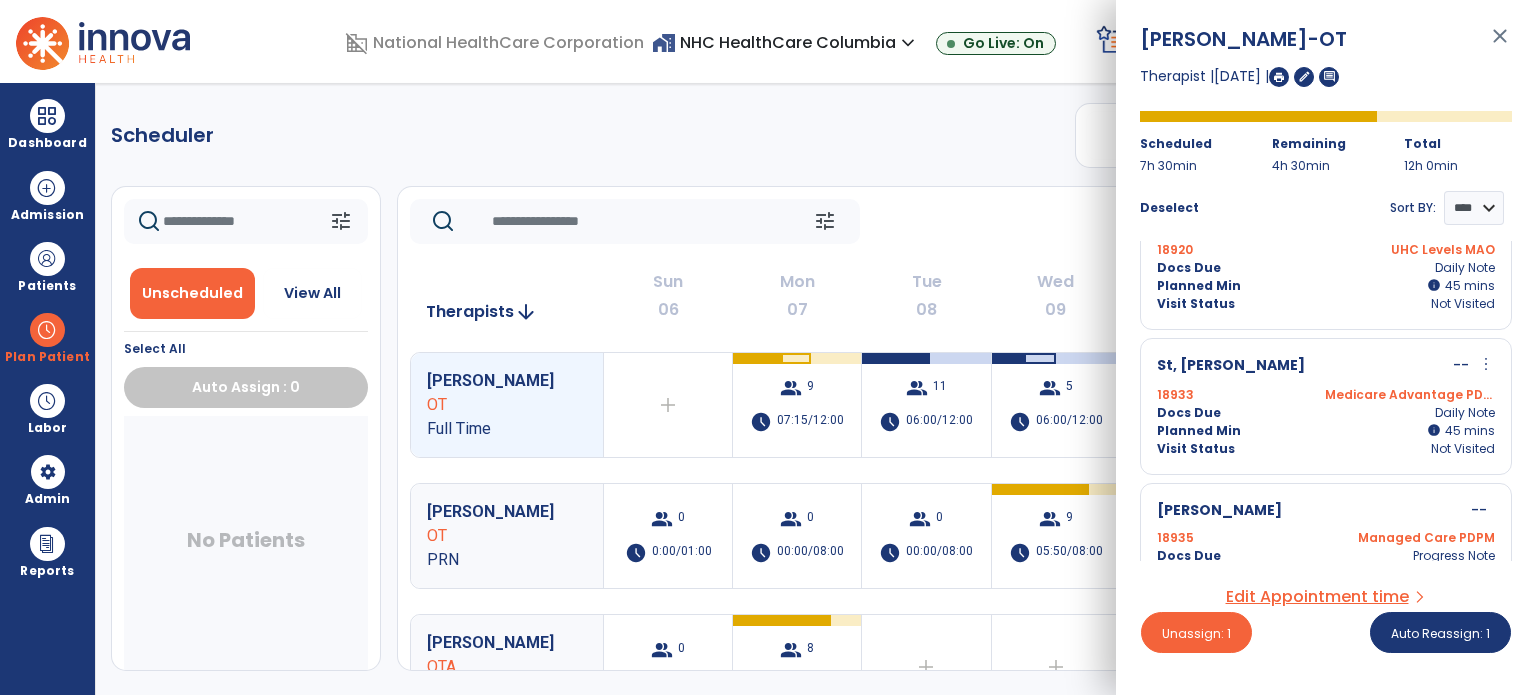 scroll, scrollTop: 1215, scrollLeft: 0, axis: vertical 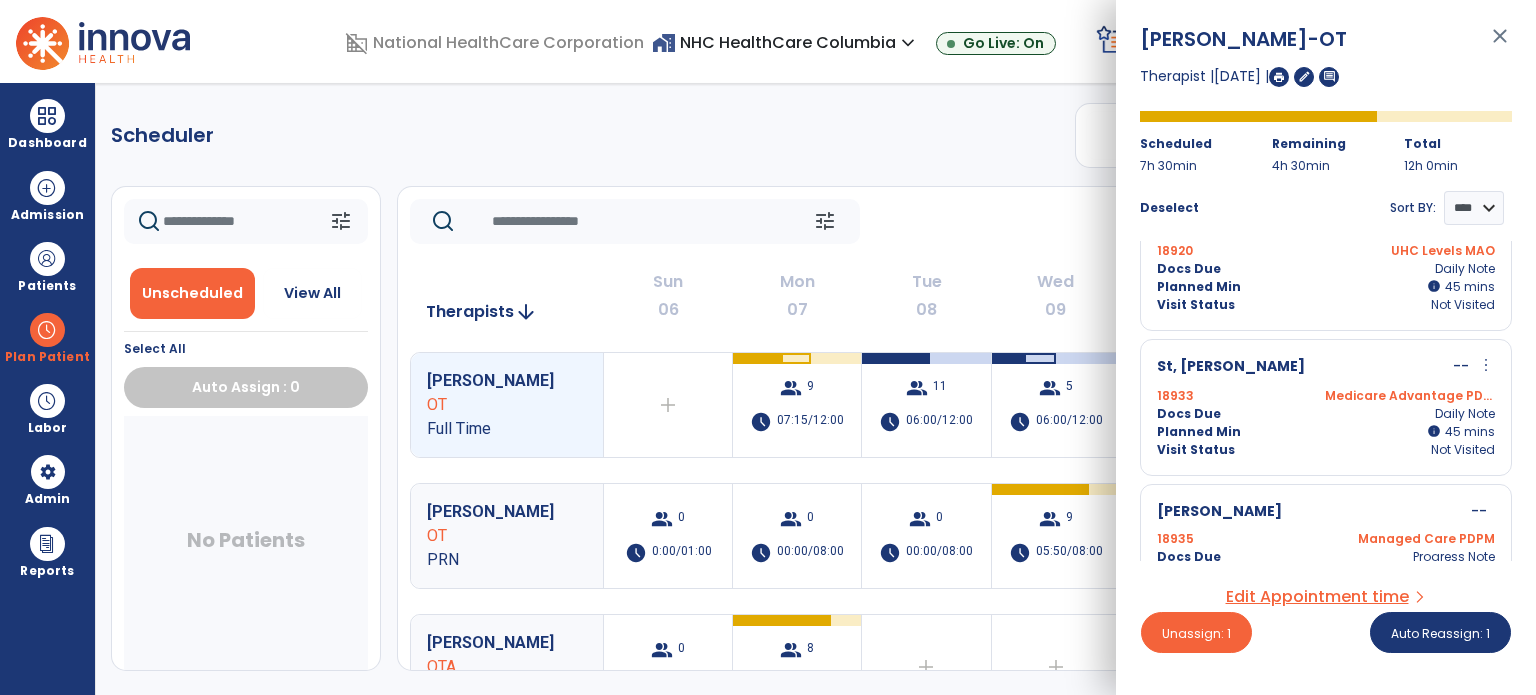 click on "Planned Min  info   45 I 45 mins" at bounding box center (1326, 432) 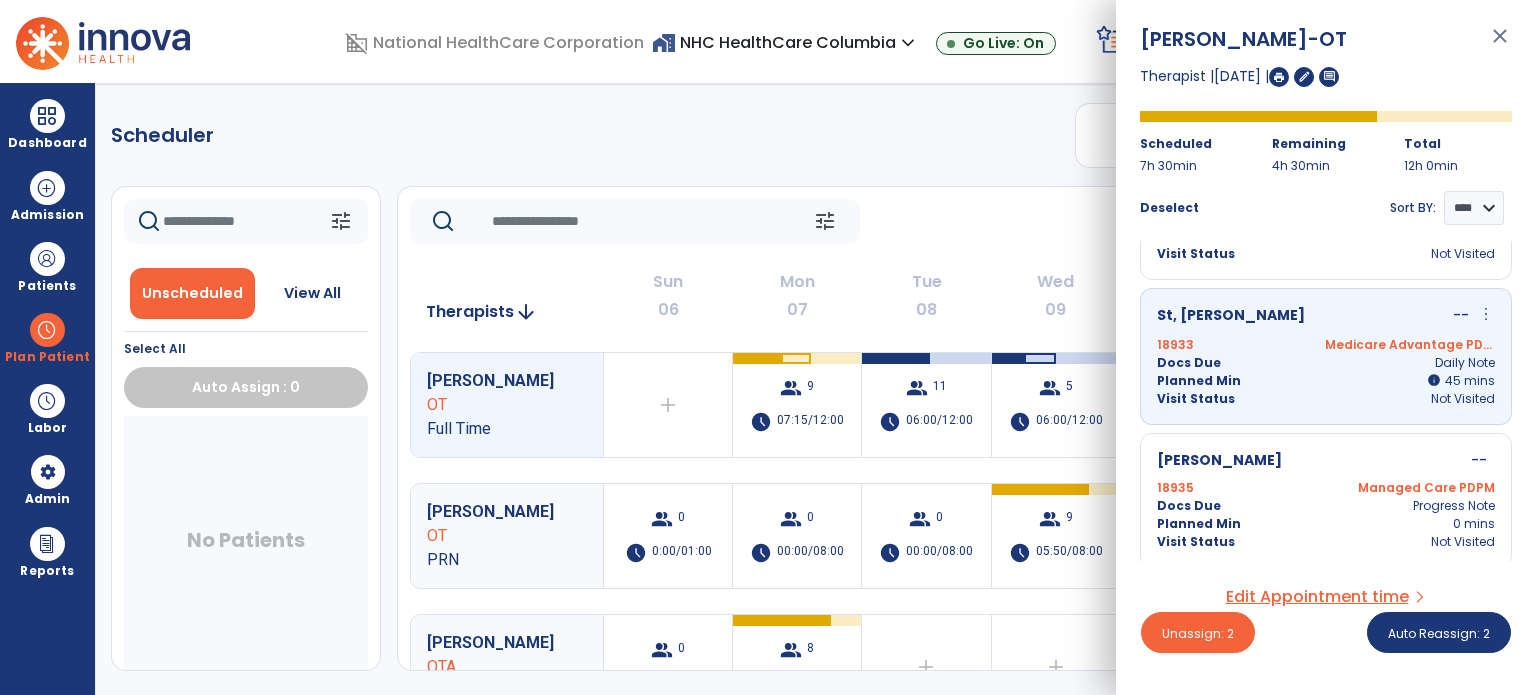scroll, scrollTop: 1265, scrollLeft: 0, axis: vertical 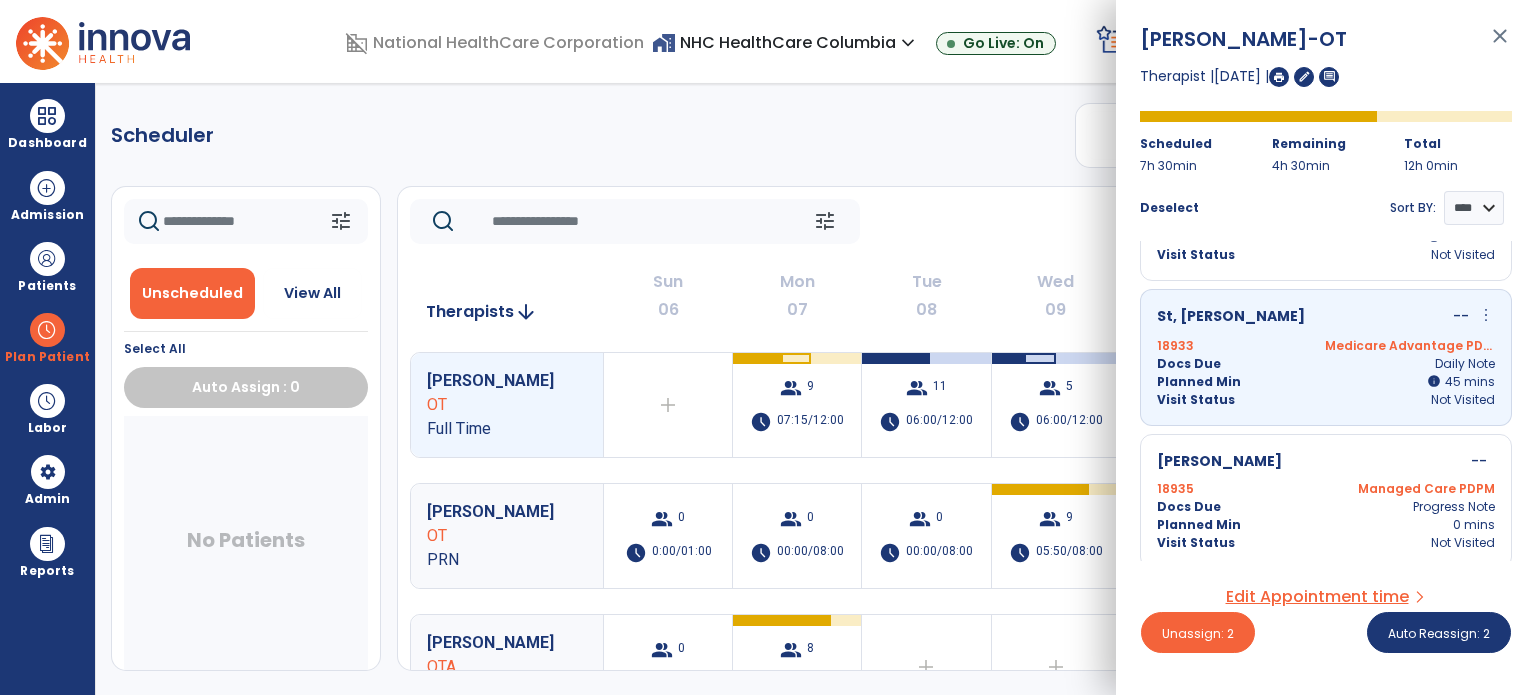click on "Managed Care PDPM" at bounding box center (1410, 489) 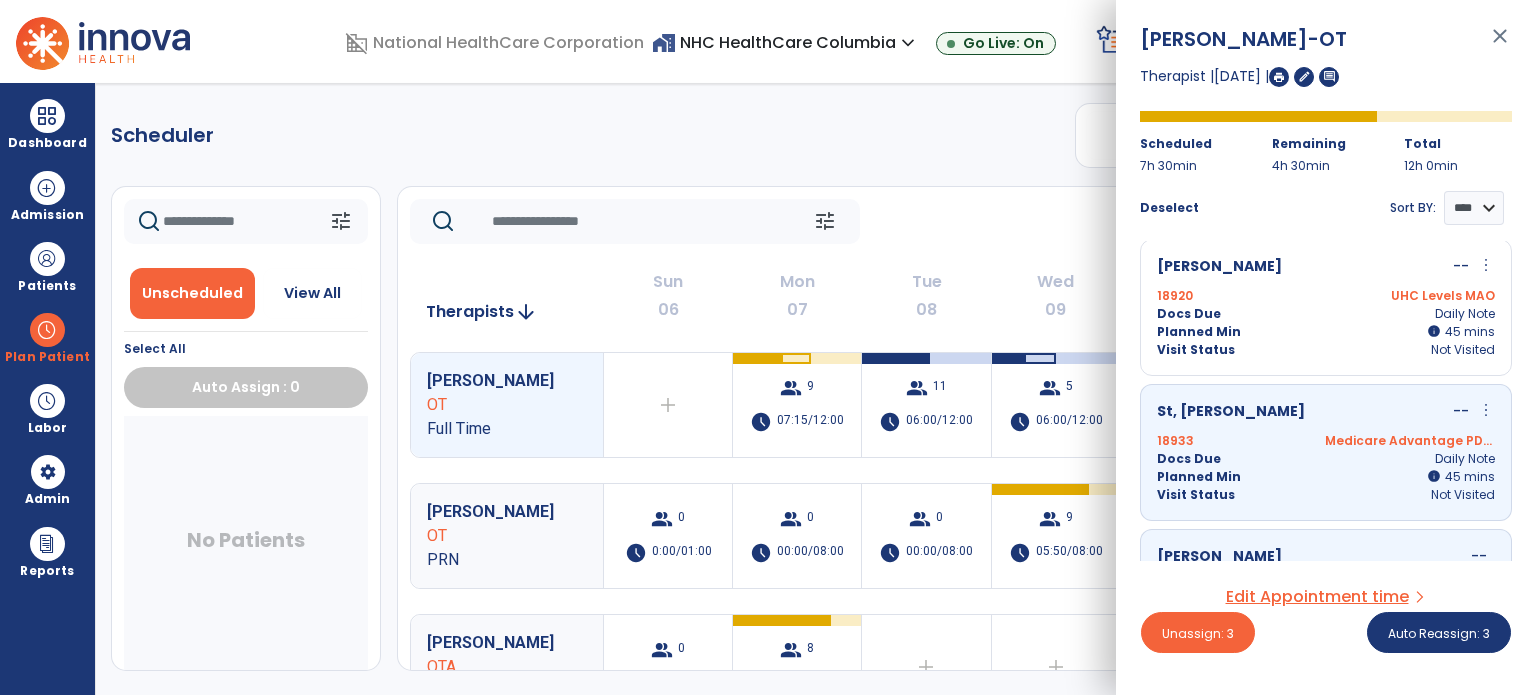 scroll, scrollTop: 1266, scrollLeft: 0, axis: vertical 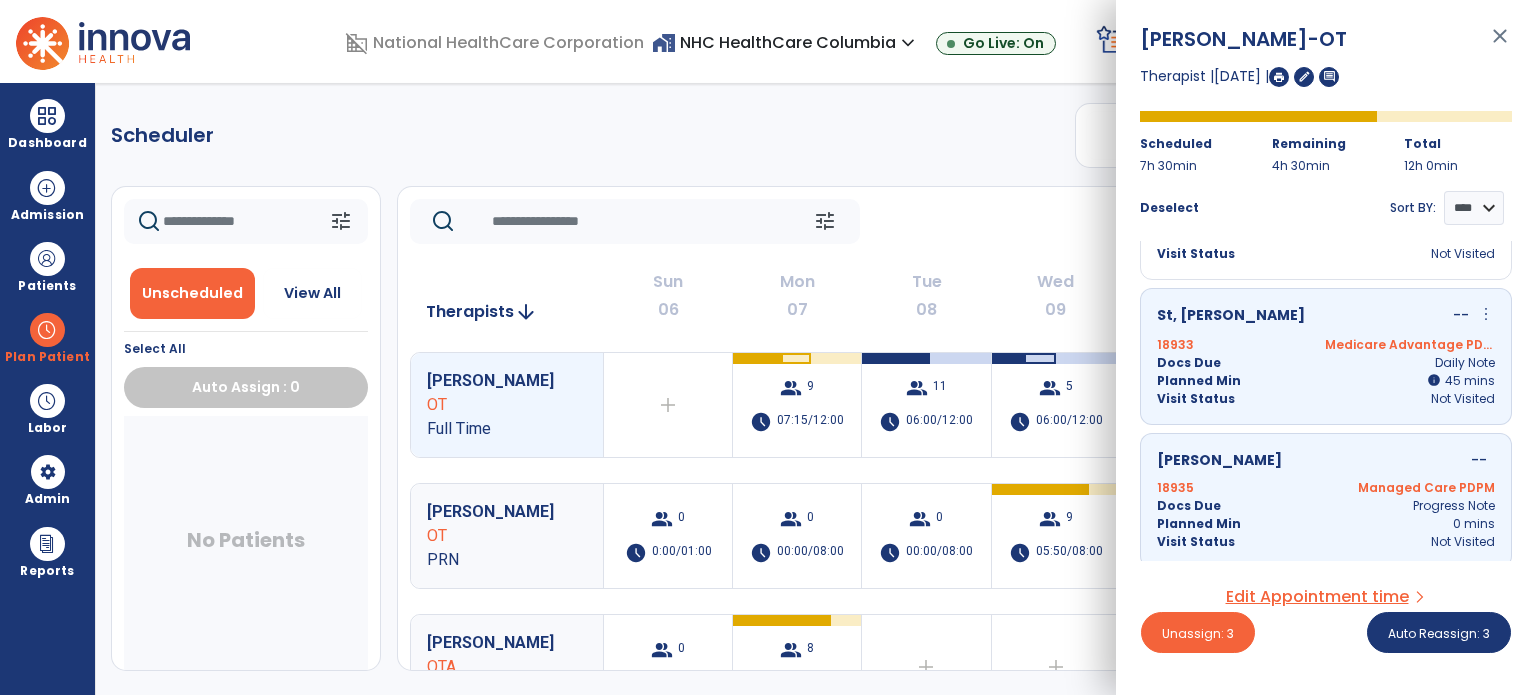 click on "Docs Due Progress Note" at bounding box center (1326, 506) 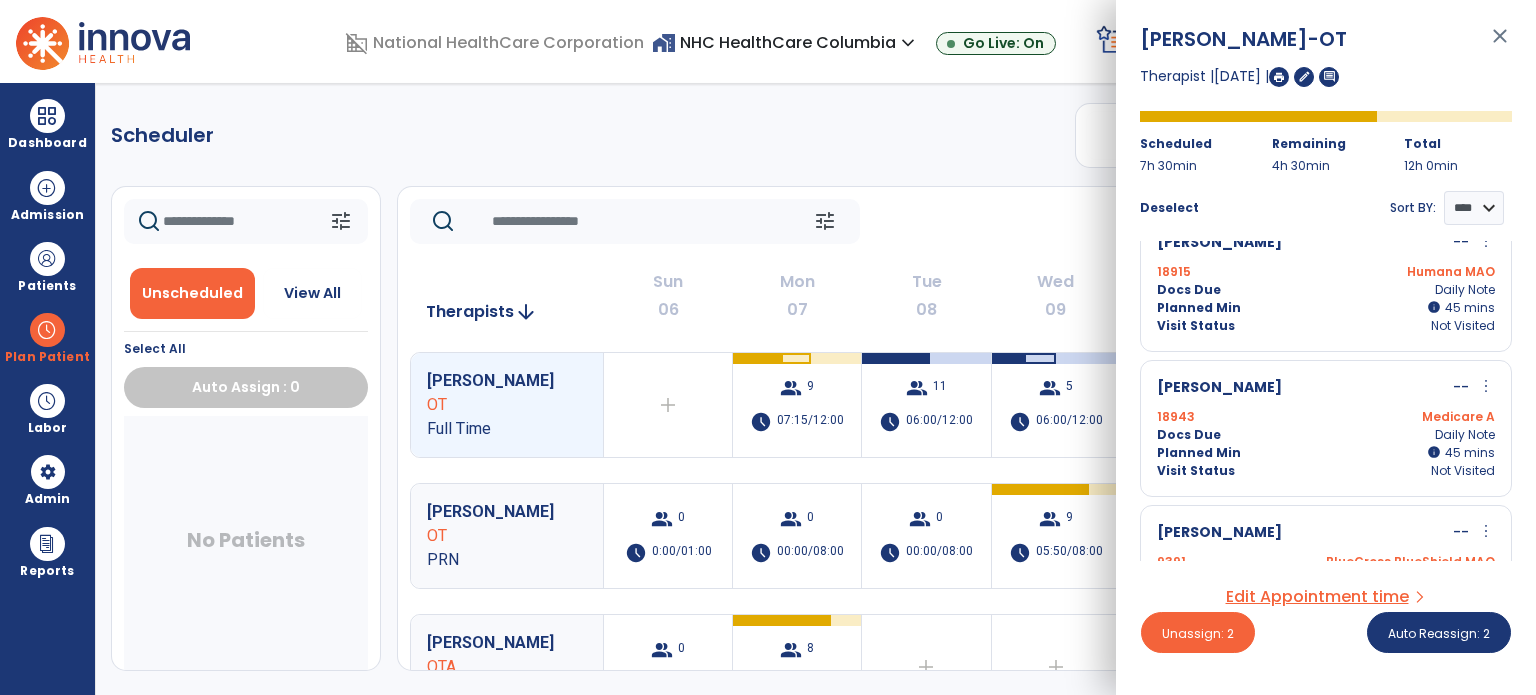 click on "Medicare A" at bounding box center [1410, 417] 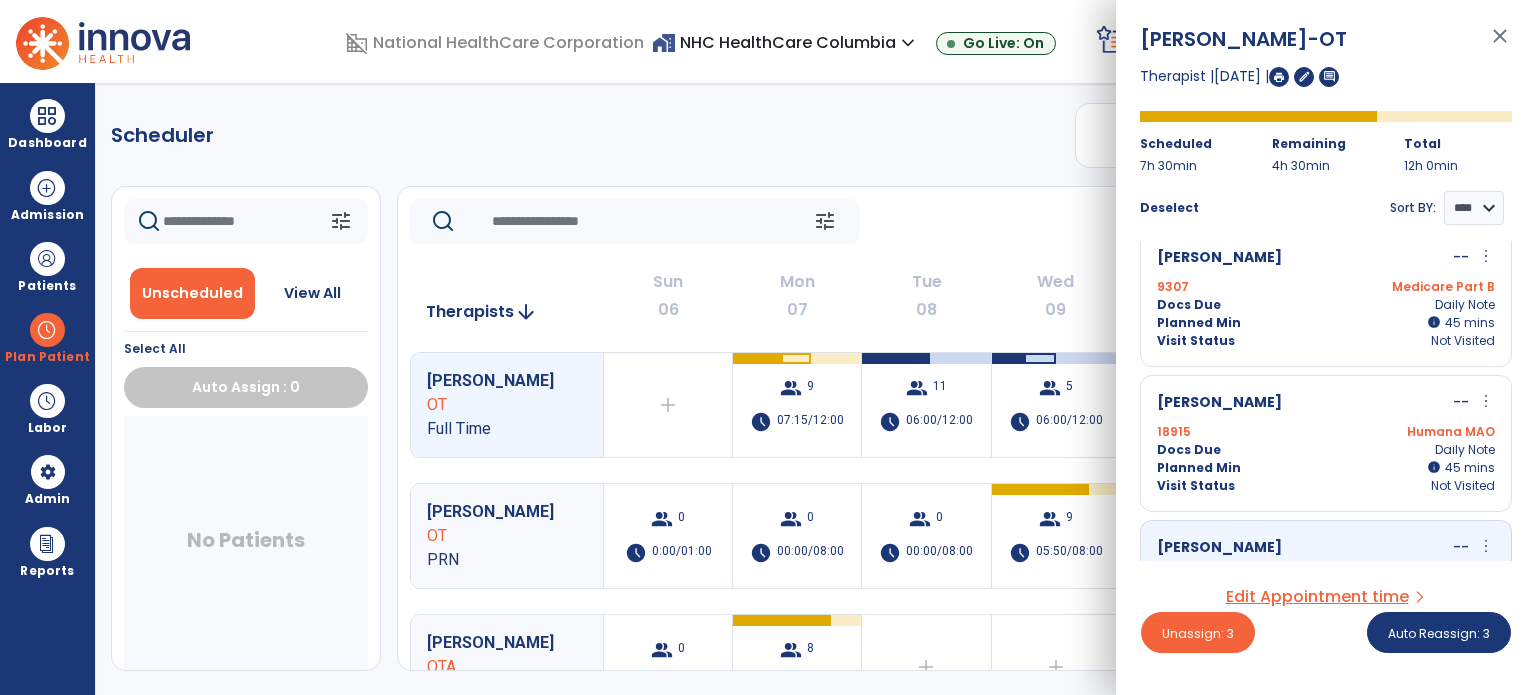 scroll, scrollTop: 180, scrollLeft: 0, axis: vertical 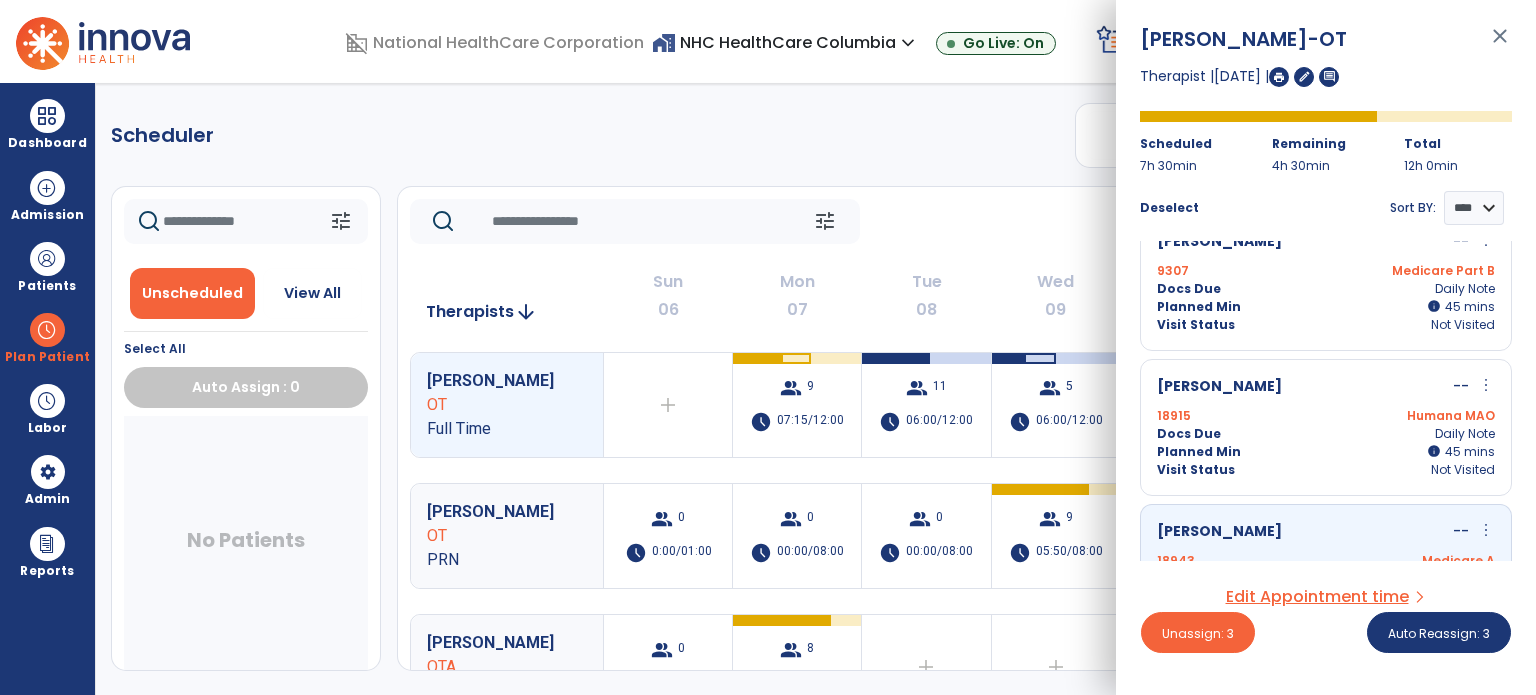 click on "Docs Due Daily Note" at bounding box center [1326, 434] 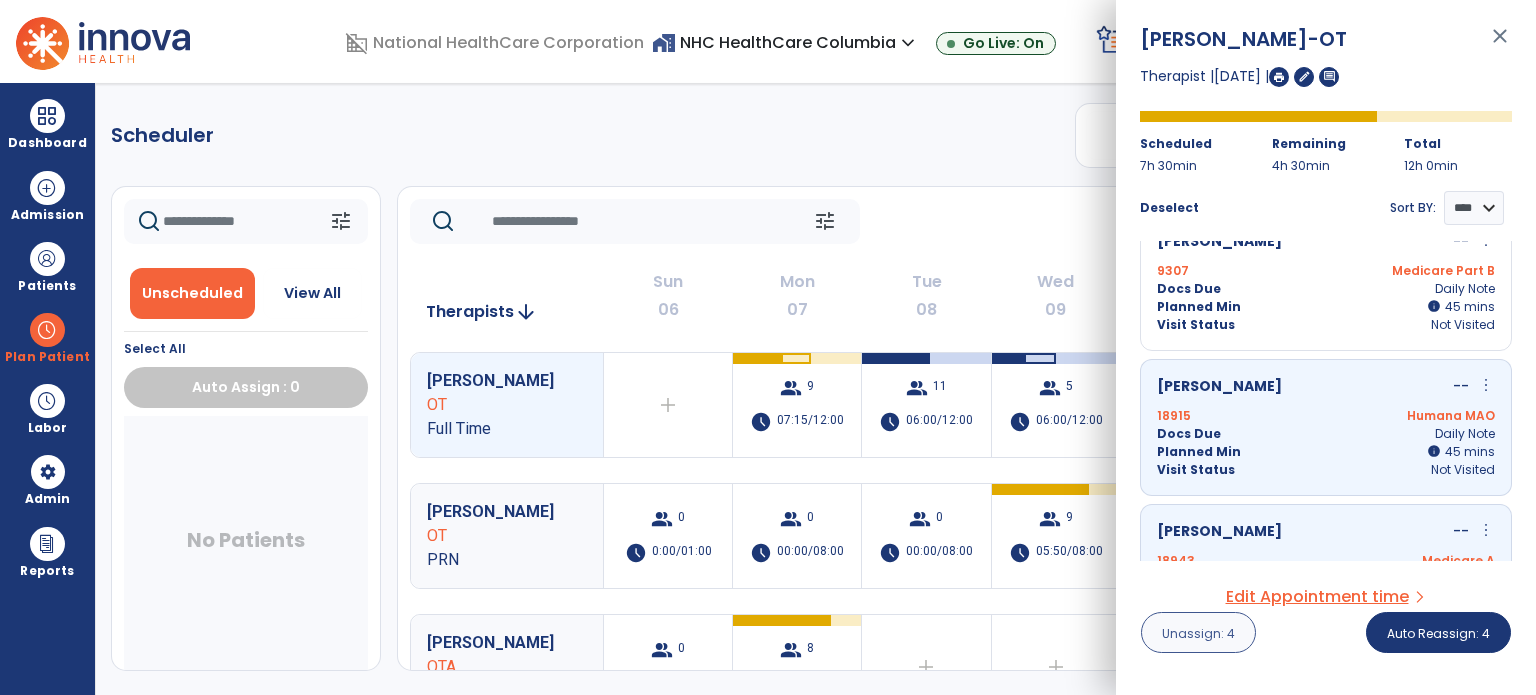 click on "Unassign: 4" at bounding box center (1198, 633) 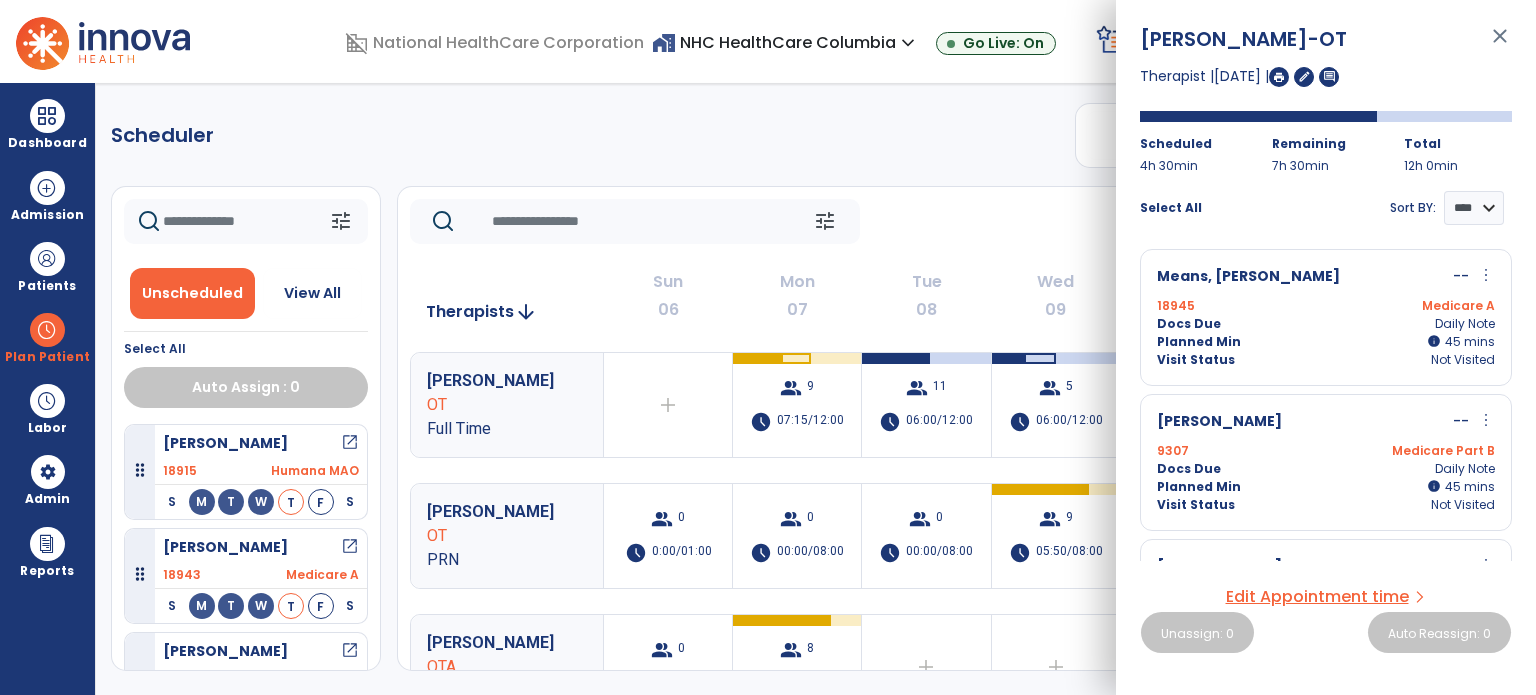 click on "close" at bounding box center [1500, 45] 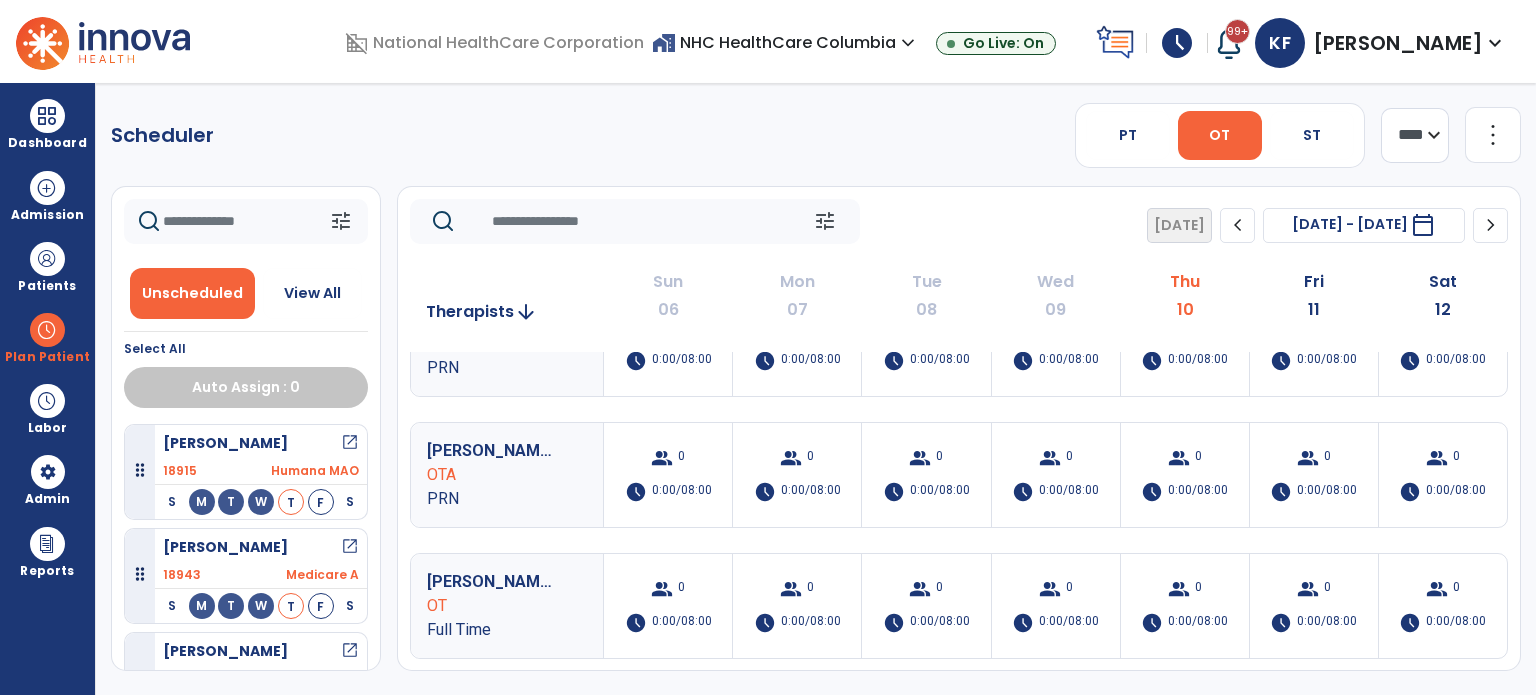 scroll, scrollTop: 1763, scrollLeft: 0, axis: vertical 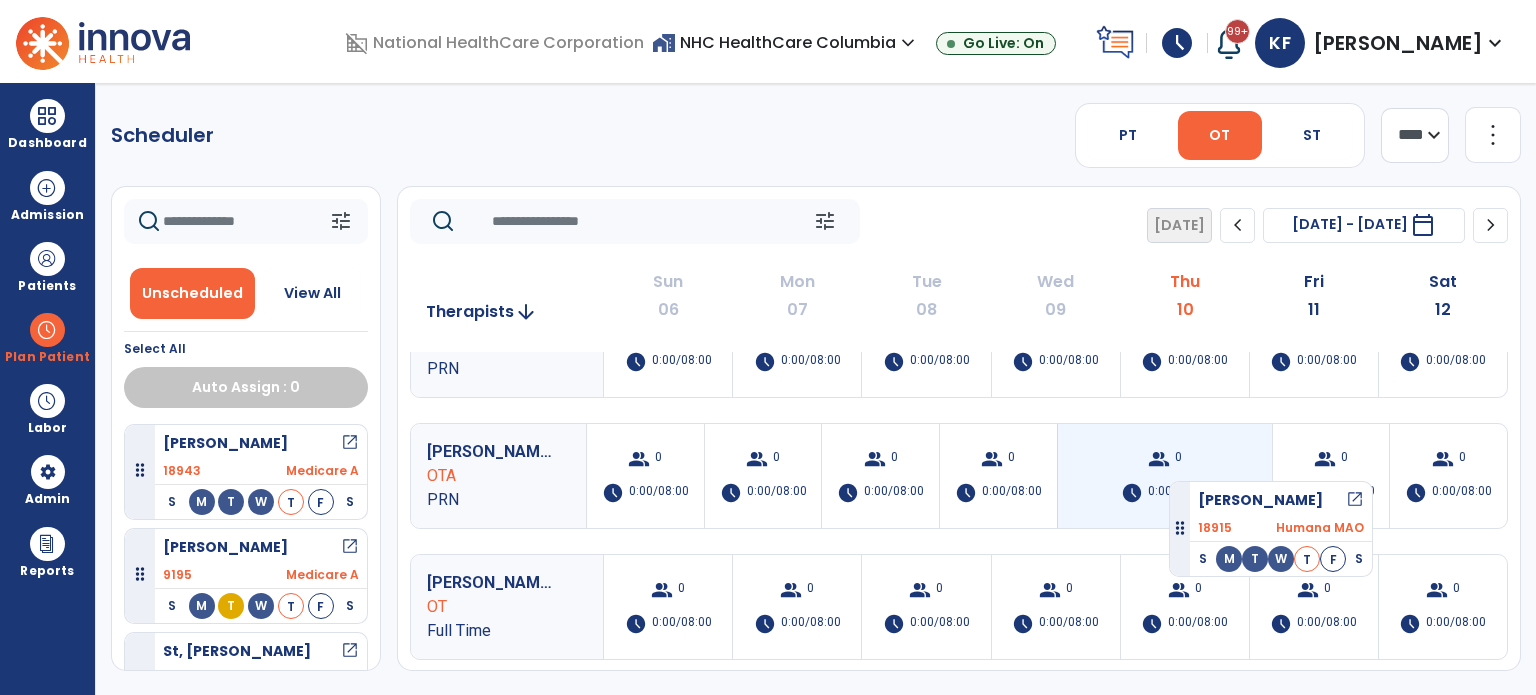 drag, startPoint x: 250, startPoint y: 451, endPoint x: 1195, endPoint y: 480, distance: 945.4449 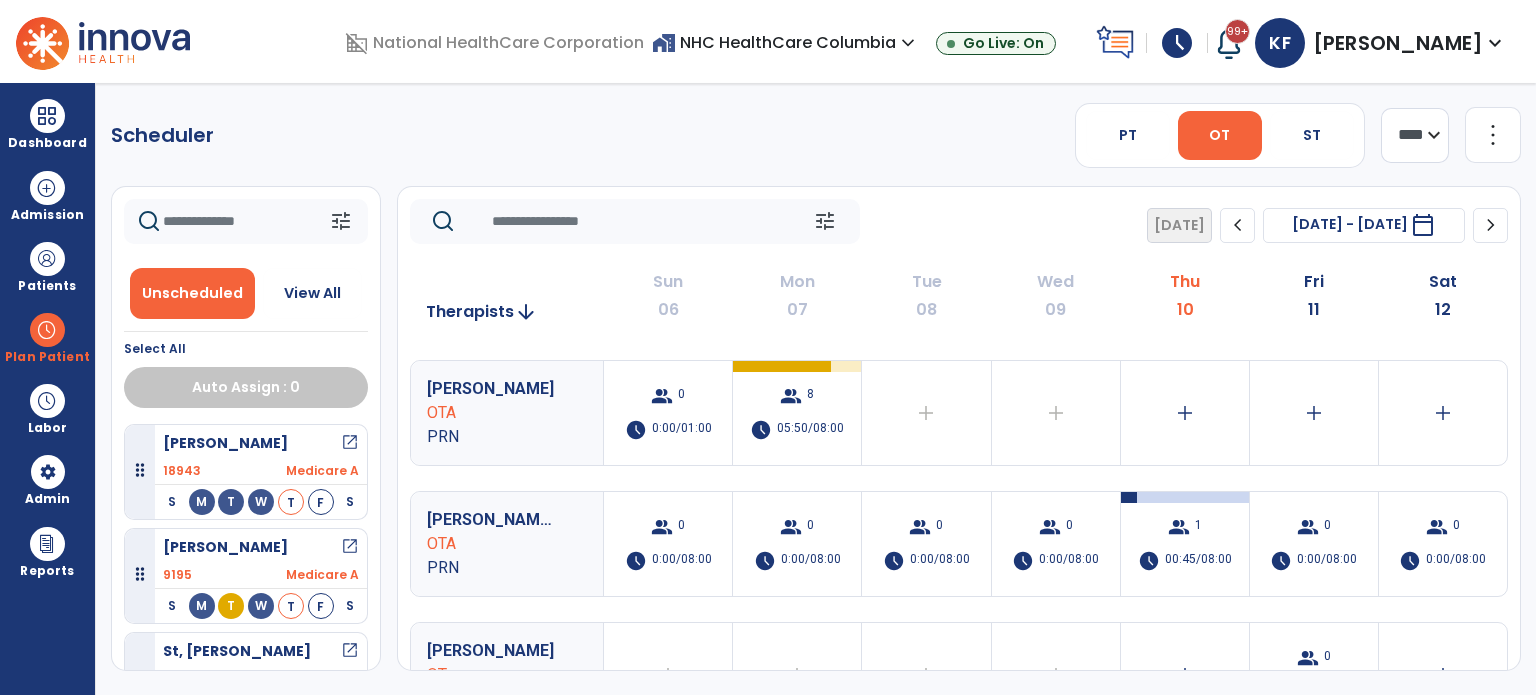 scroll, scrollTop: 326, scrollLeft: 0, axis: vertical 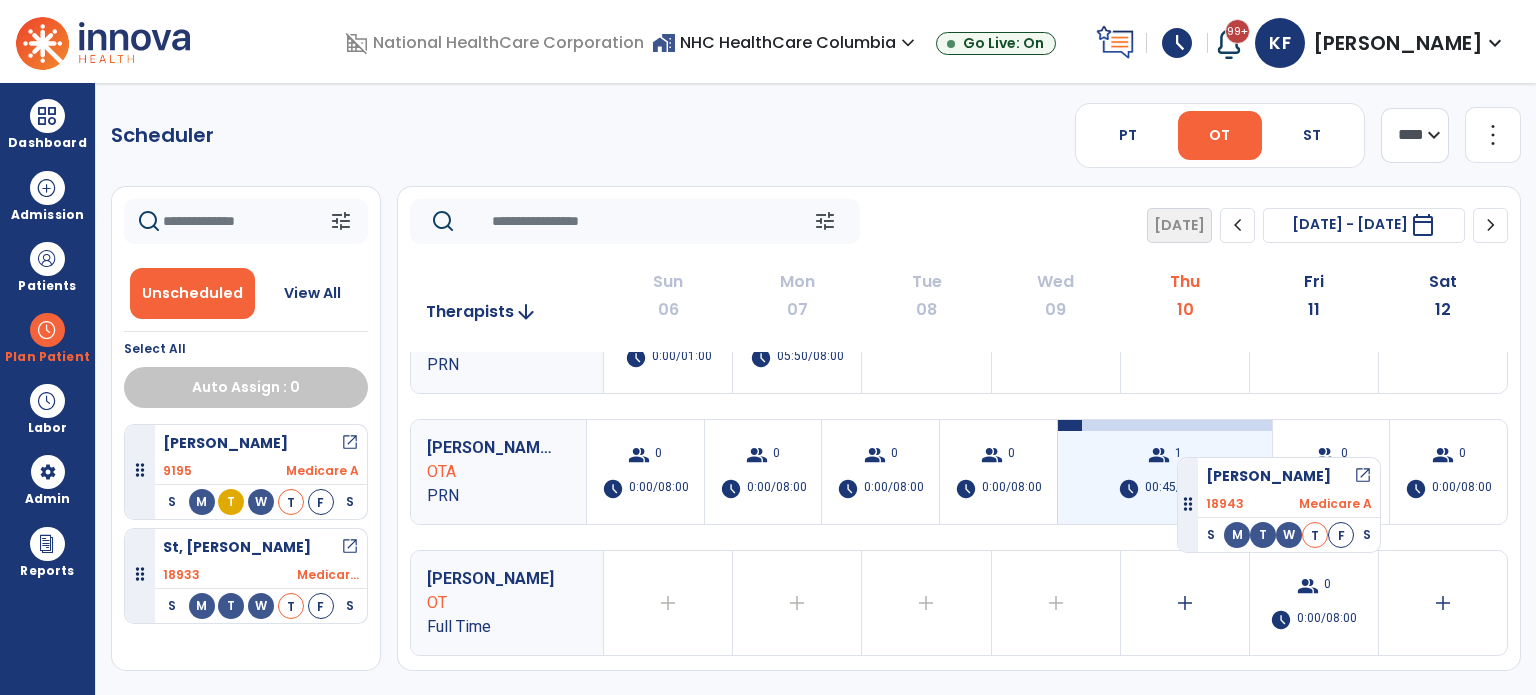 drag, startPoint x: 216, startPoint y: 462, endPoint x: 1185, endPoint y: 453, distance: 969.0418 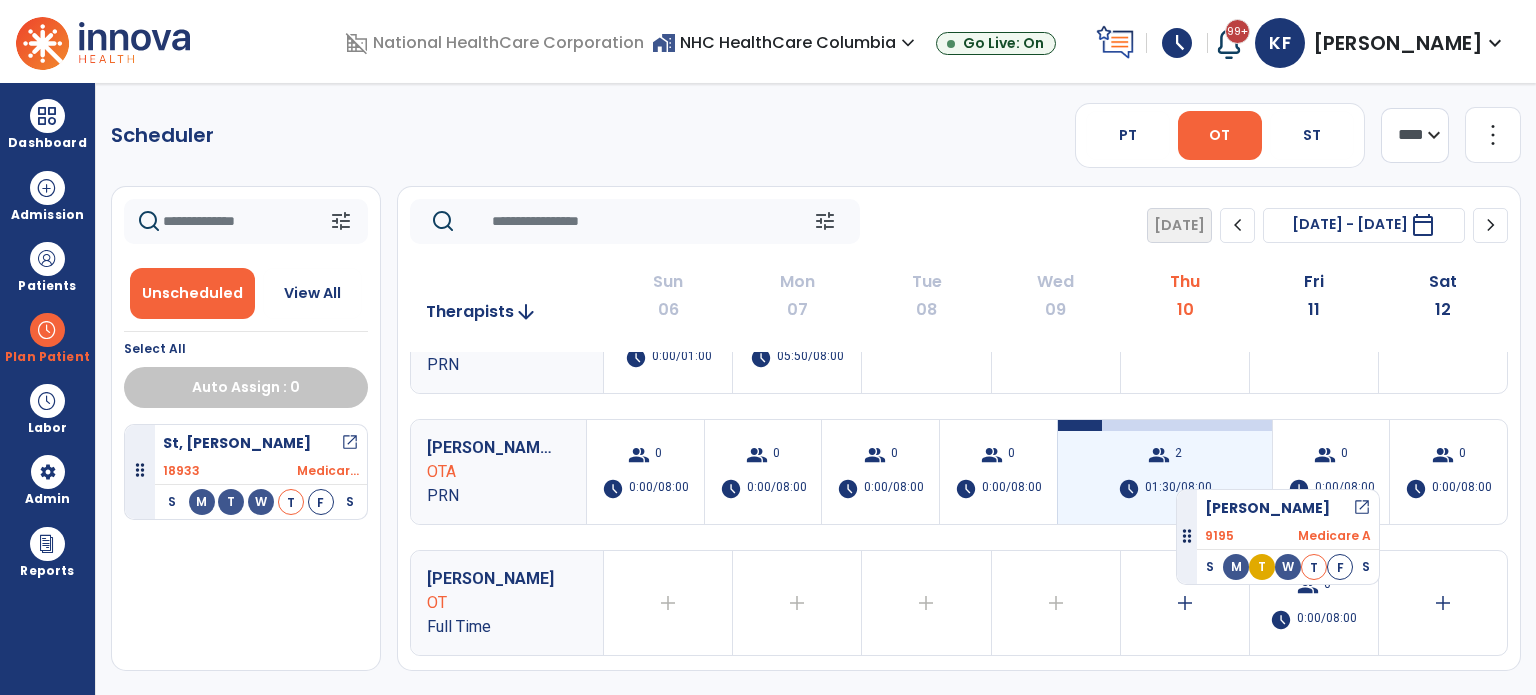 drag, startPoint x: 258, startPoint y: 443, endPoint x: 1189, endPoint y: 482, distance: 931.8165 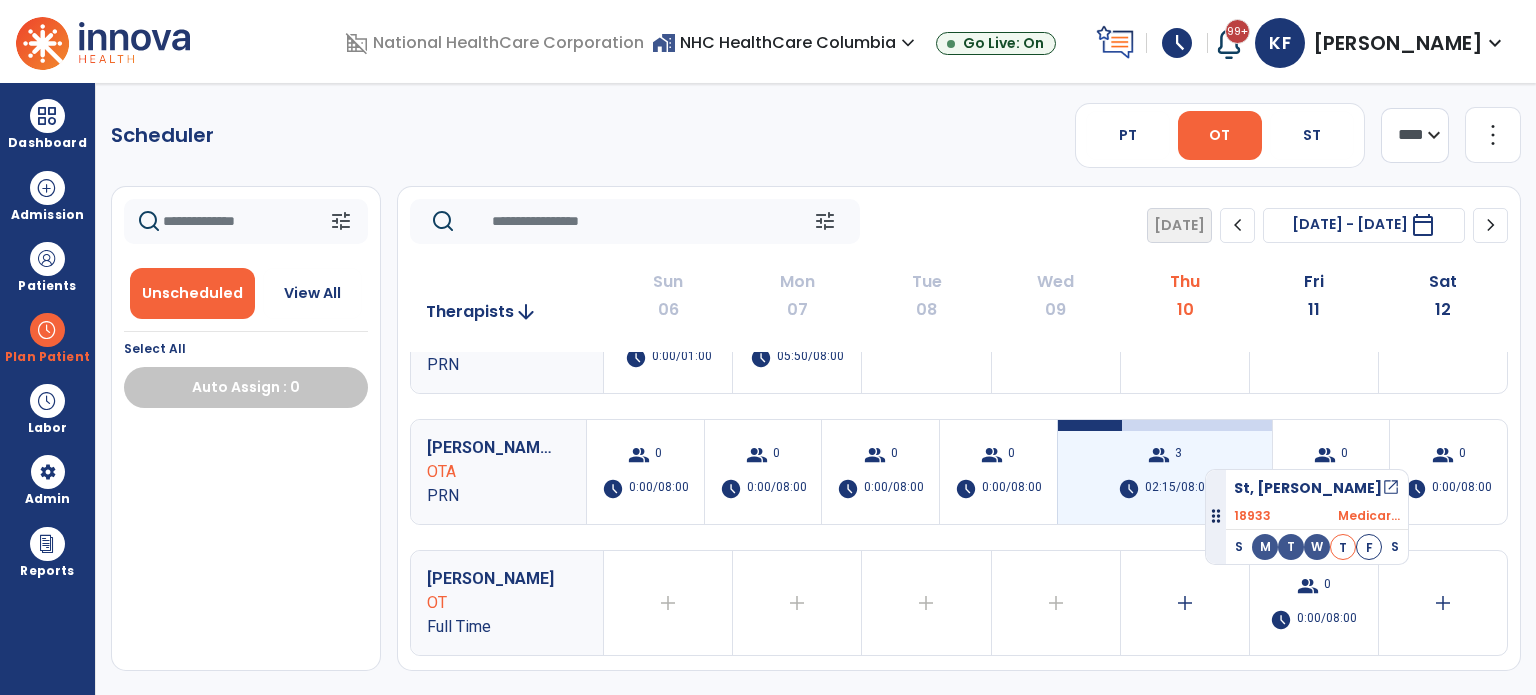 drag, startPoint x: 220, startPoint y: 446, endPoint x: 1212, endPoint y: 463, distance: 992.1456 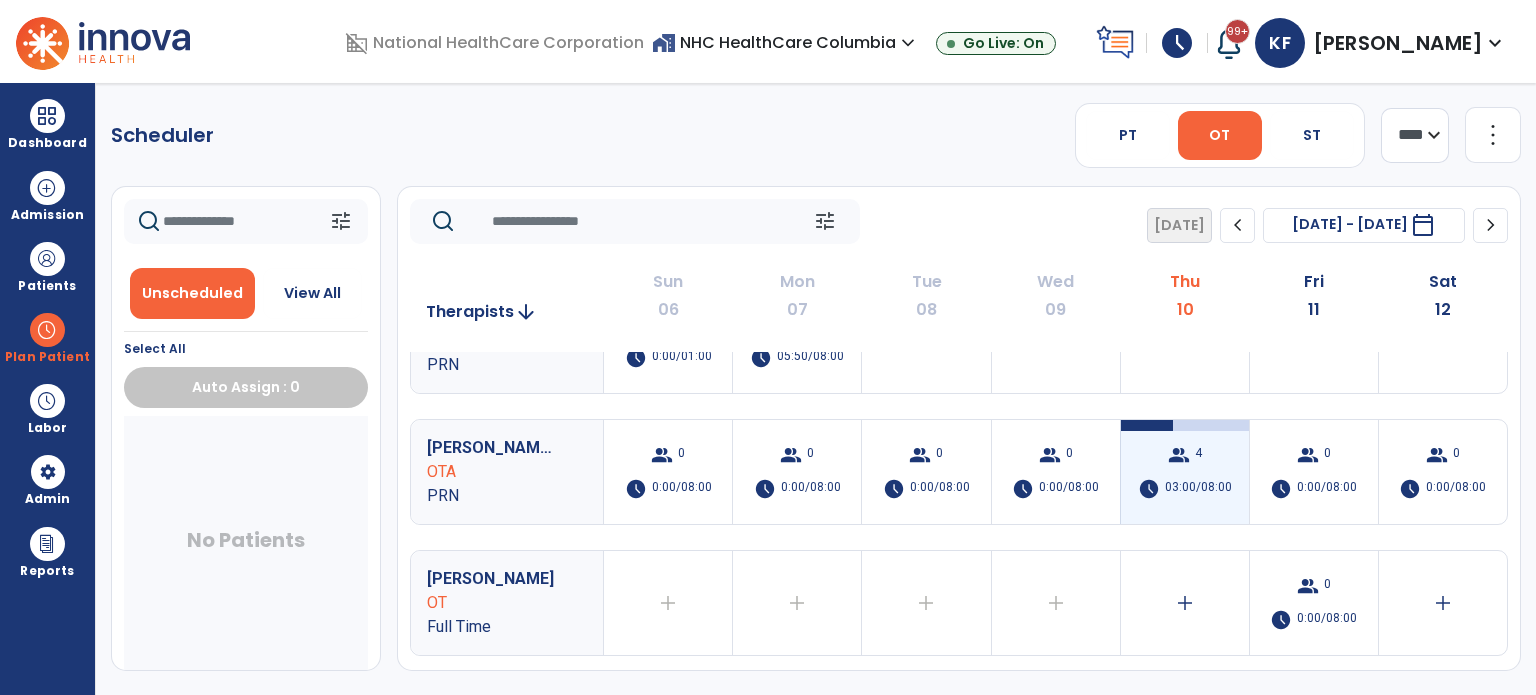 click on "03:00/08:00" at bounding box center (1198, 489) 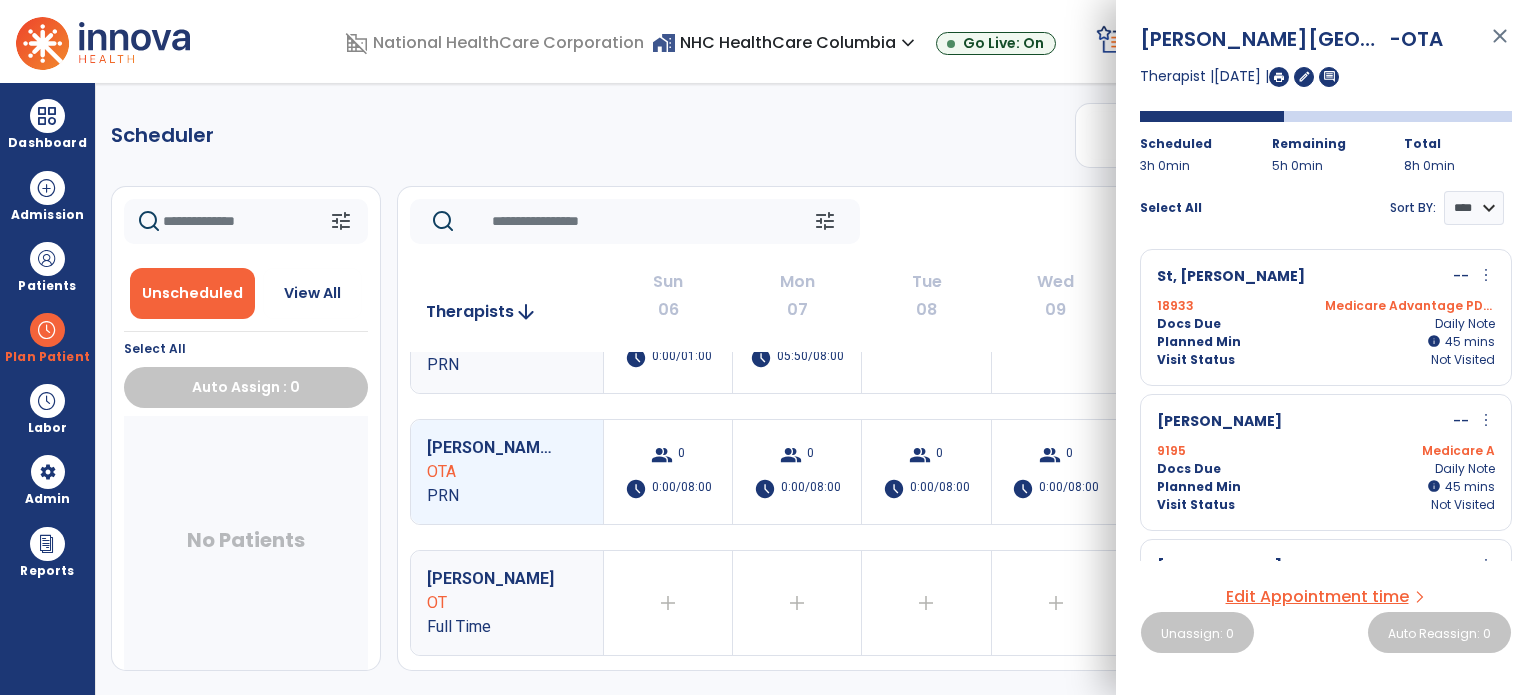 click at bounding box center (1279, 77) 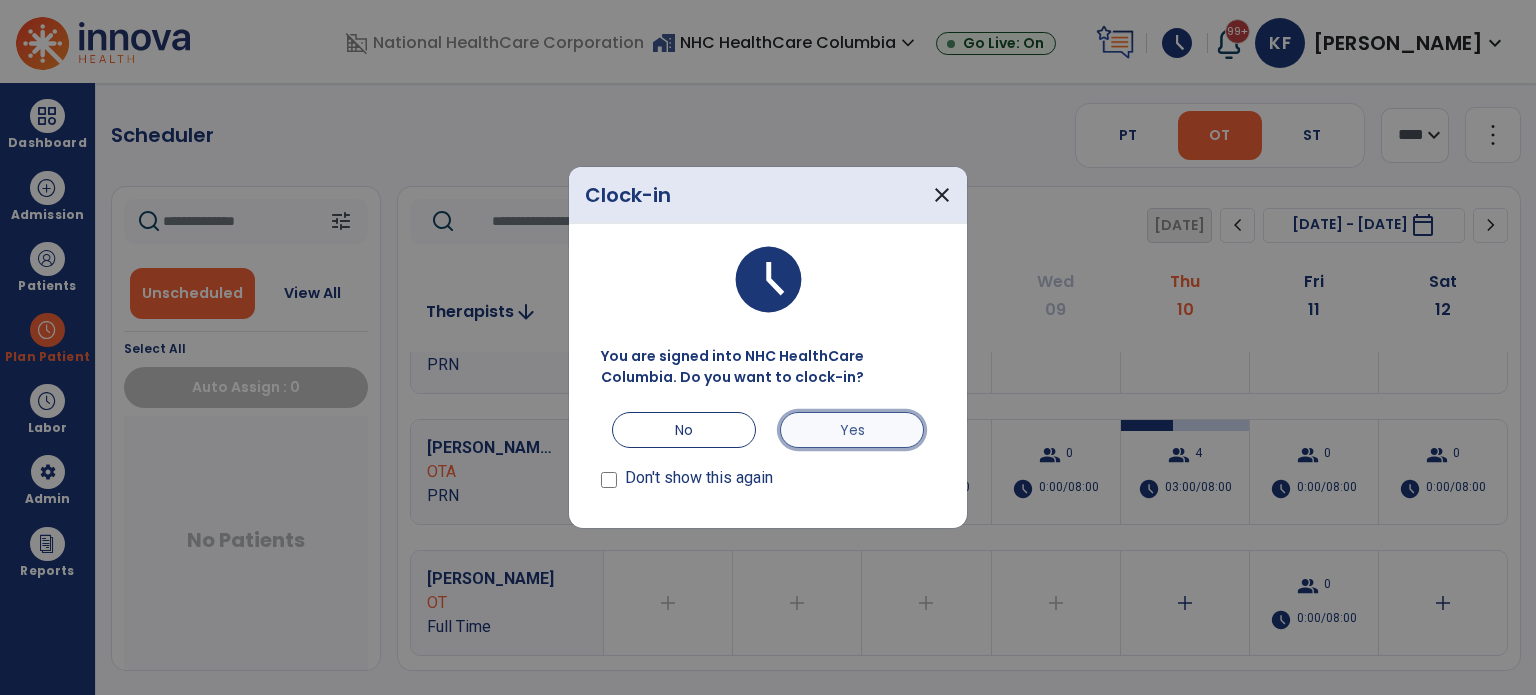 click on "Yes" at bounding box center [852, 430] 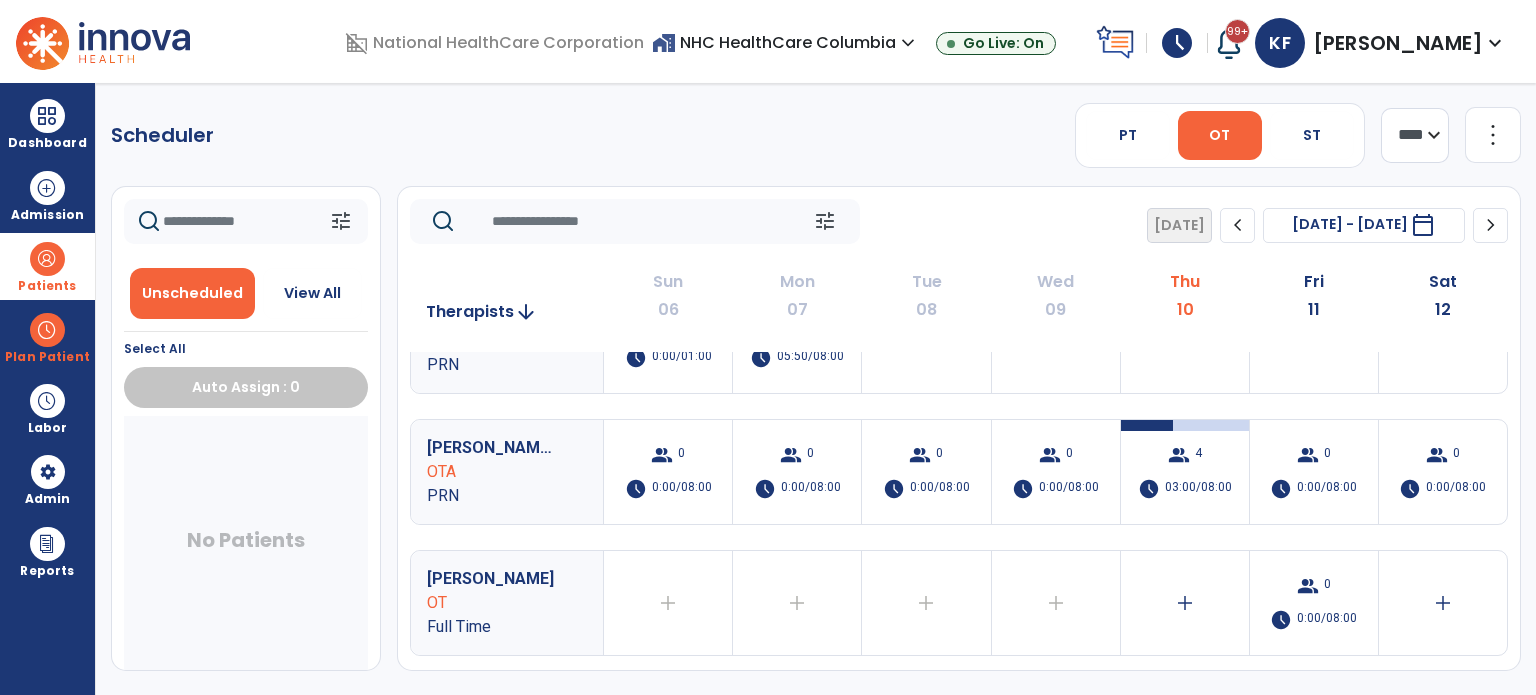 click on "Patients" at bounding box center (47, 266) 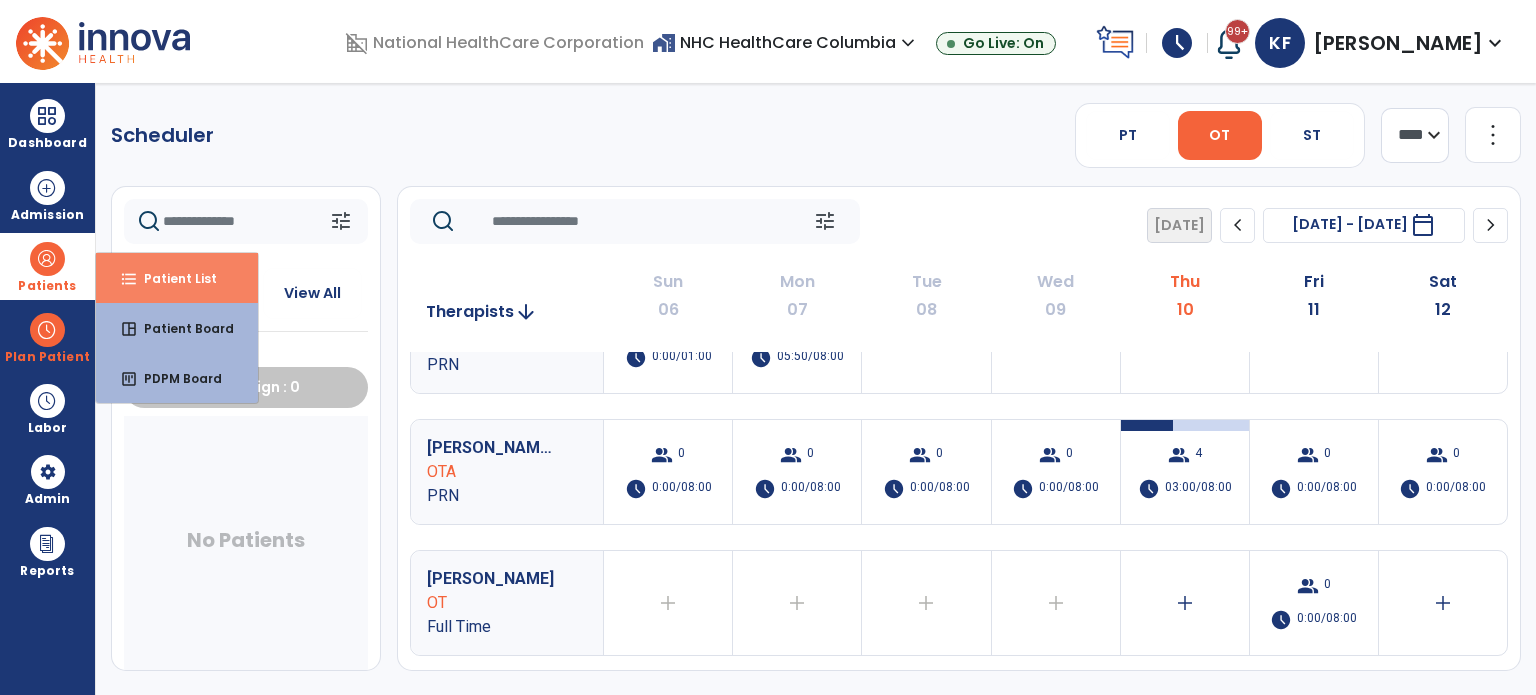 click on "Patient List" at bounding box center (172, 278) 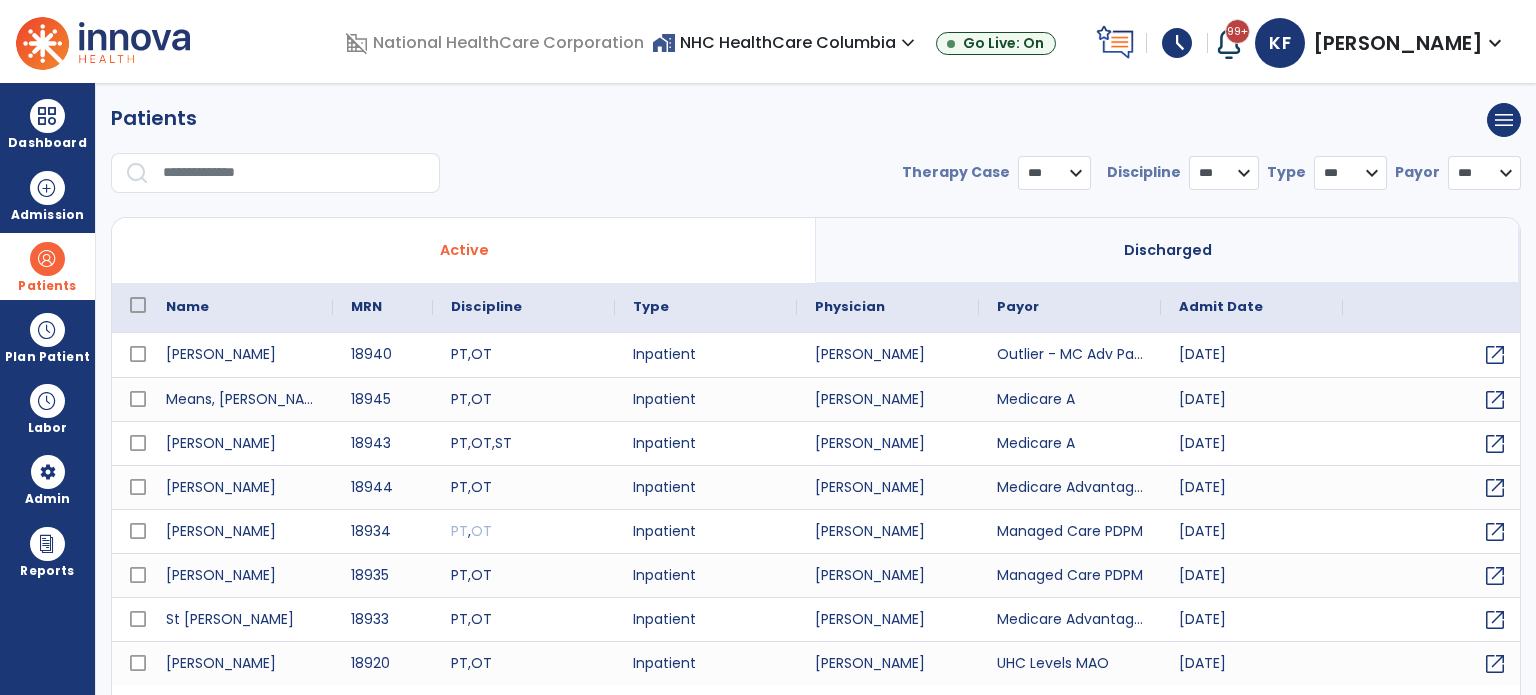 select on "***" 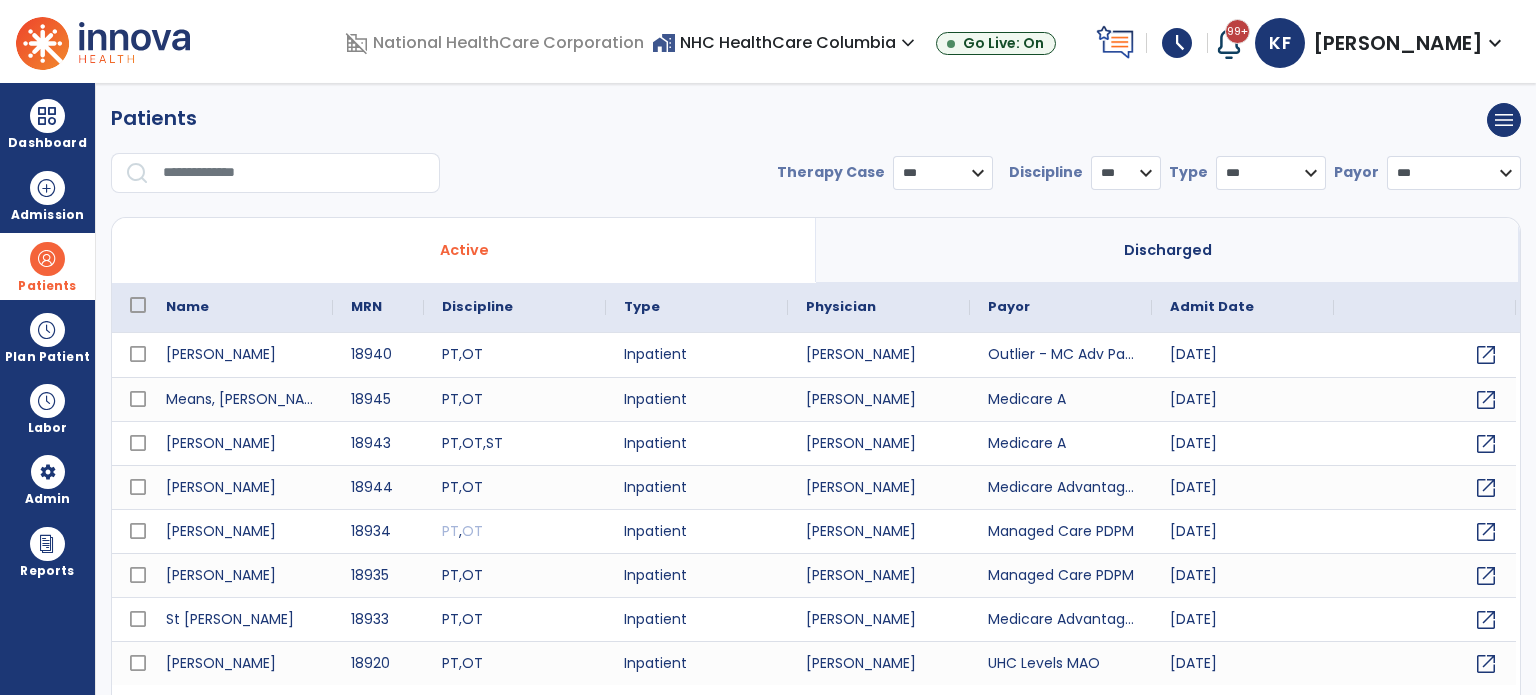click at bounding box center (294, 173) 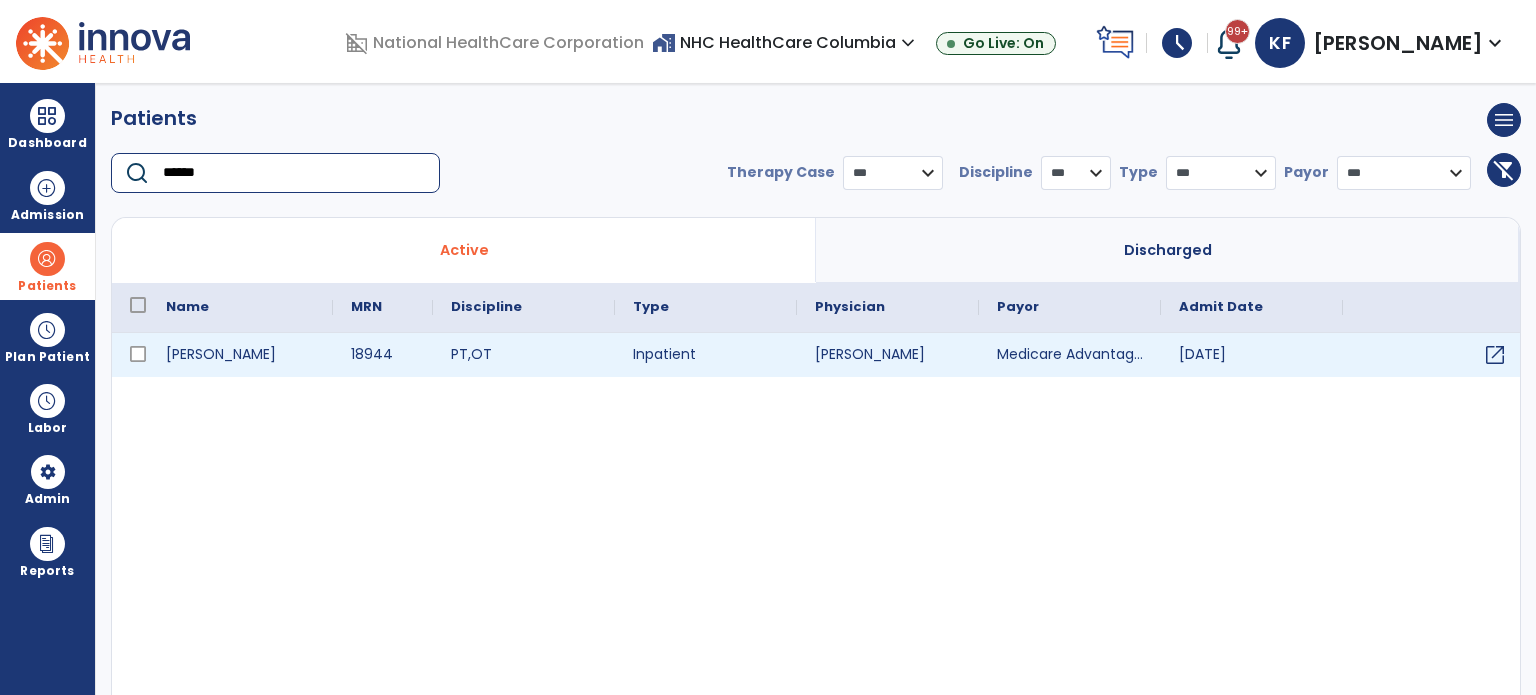 type on "******" 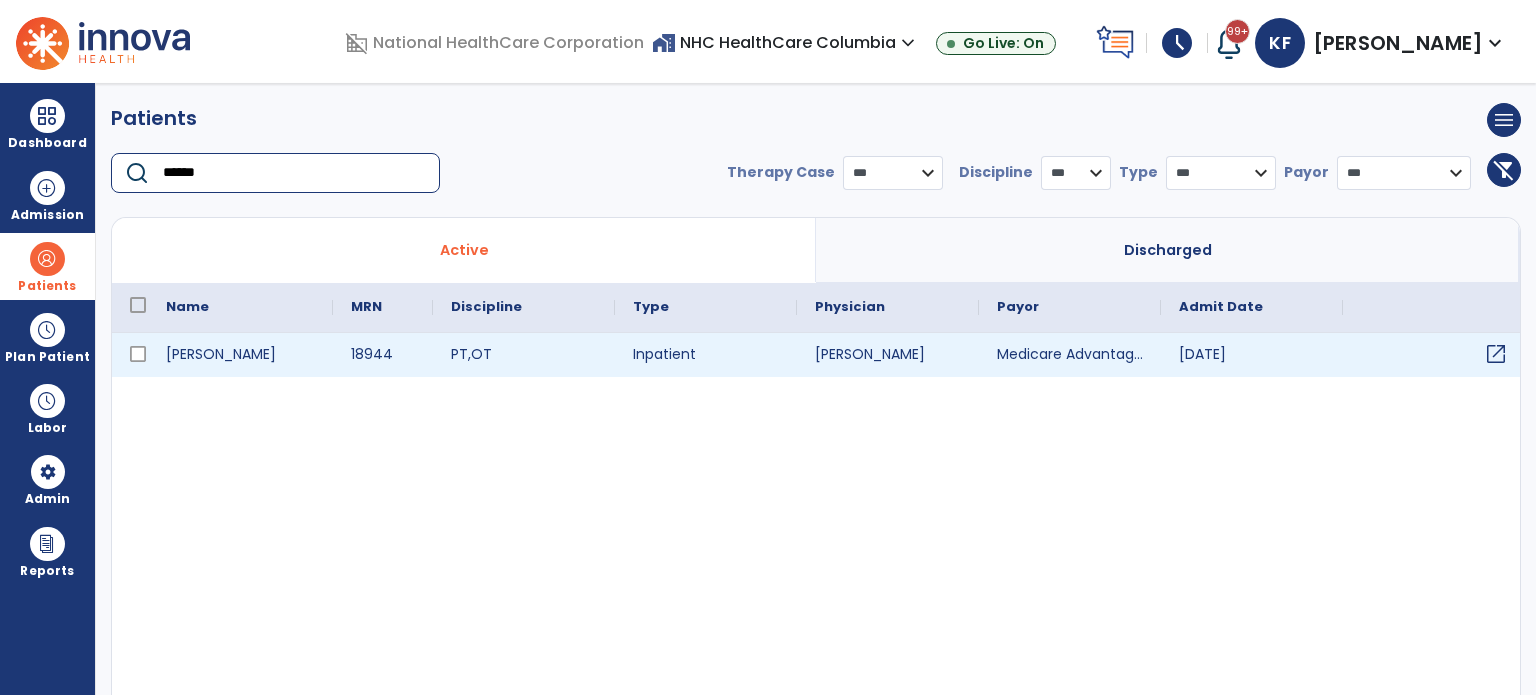 click on "open_in_new" at bounding box center [1496, 354] 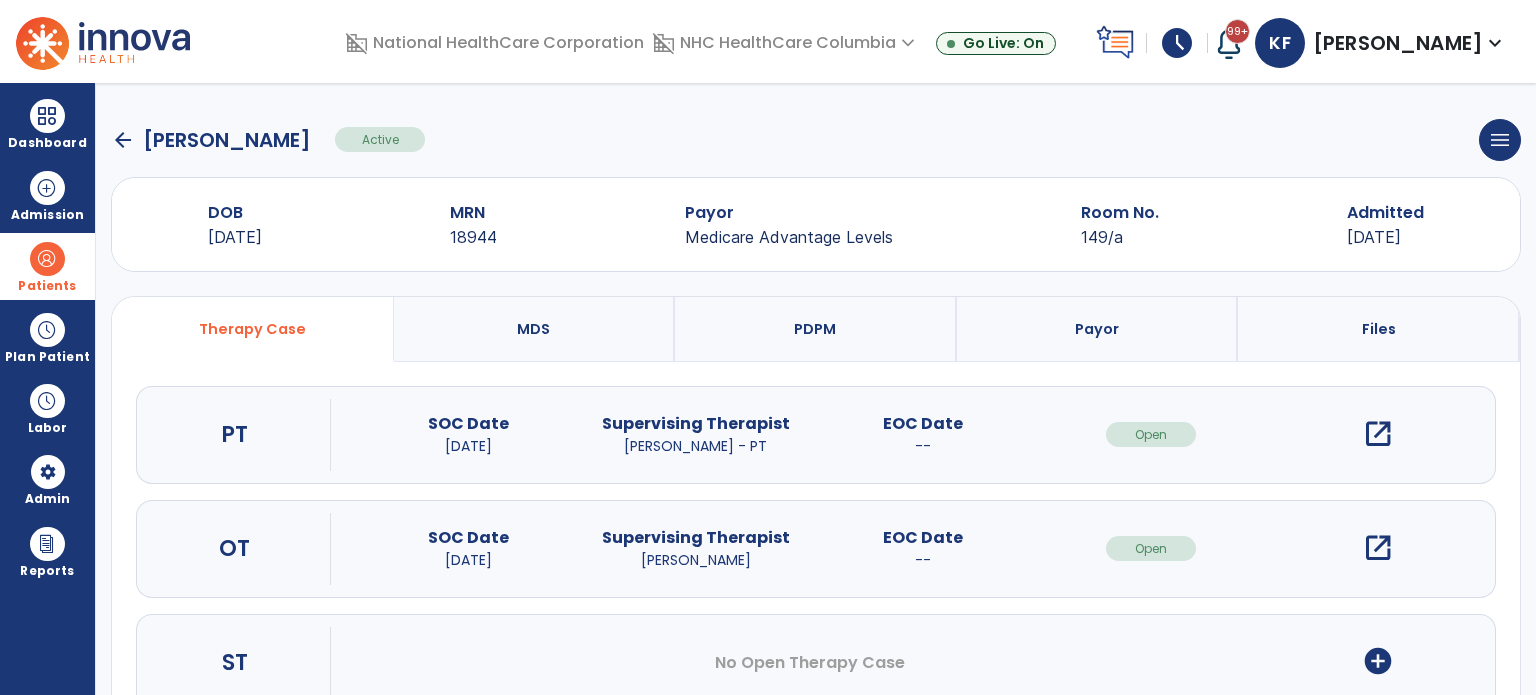 click on "open_in_new" at bounding box center (1378, 548) 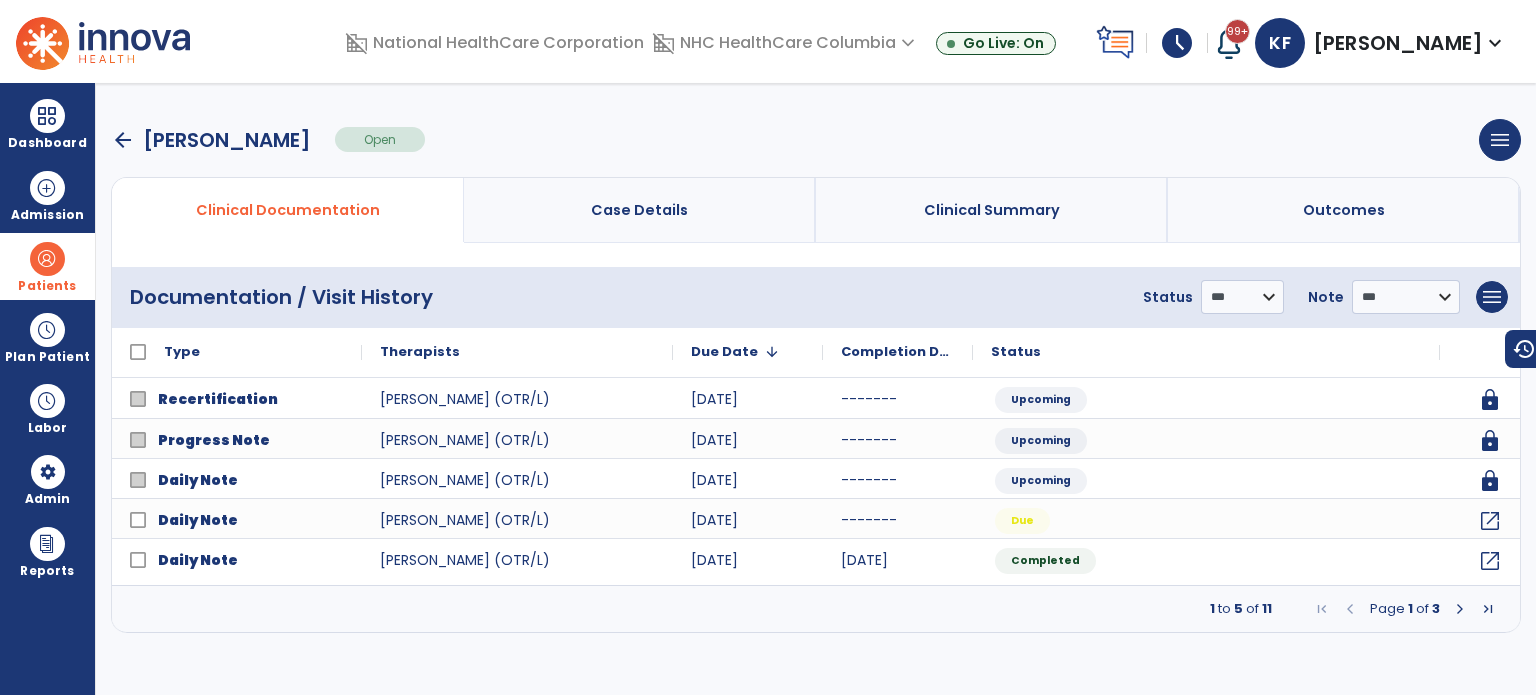 click at bounding box center [1460, 609] 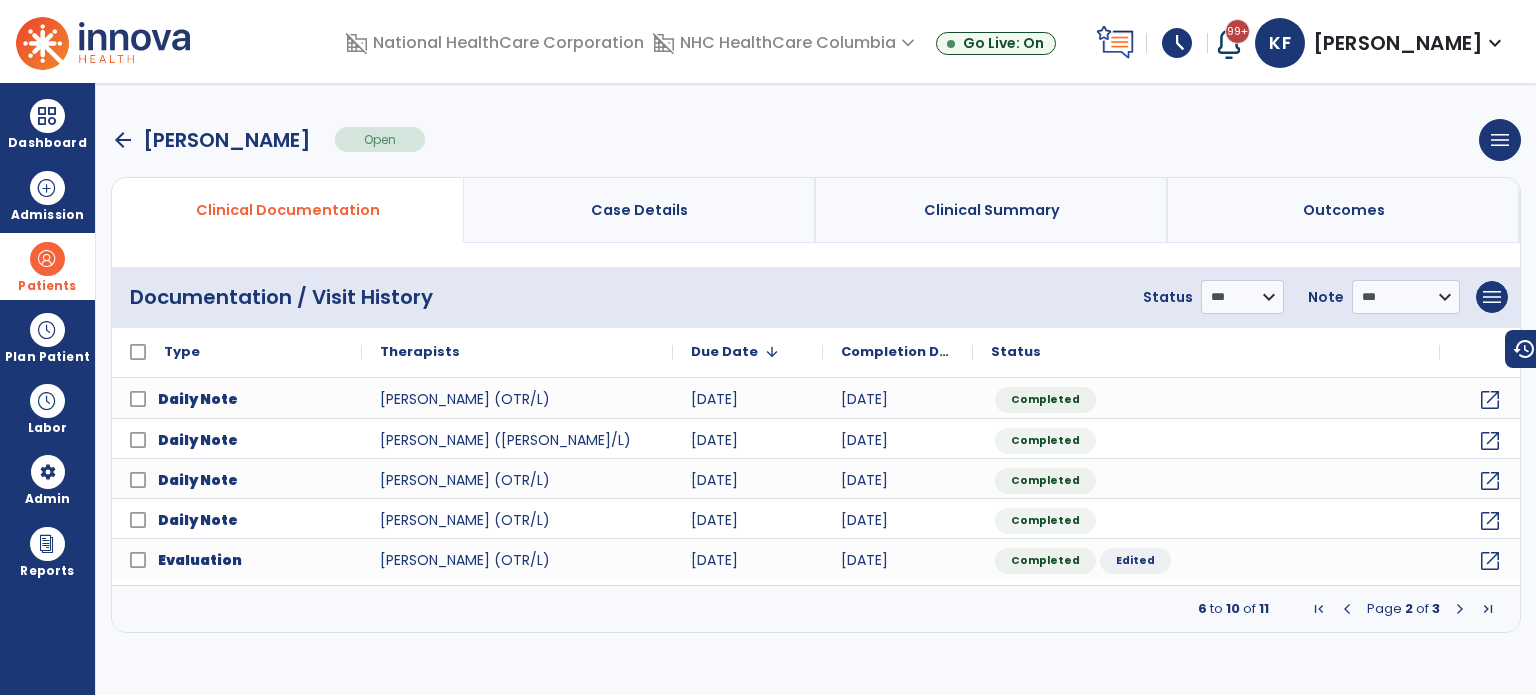 click at bounding box center [1460, 609] 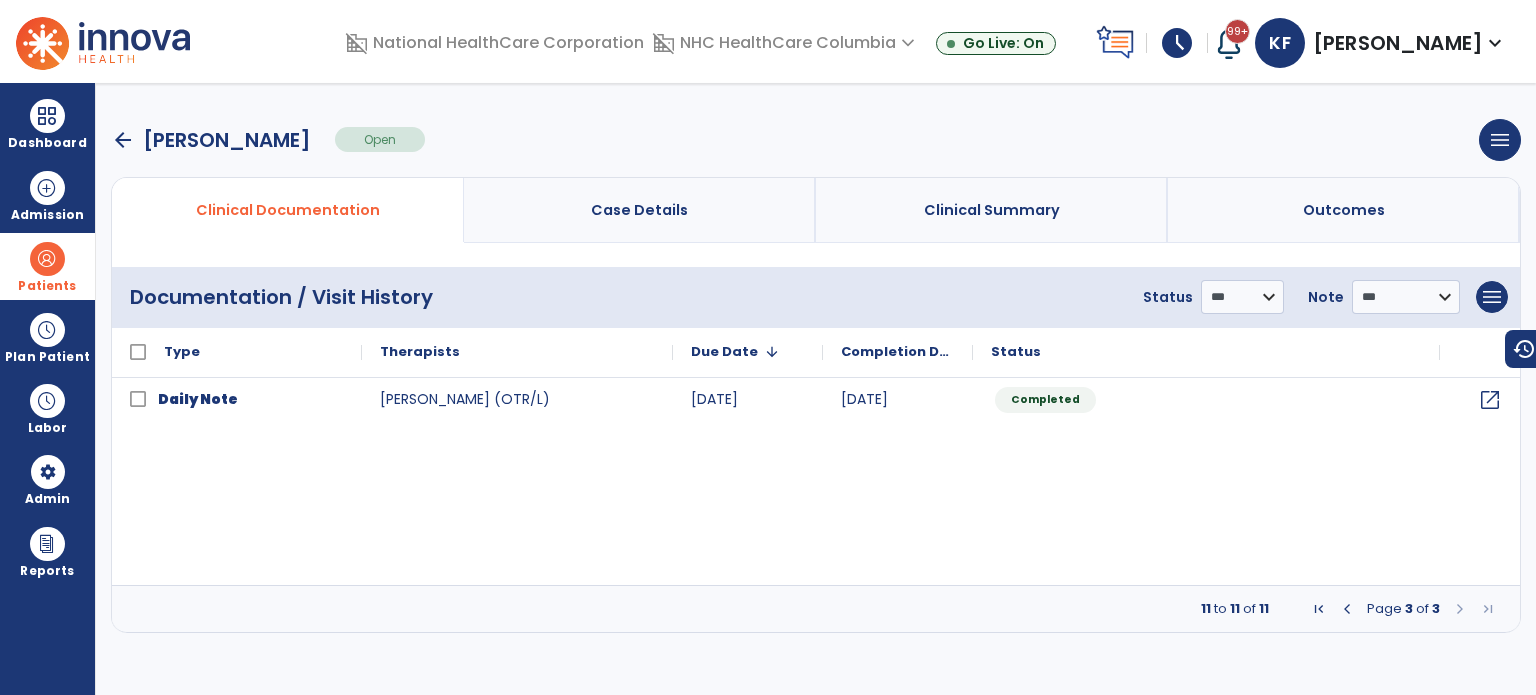 click at bounding box center (1347, 609) 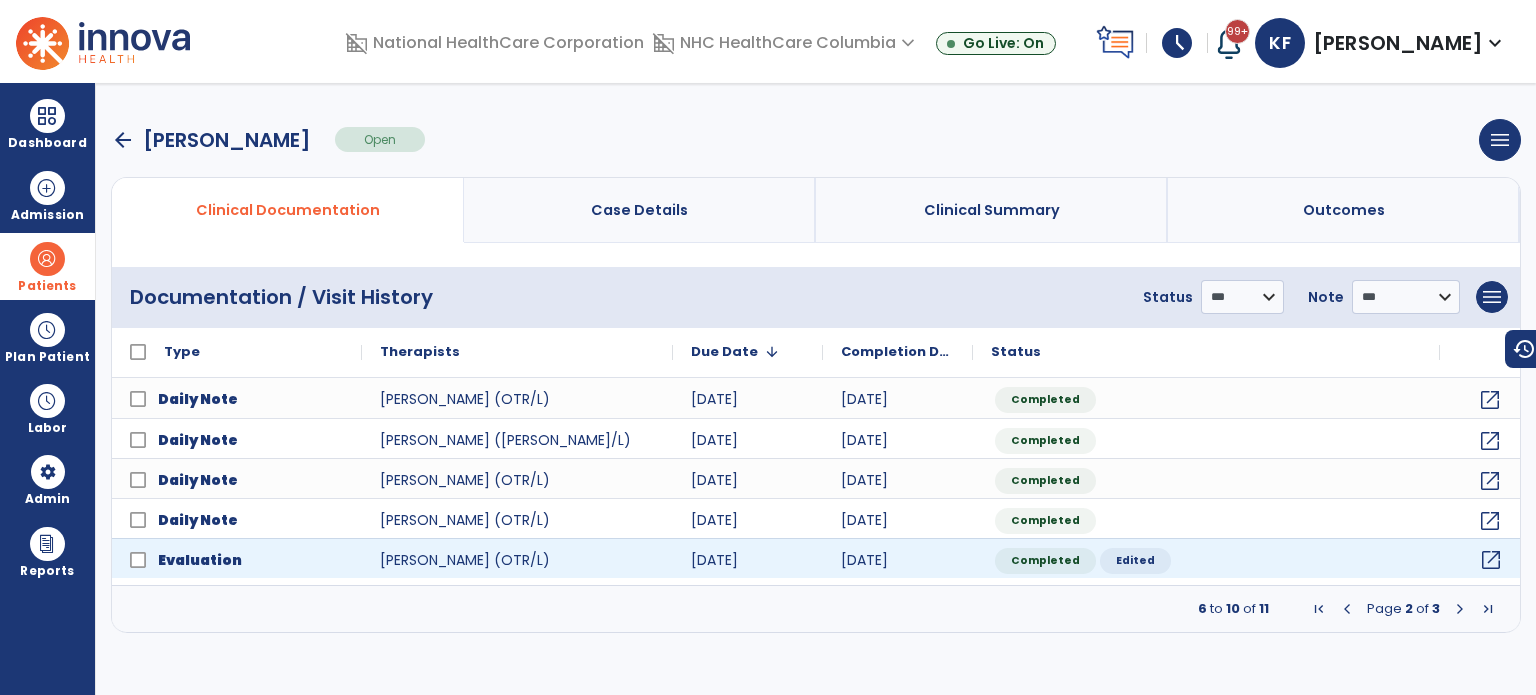 click on "open_in_new" 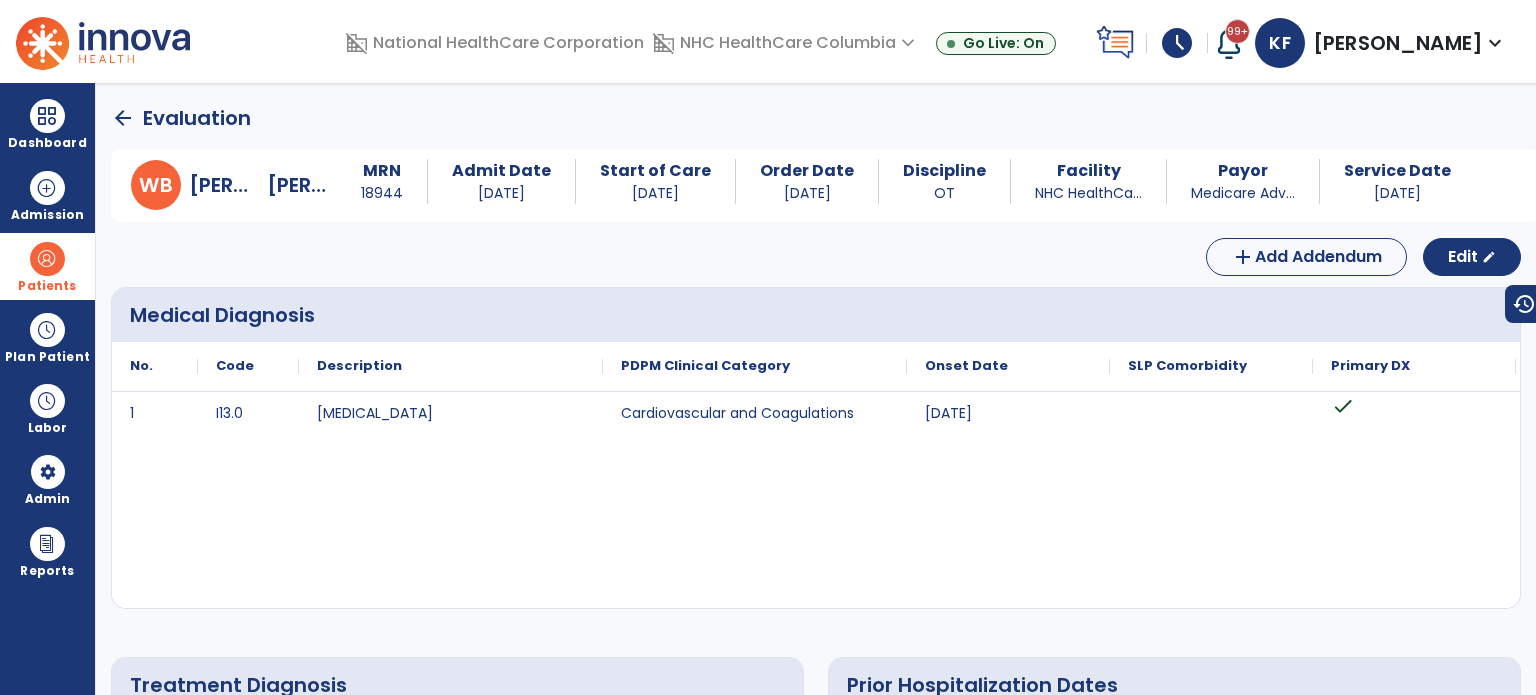 click 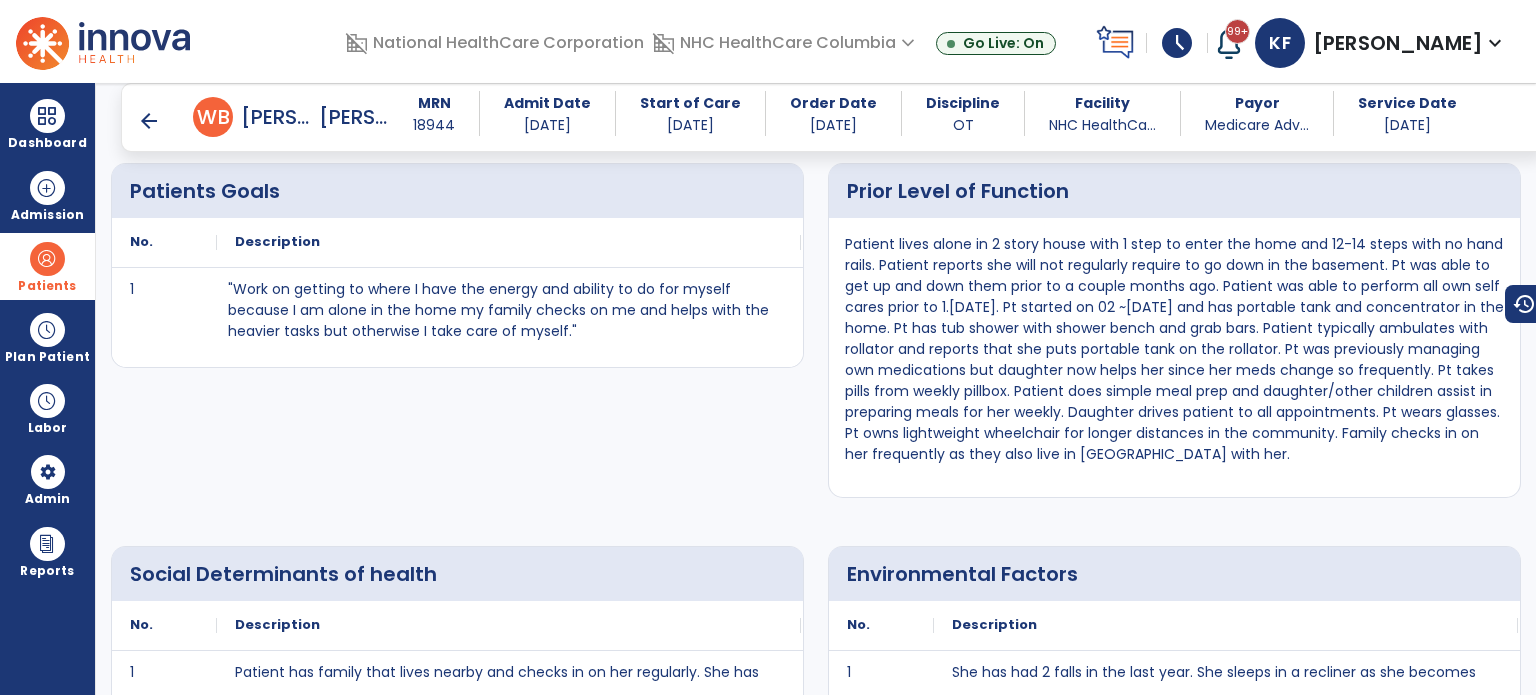 scroll, scrollTop: 1628, scrollLeft: 0, axis: vertical 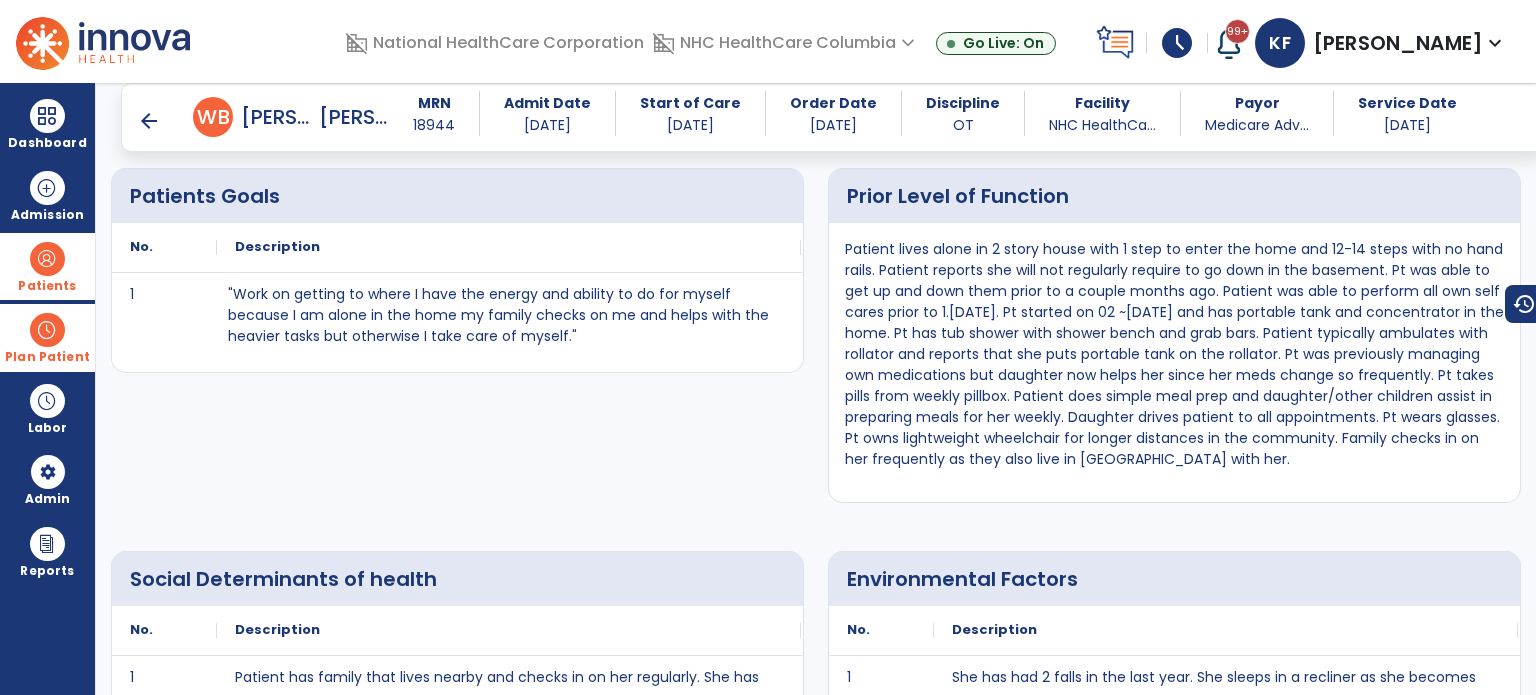 click on "Plan Patient" at bounding box center [47, 266] 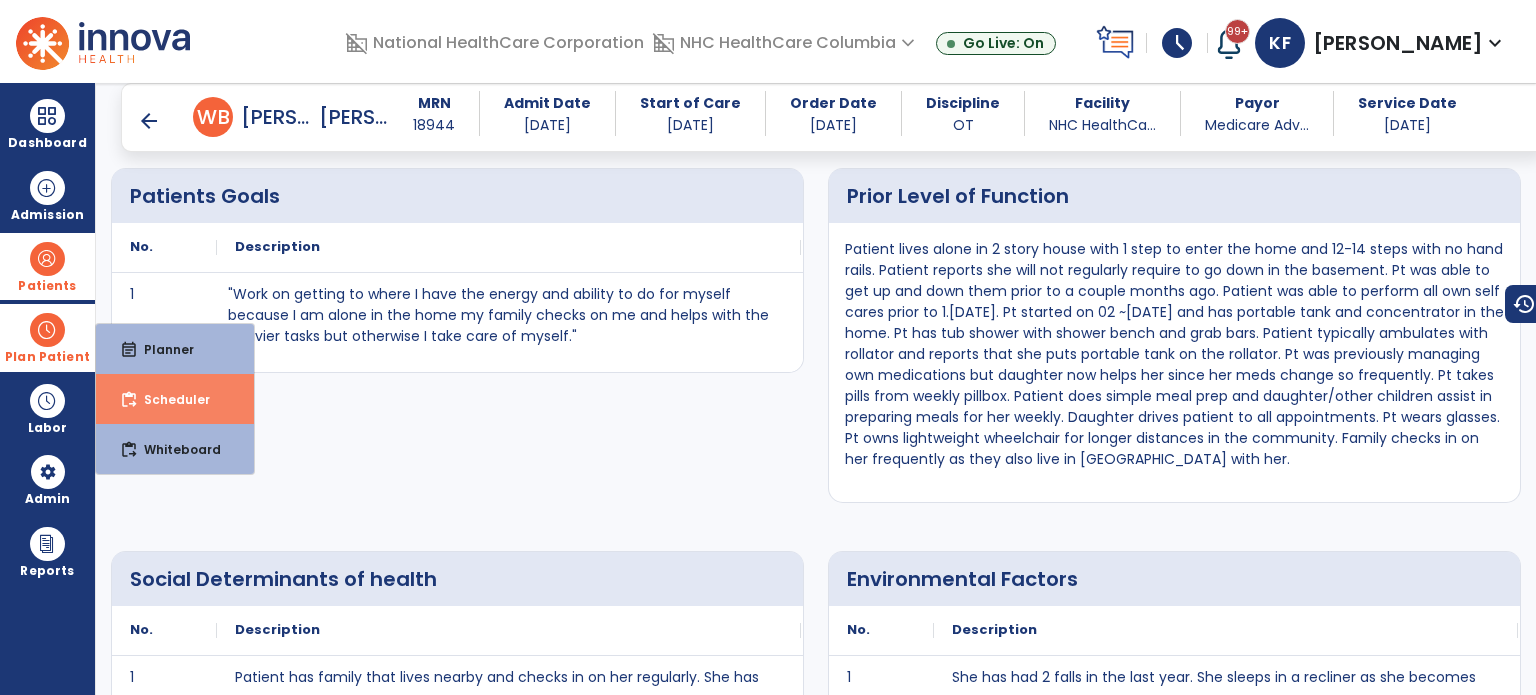 click on "content_paste_go" at bounding box center [129, 400] 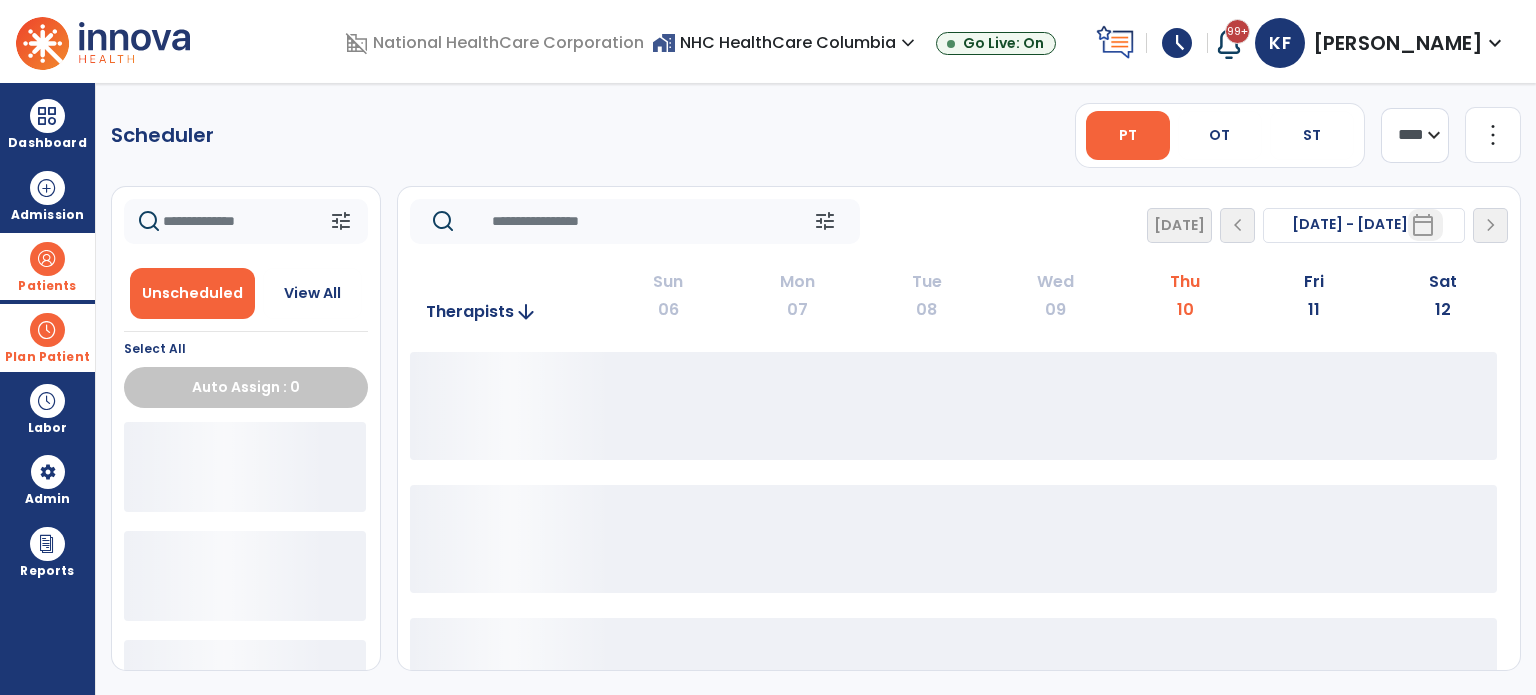 scroll, scrollTop: 0, scrollLeft: 0, axis: both 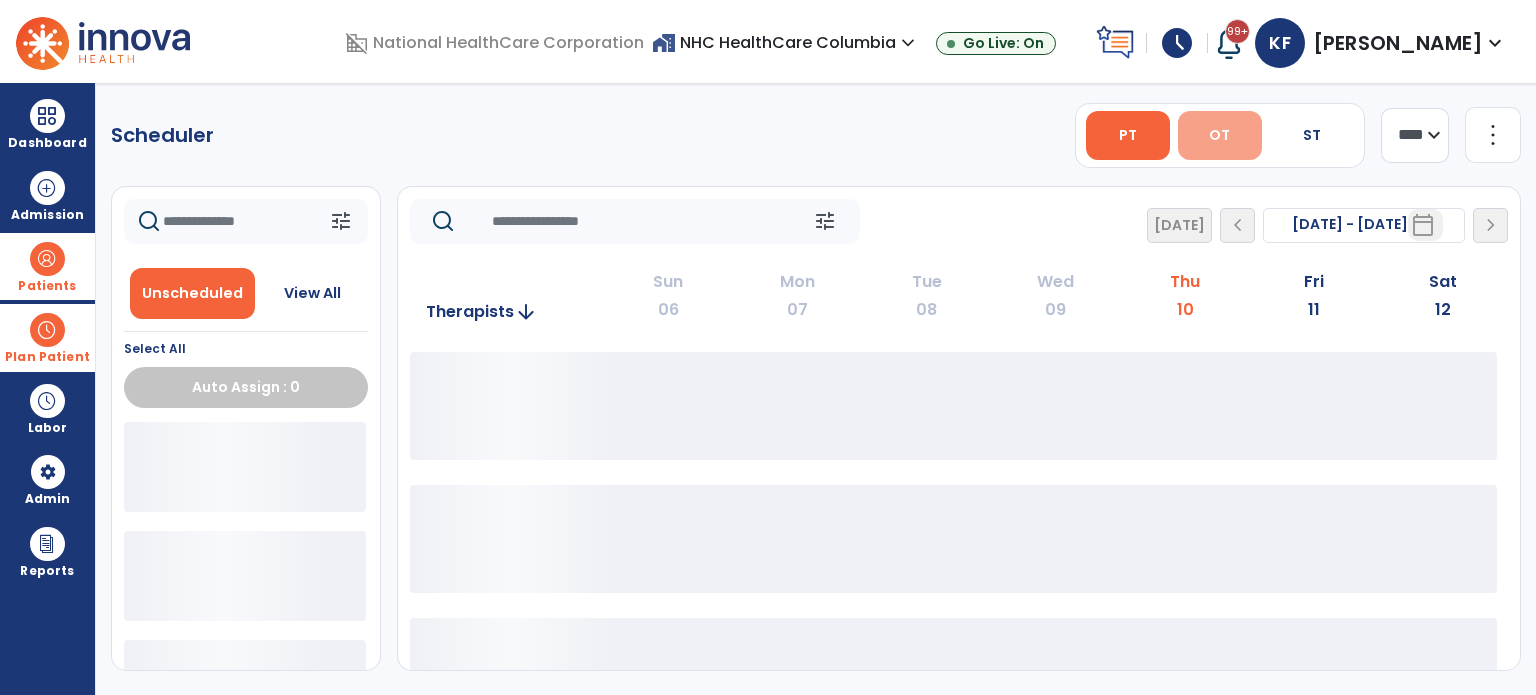 click on "OT" at bounding box center (1220, 135) 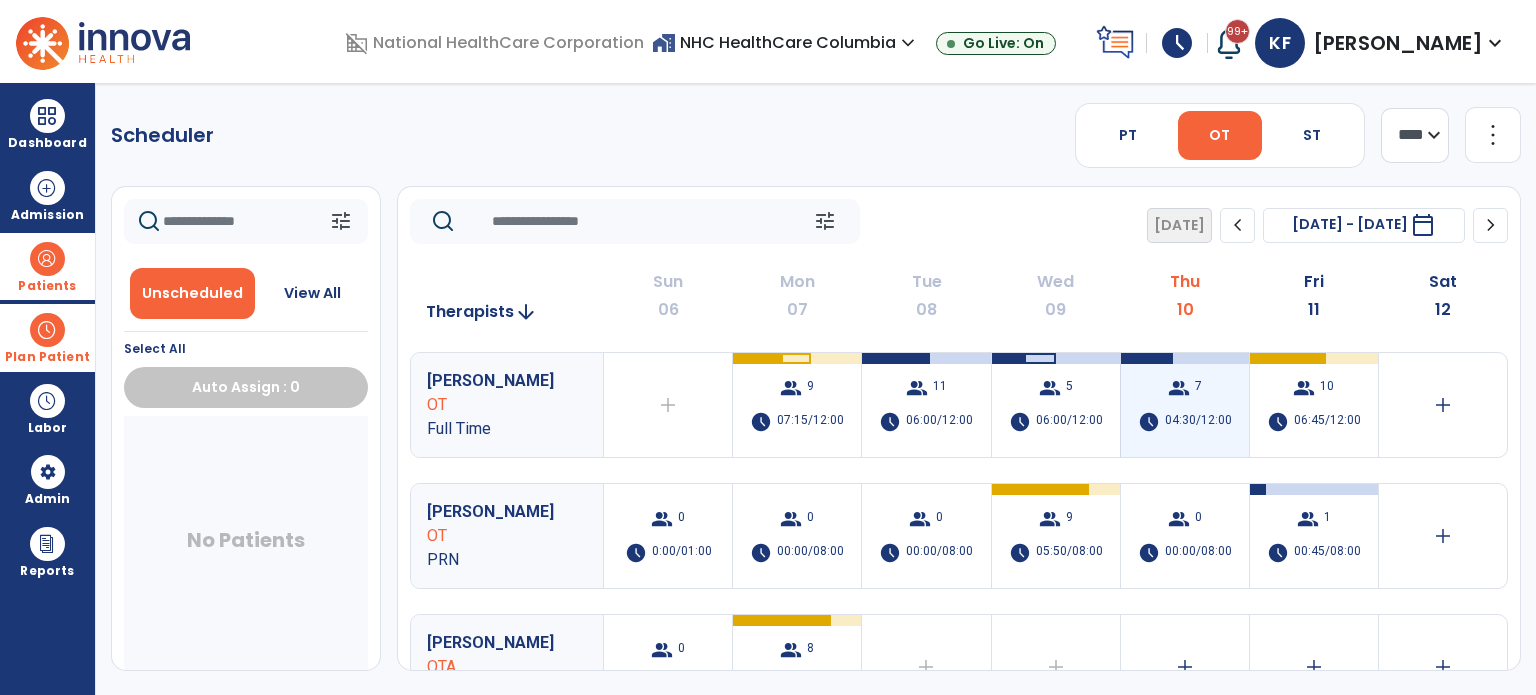 click on "04:30/12:00" at bounding box center (1198, 422) 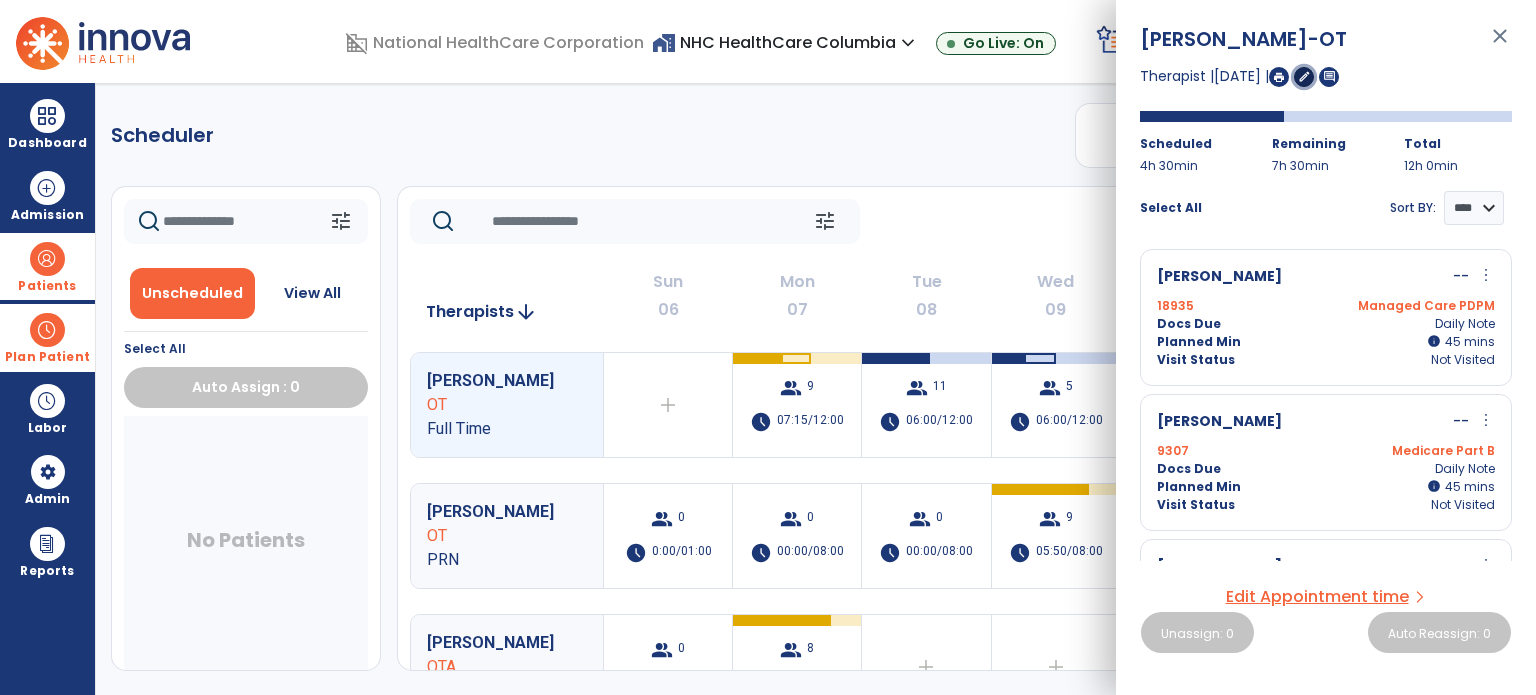 click on "edit" at bounding box center (1304, 76) 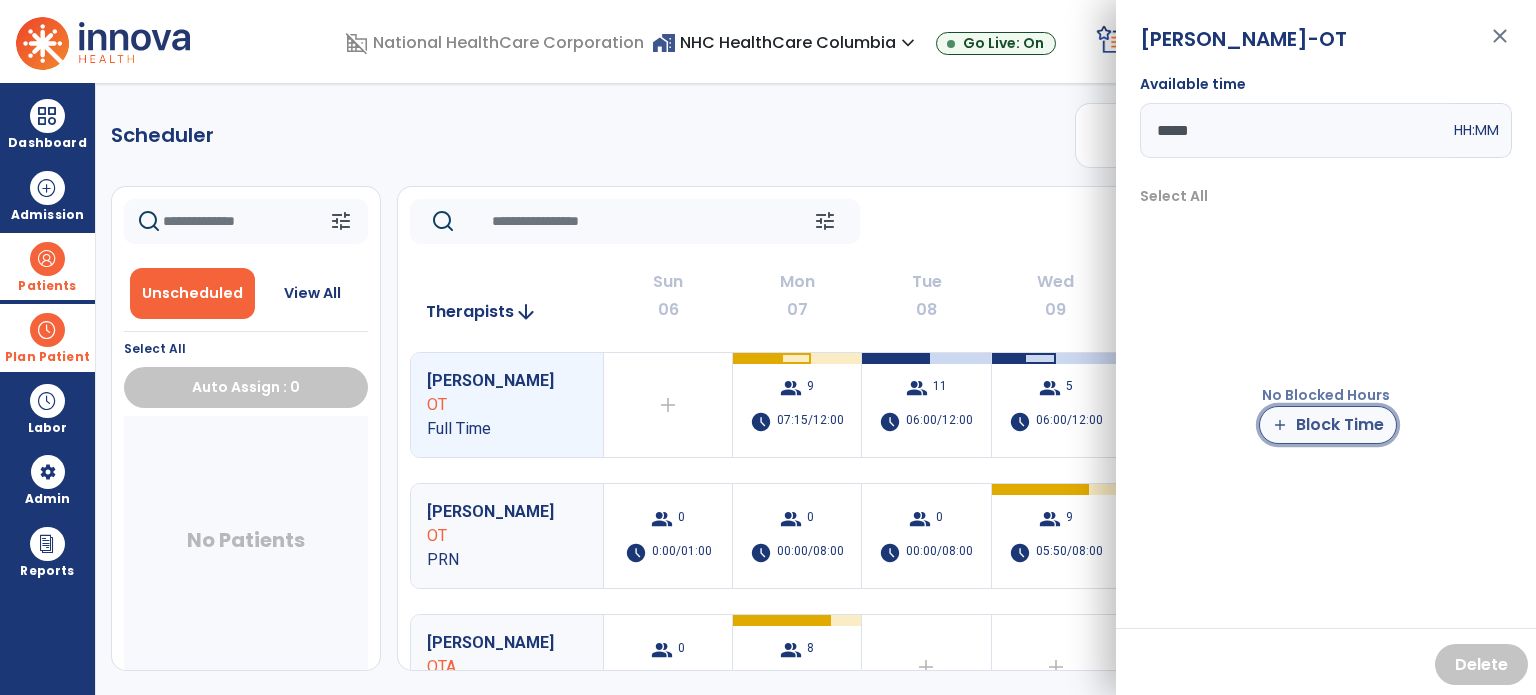 click on "add   Block Time" at bounding box center (1328, 425) 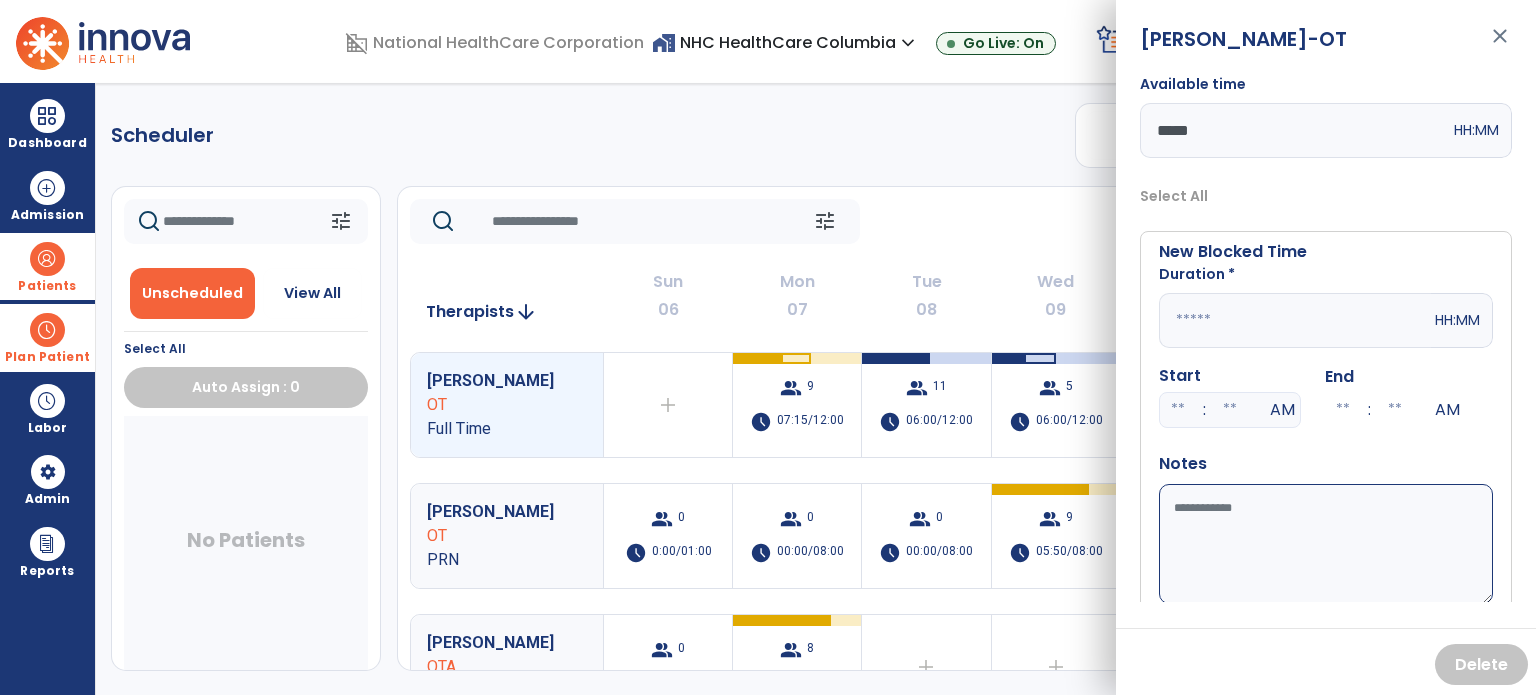 click at bounding box center [1295, 320] 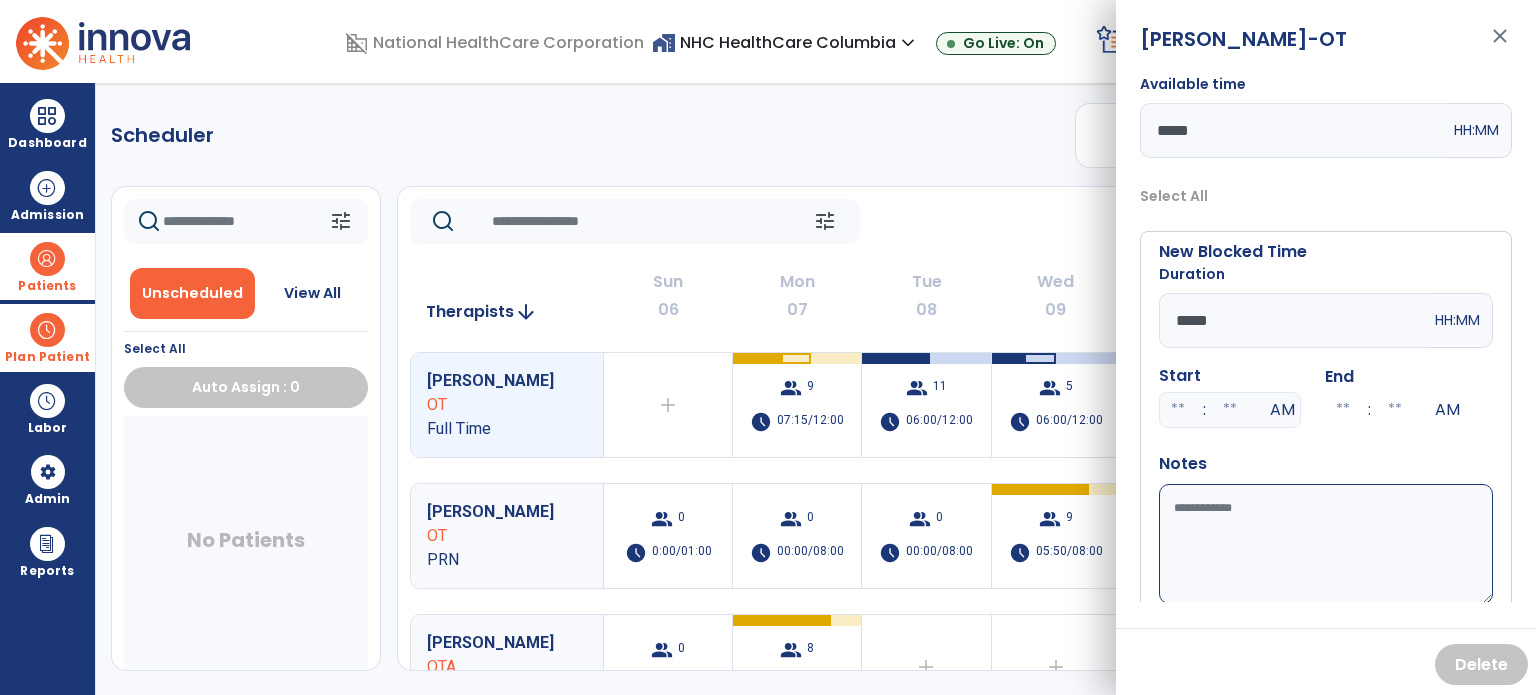 type on "*****" 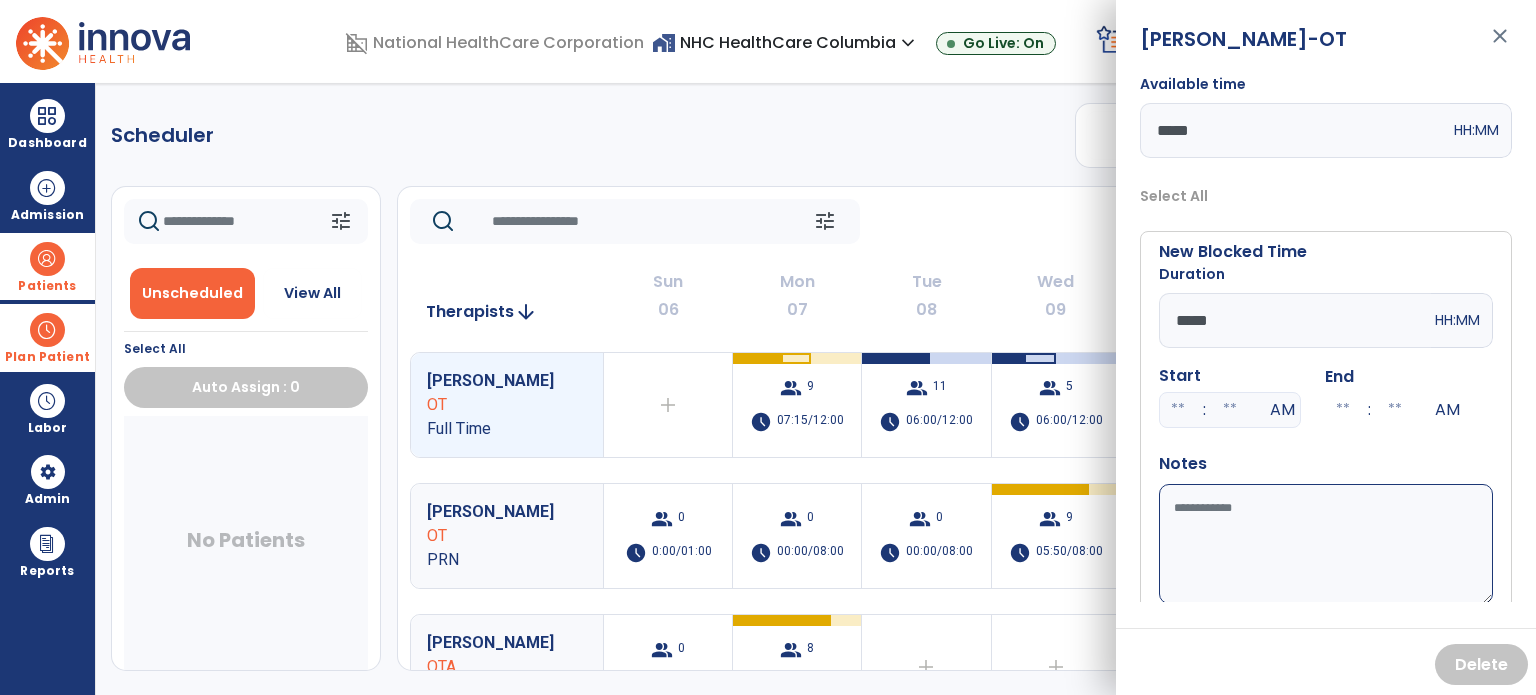click at bounding box center [1178, 410] 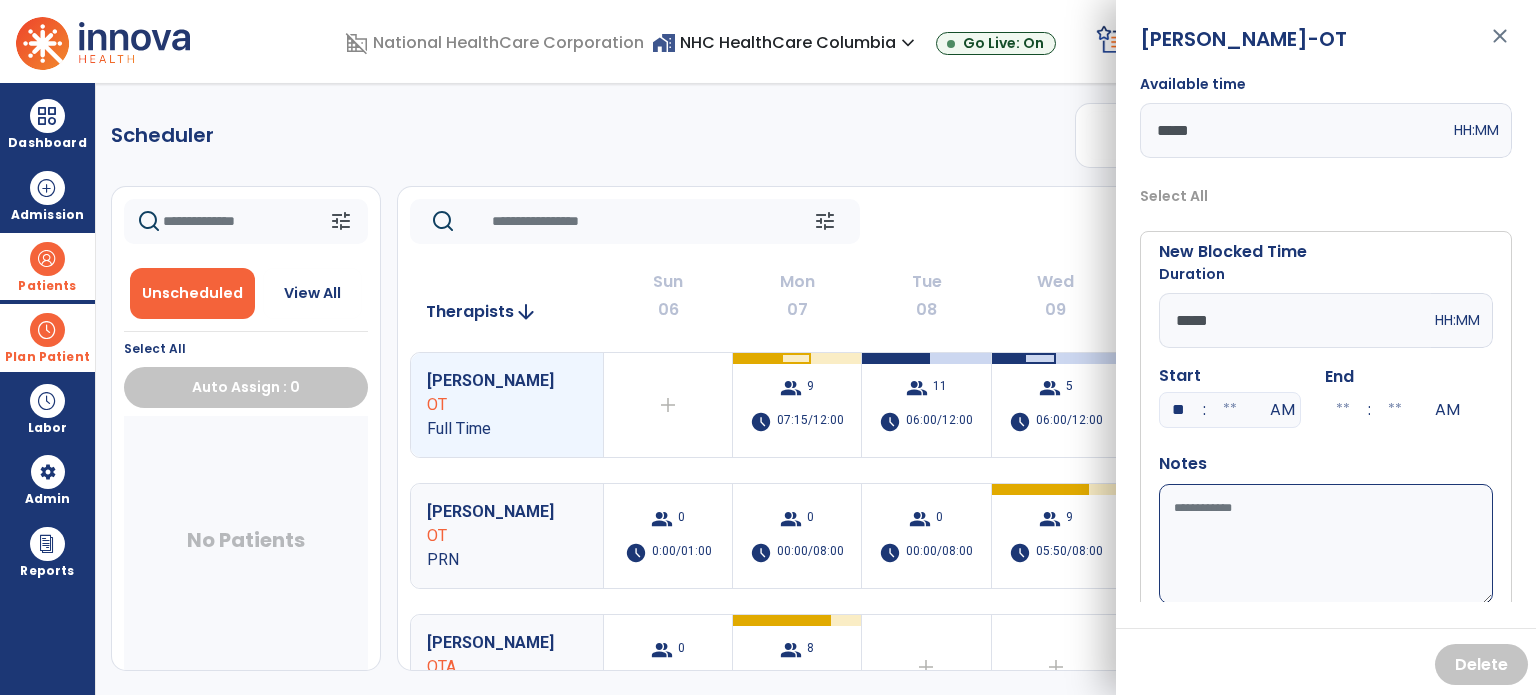 type on "**" 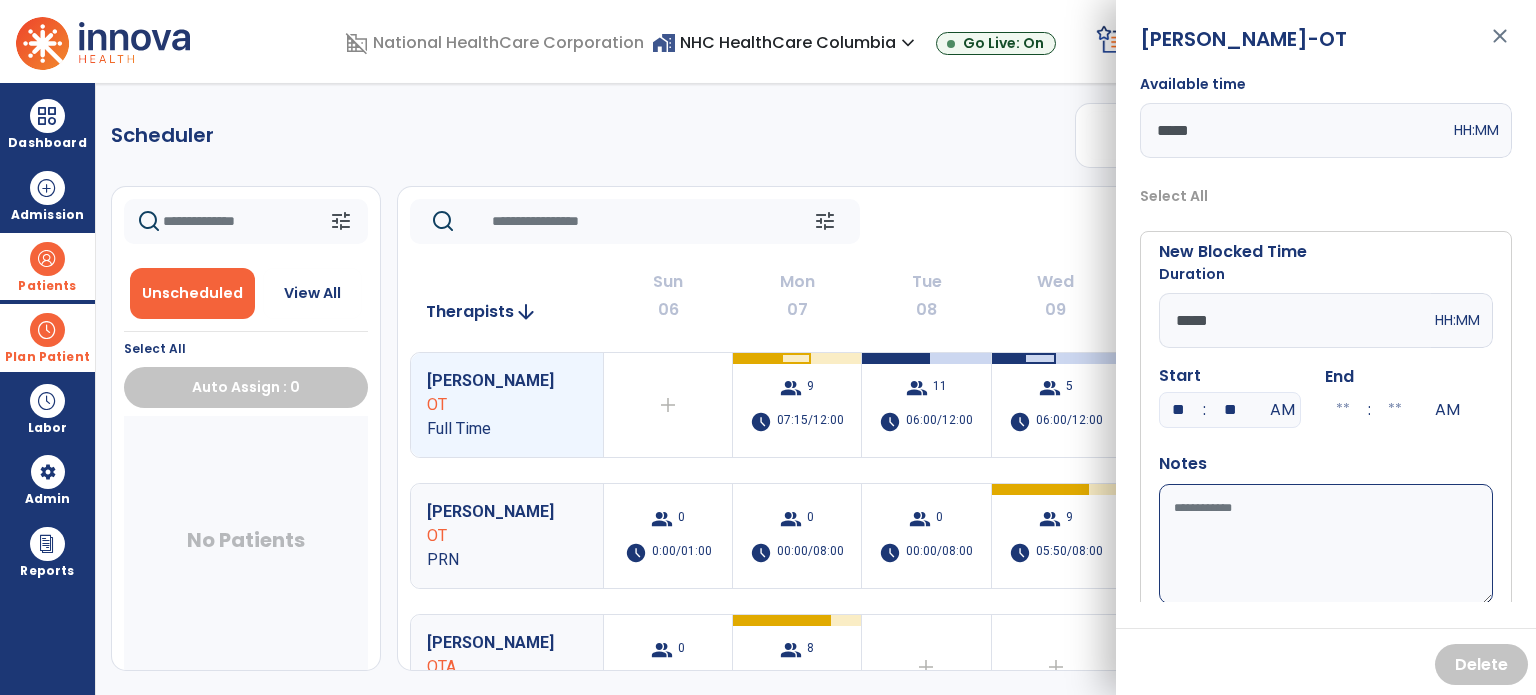 type on "**" 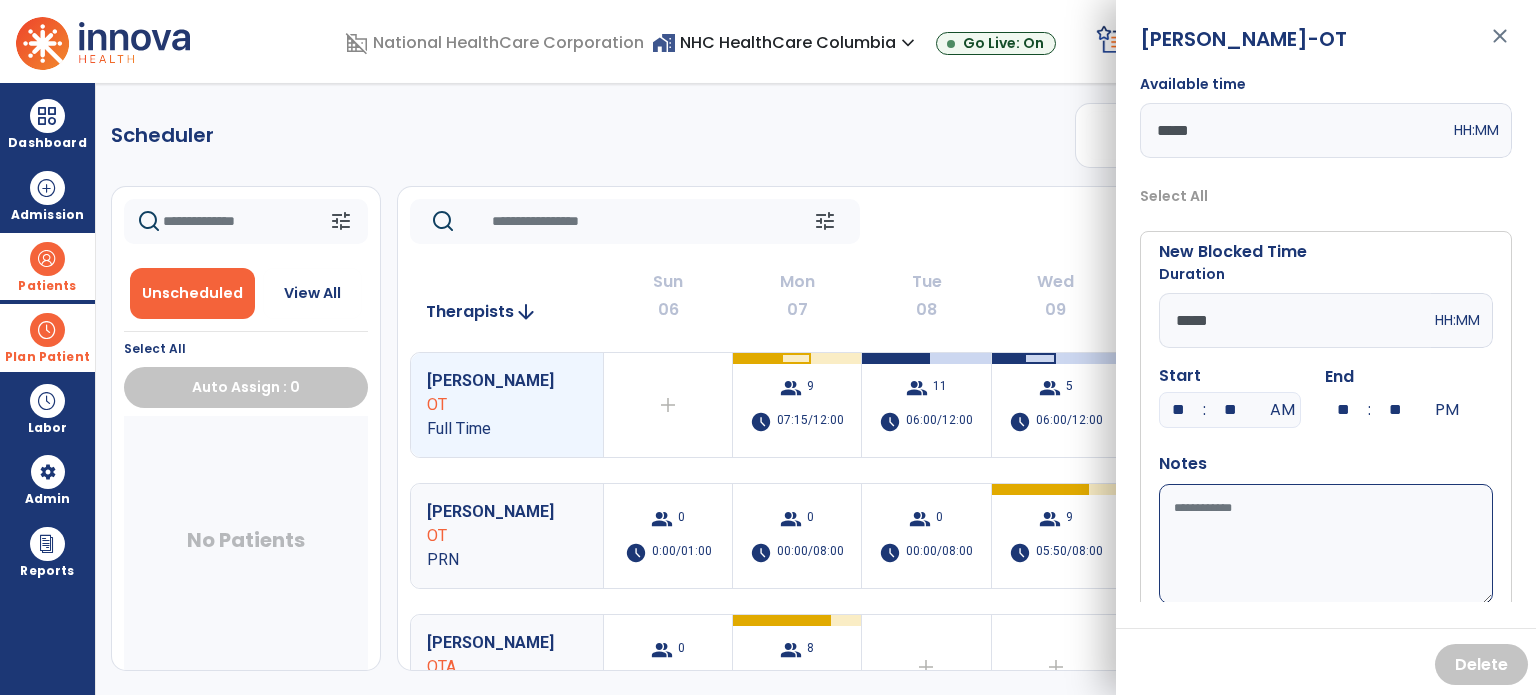 click on "Available time" at bounding box center [1326, 544] 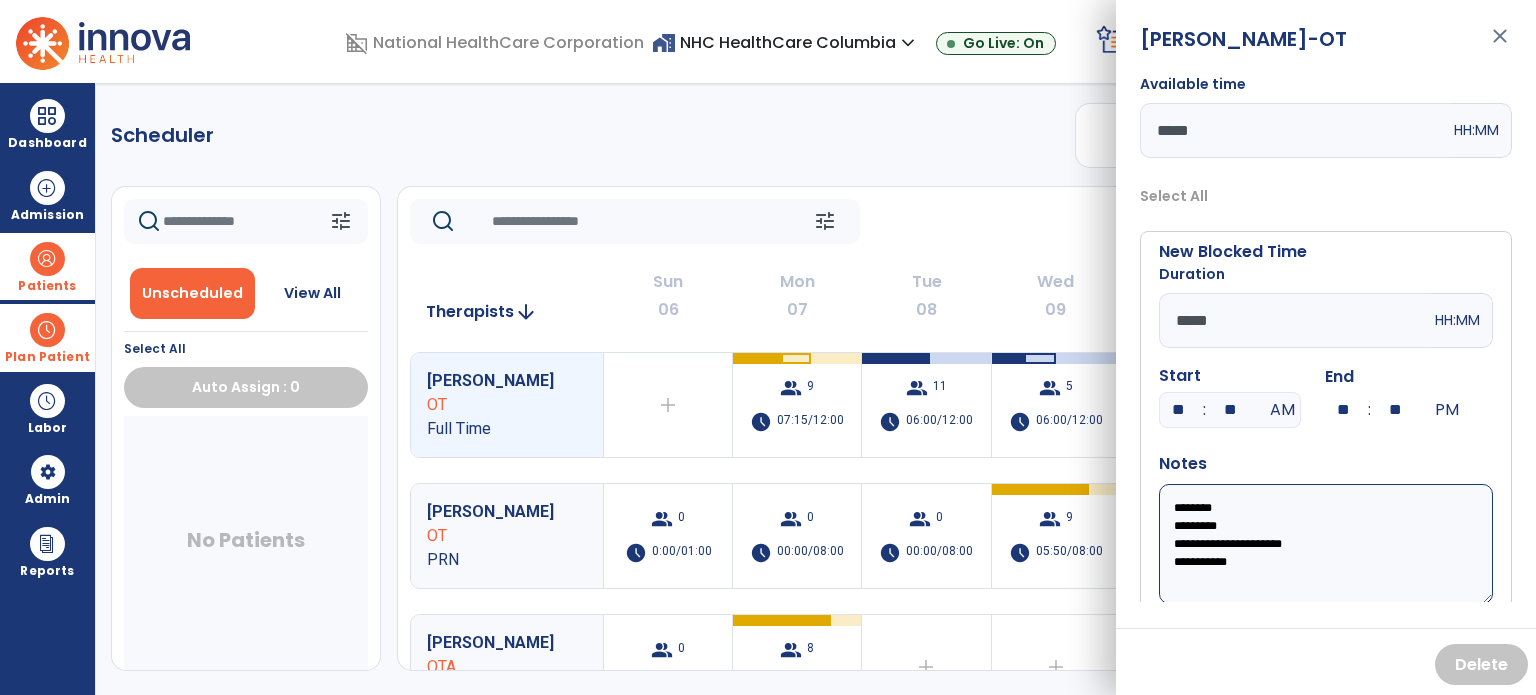 scroll, scrollTop: 56, scrollLeft: 0, axis: vertical 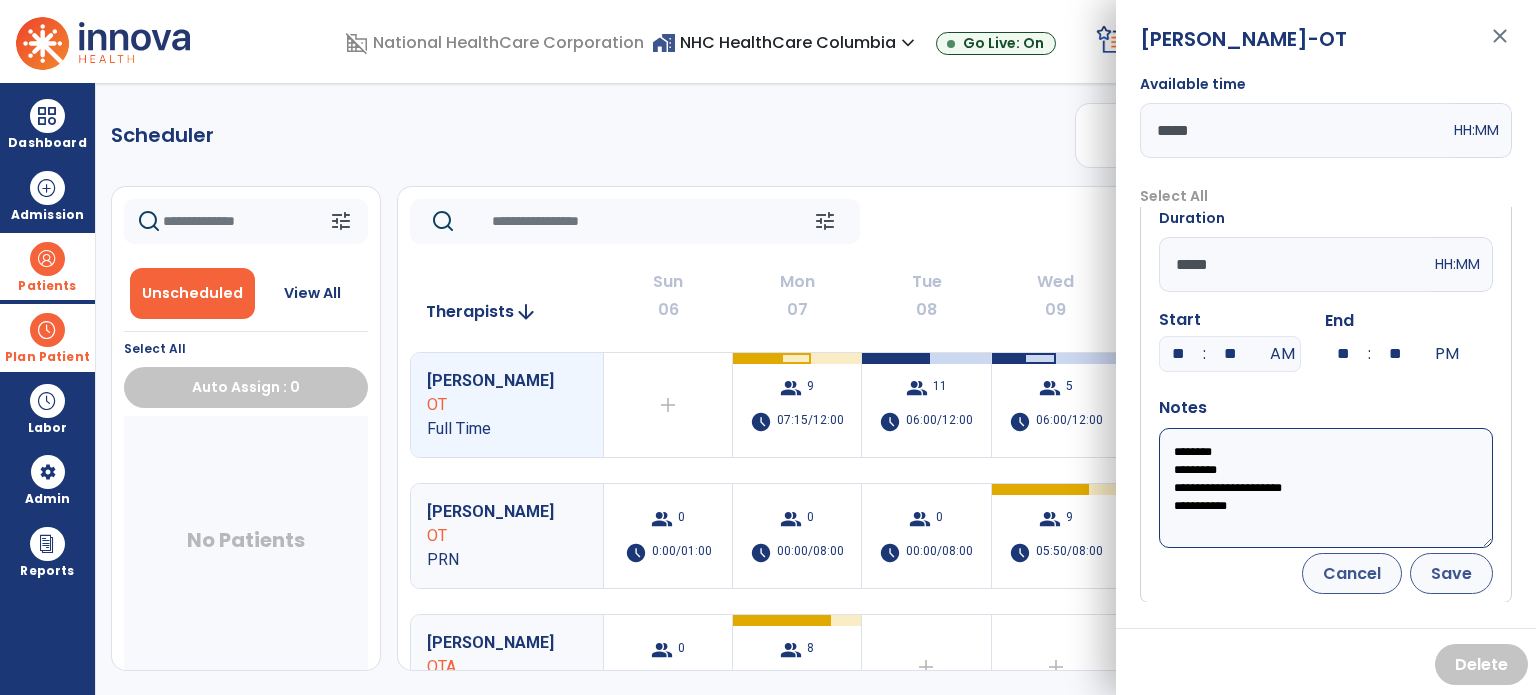 type on "**********" 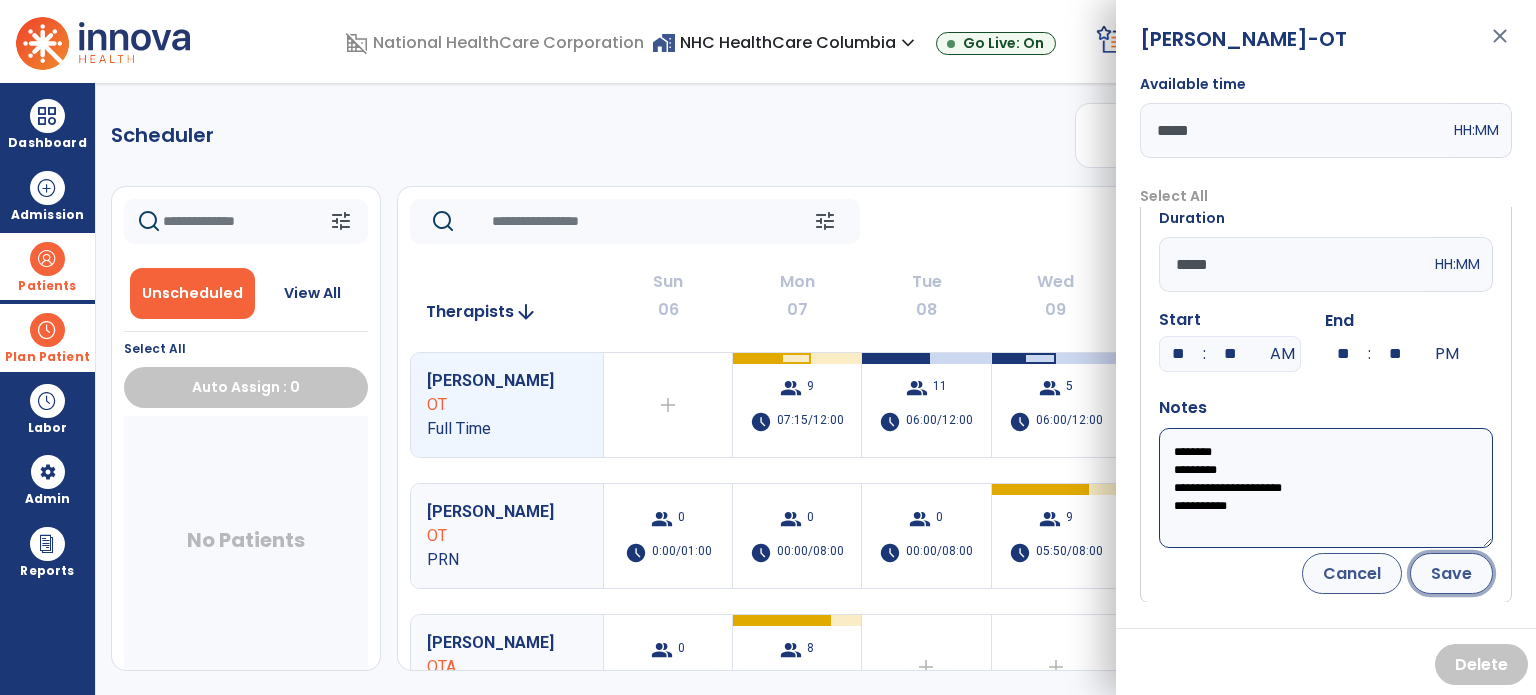 click on "Save" at bounding box center (1451, 573) 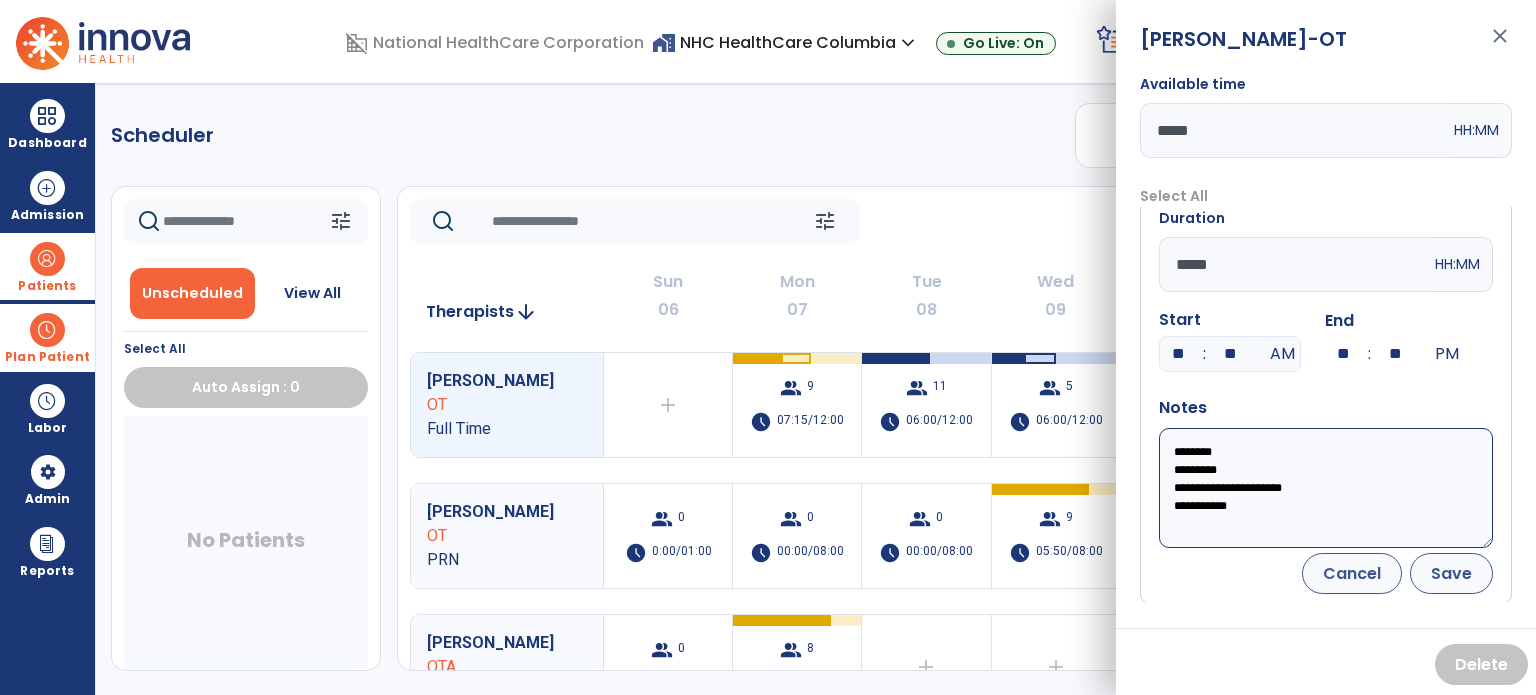 scroll, scrollTop: 0, scrollLeft: 0, axis: both 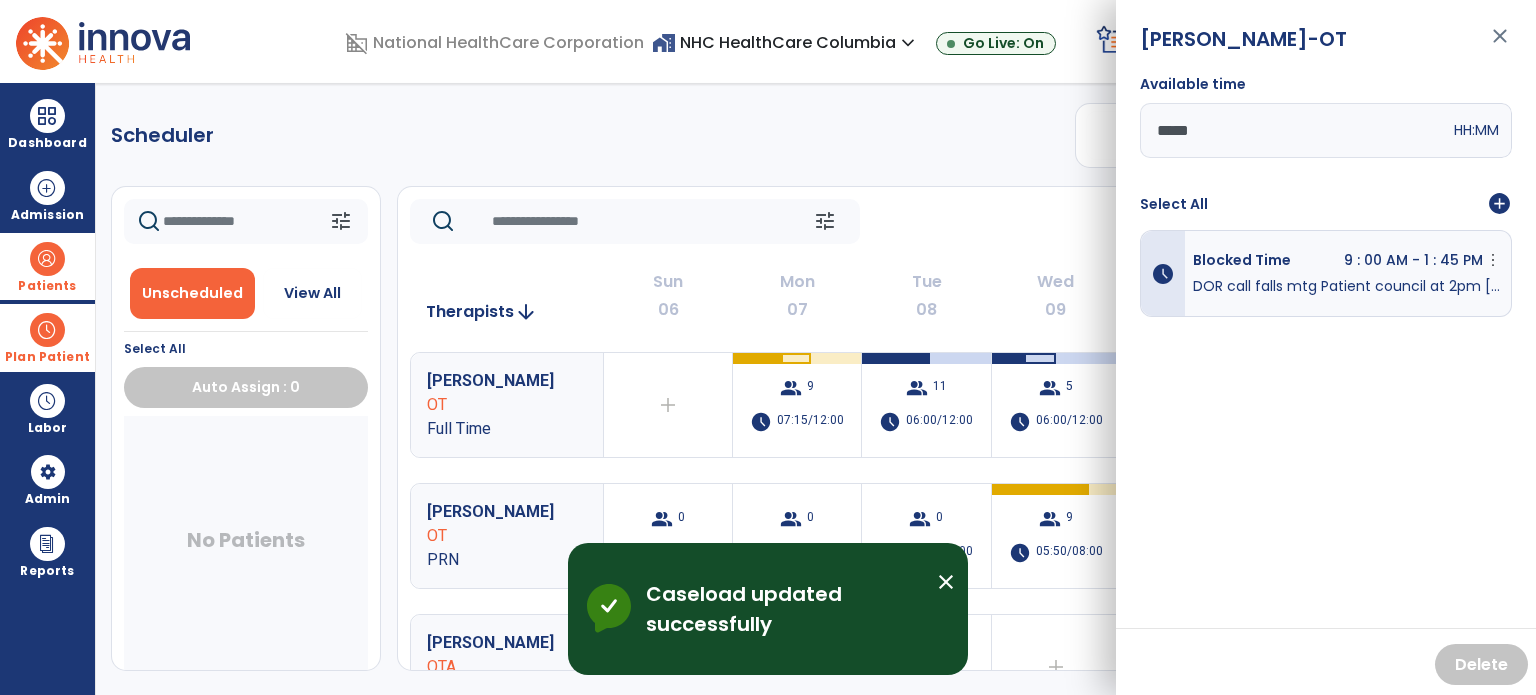 click on "close" at bounding box center [1500, 45] 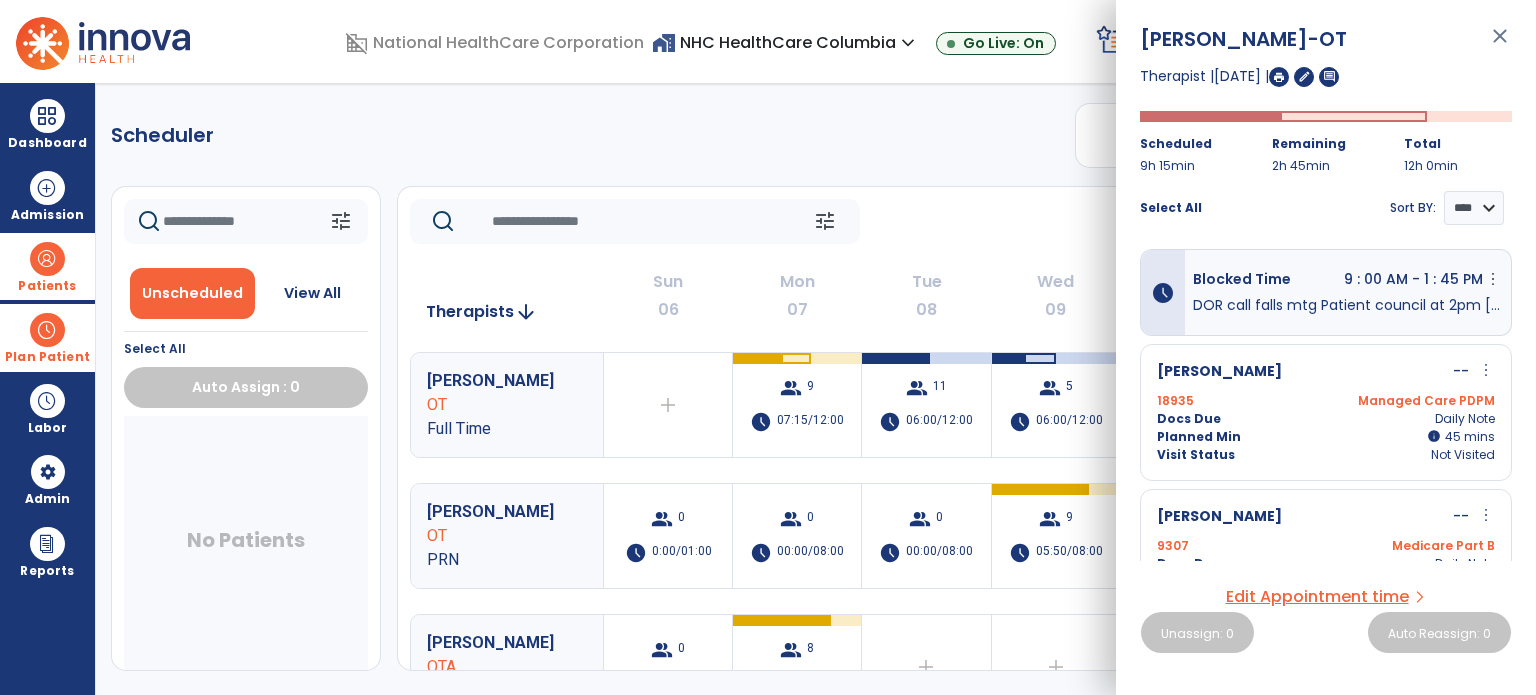 click on "close" at bounding box center (1500, 45) 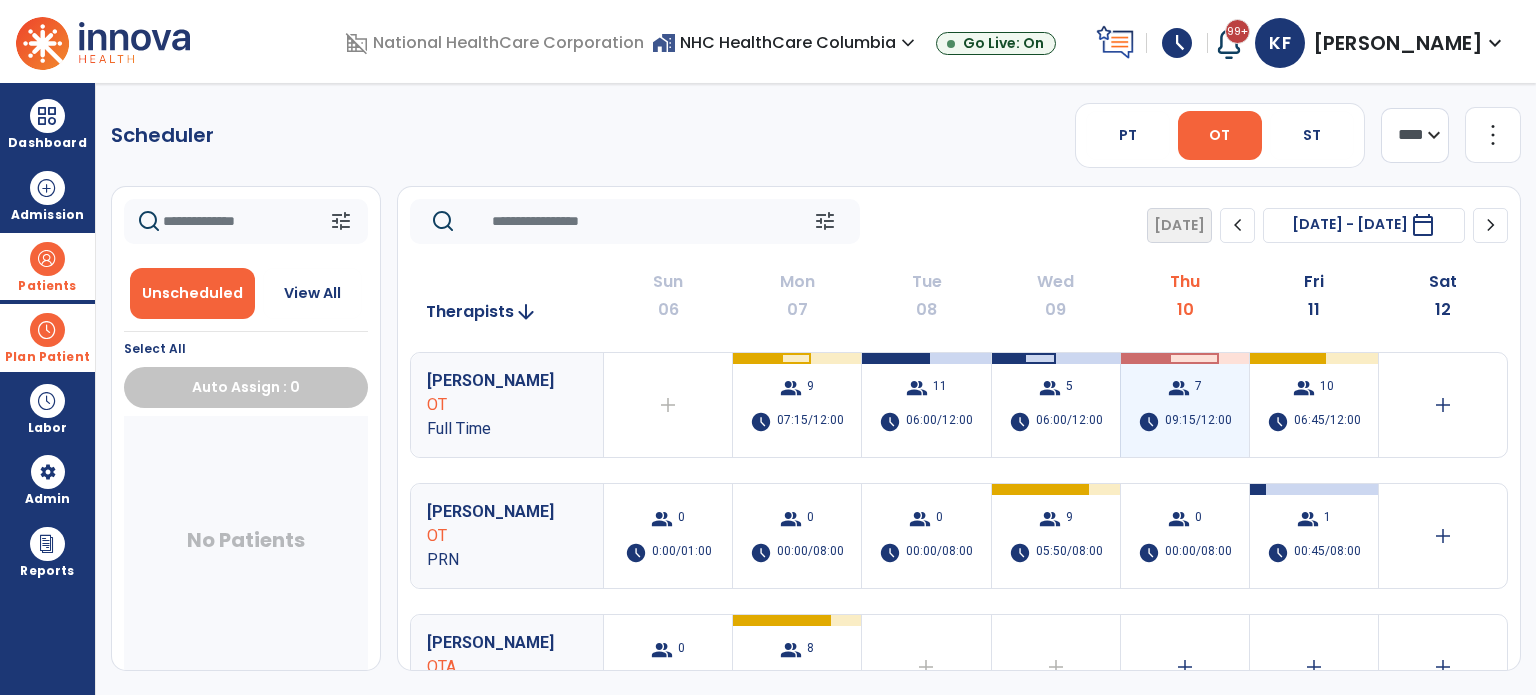 click on "group  7  schedule  09:15/12:00" at bounding box center (1185, 405) 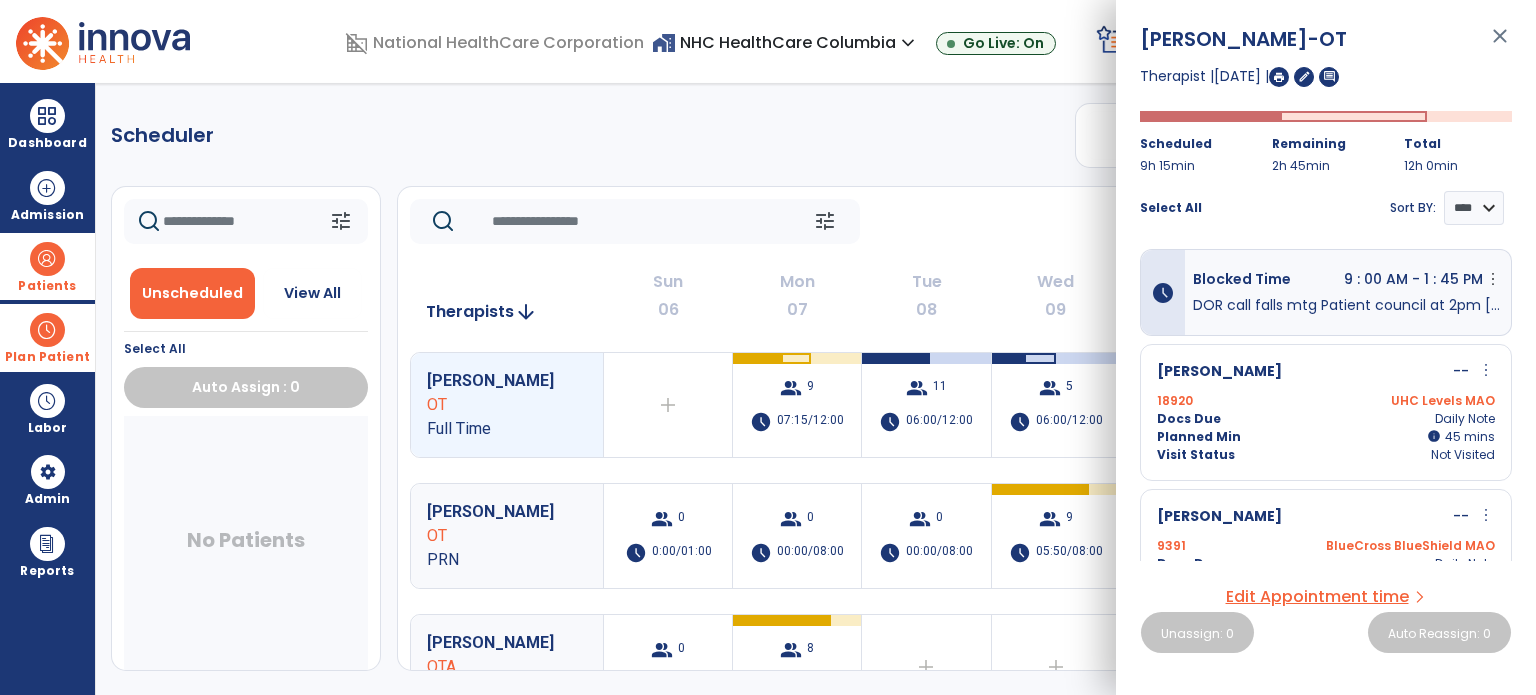 click at bounding box center (1279, 77) 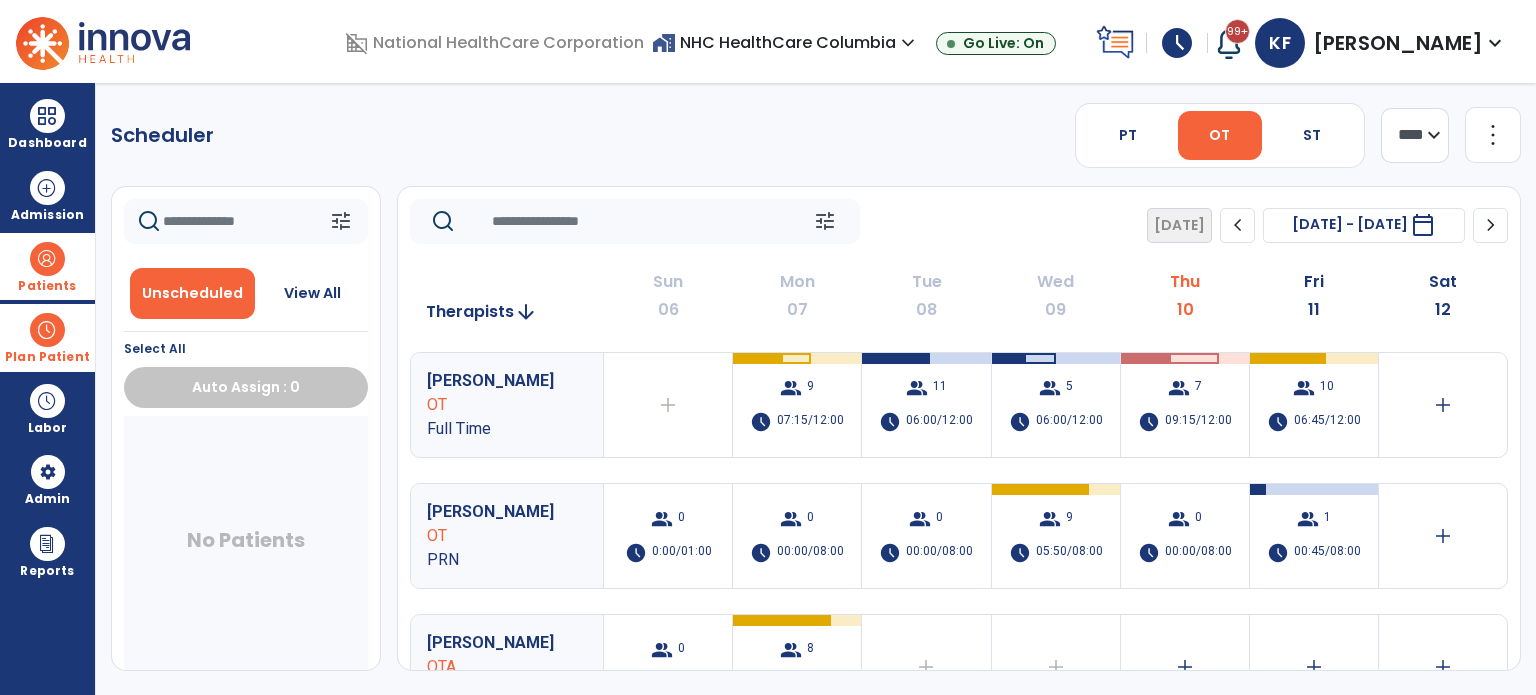 click on "Patients" at bounding box center [47, 266] 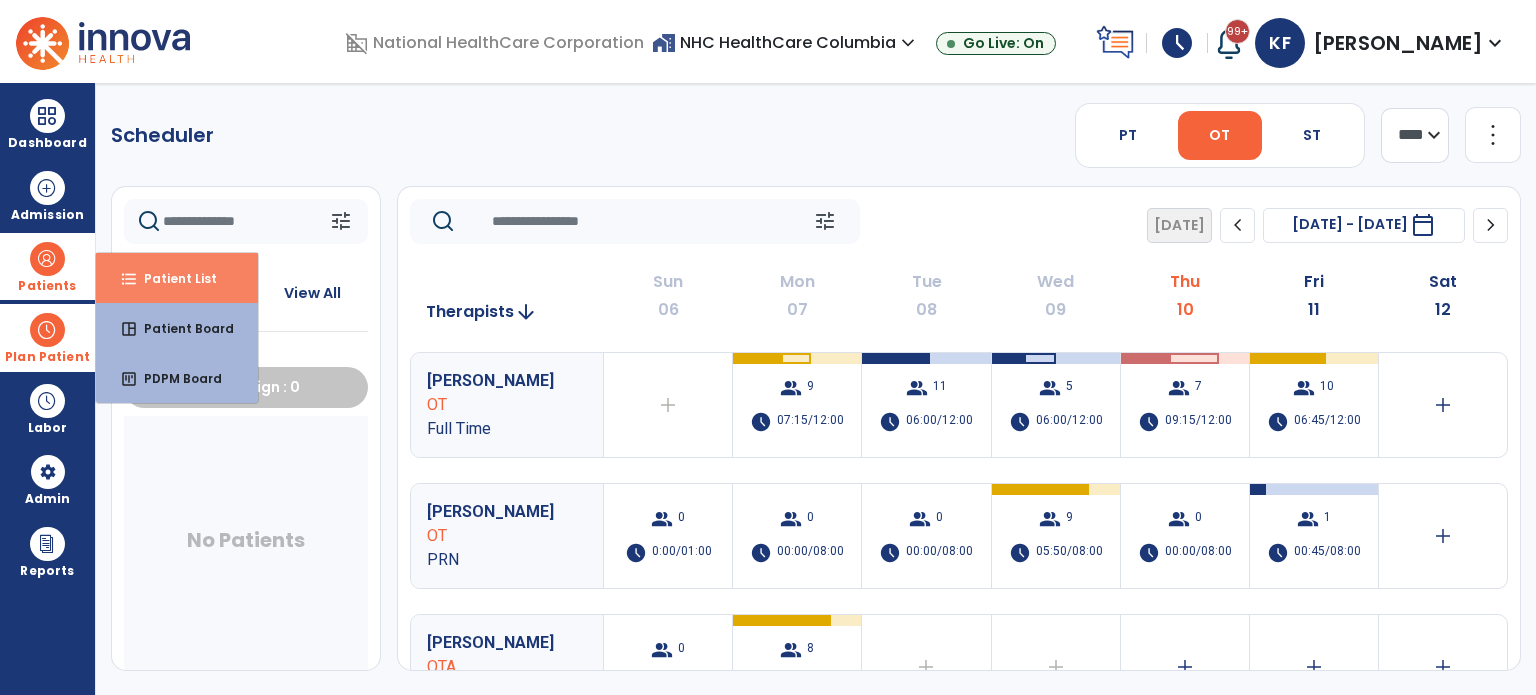 click on "Patient List" at bounding box center [172, 278] 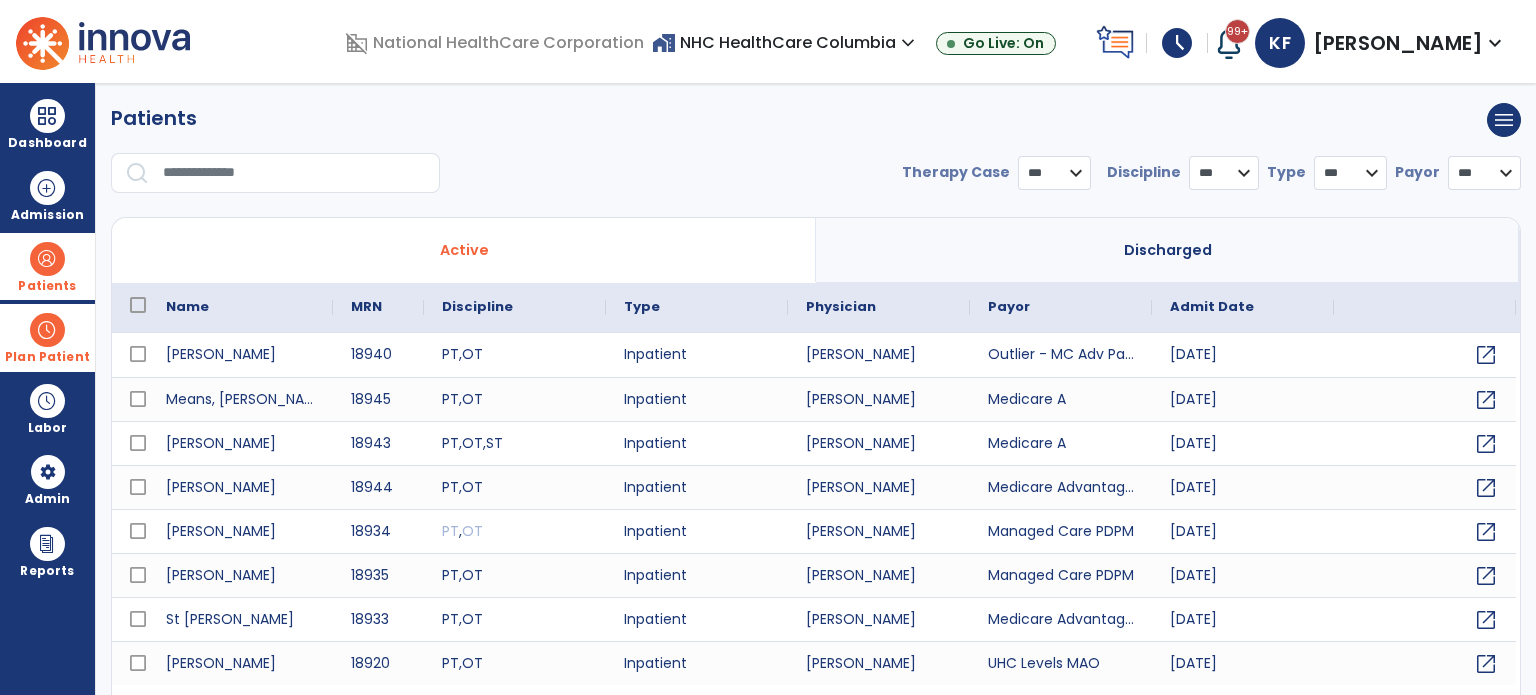 select on "***" 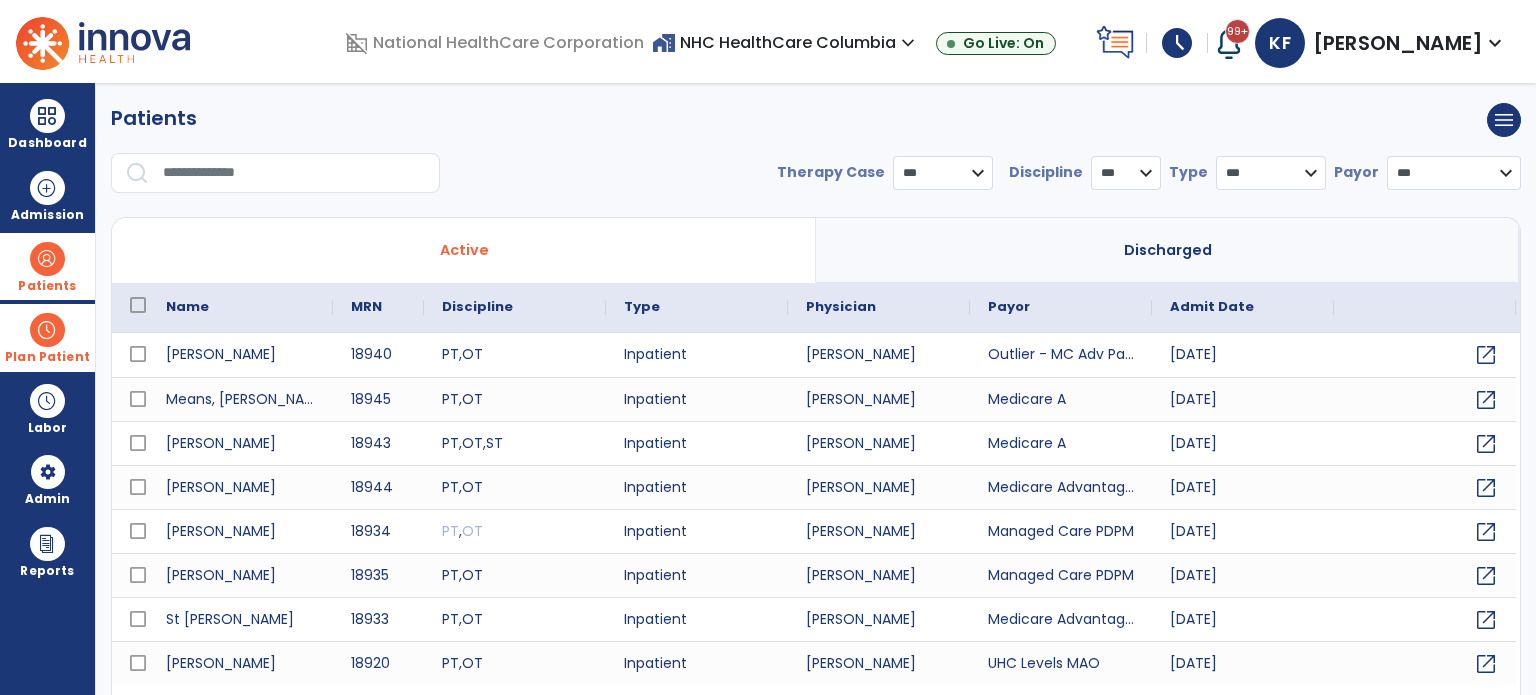 click at bounding box center (294, 173) 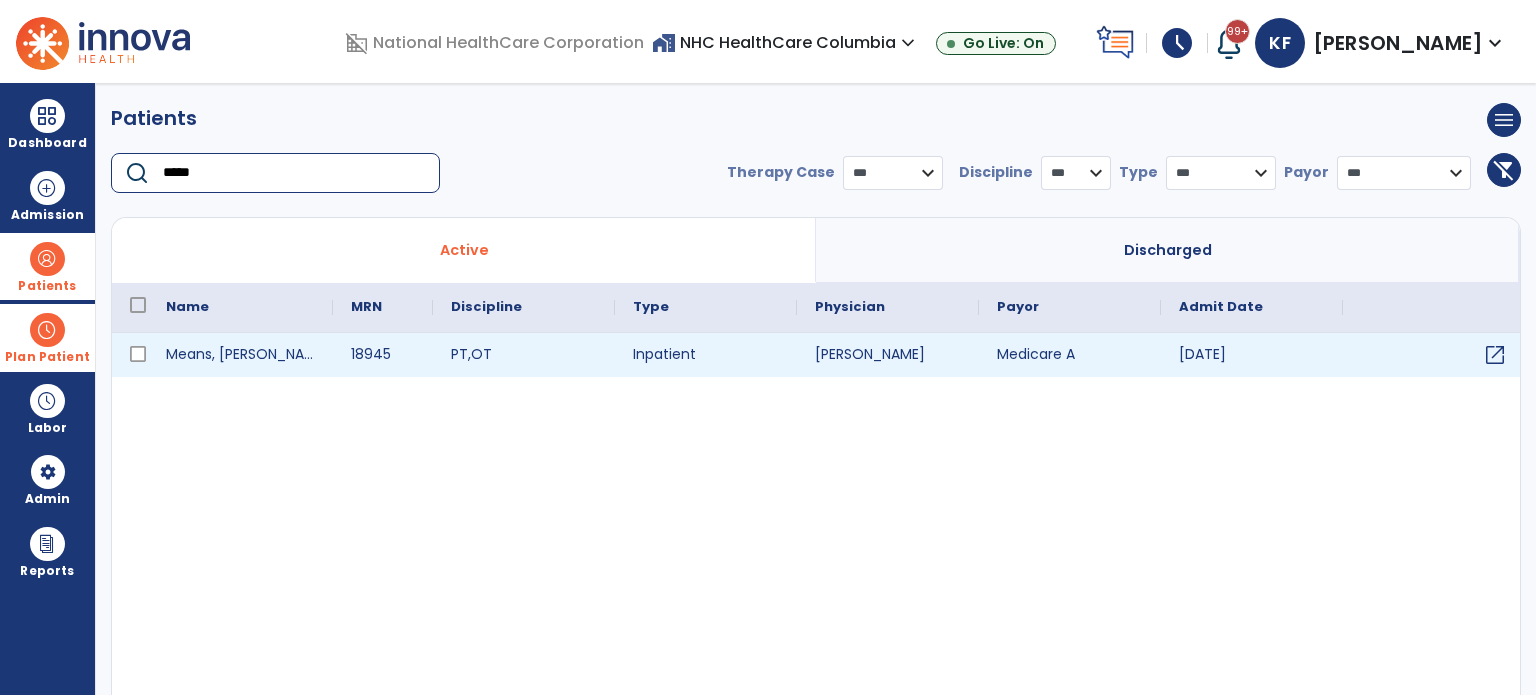 type on "*****" 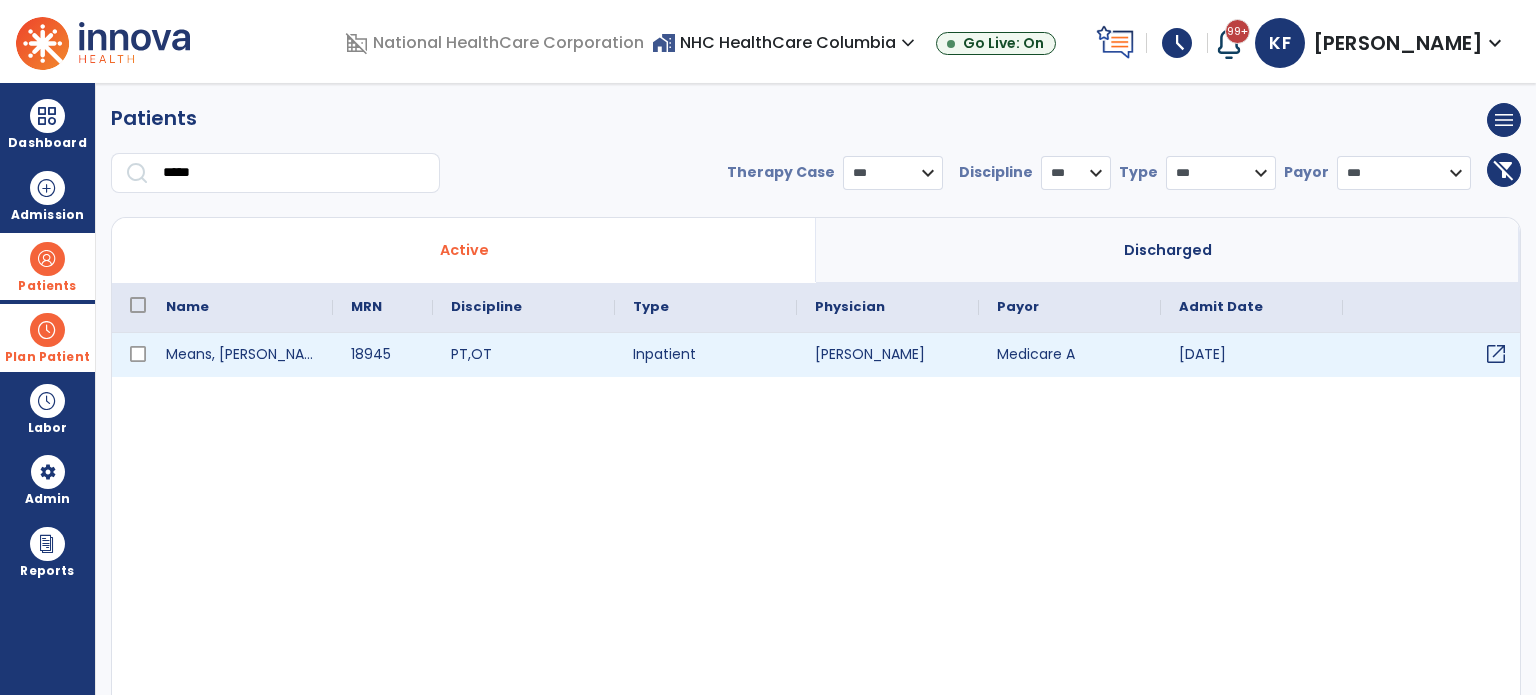 click on "open_in_new" at bounding box center [1496, 354] 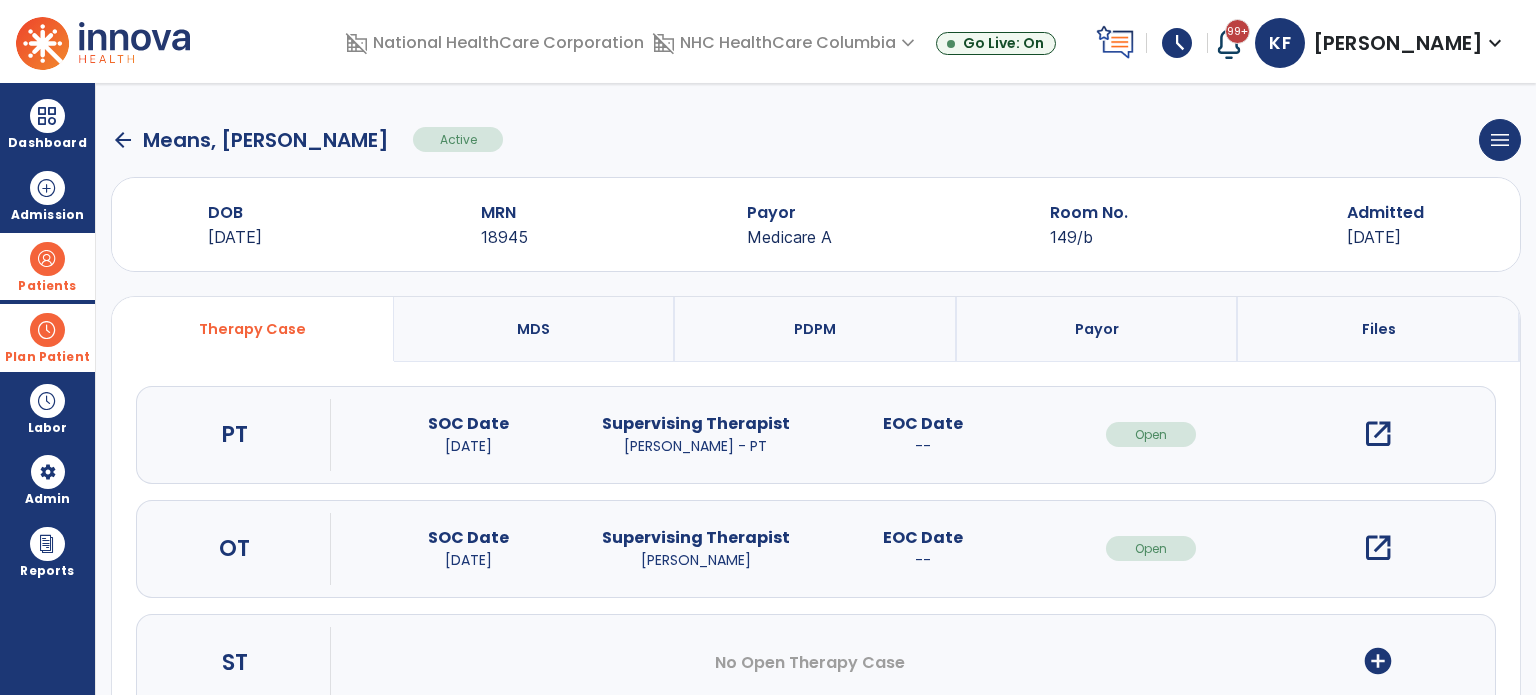 click on "open_in_new" at bounding box center [1378, 548] 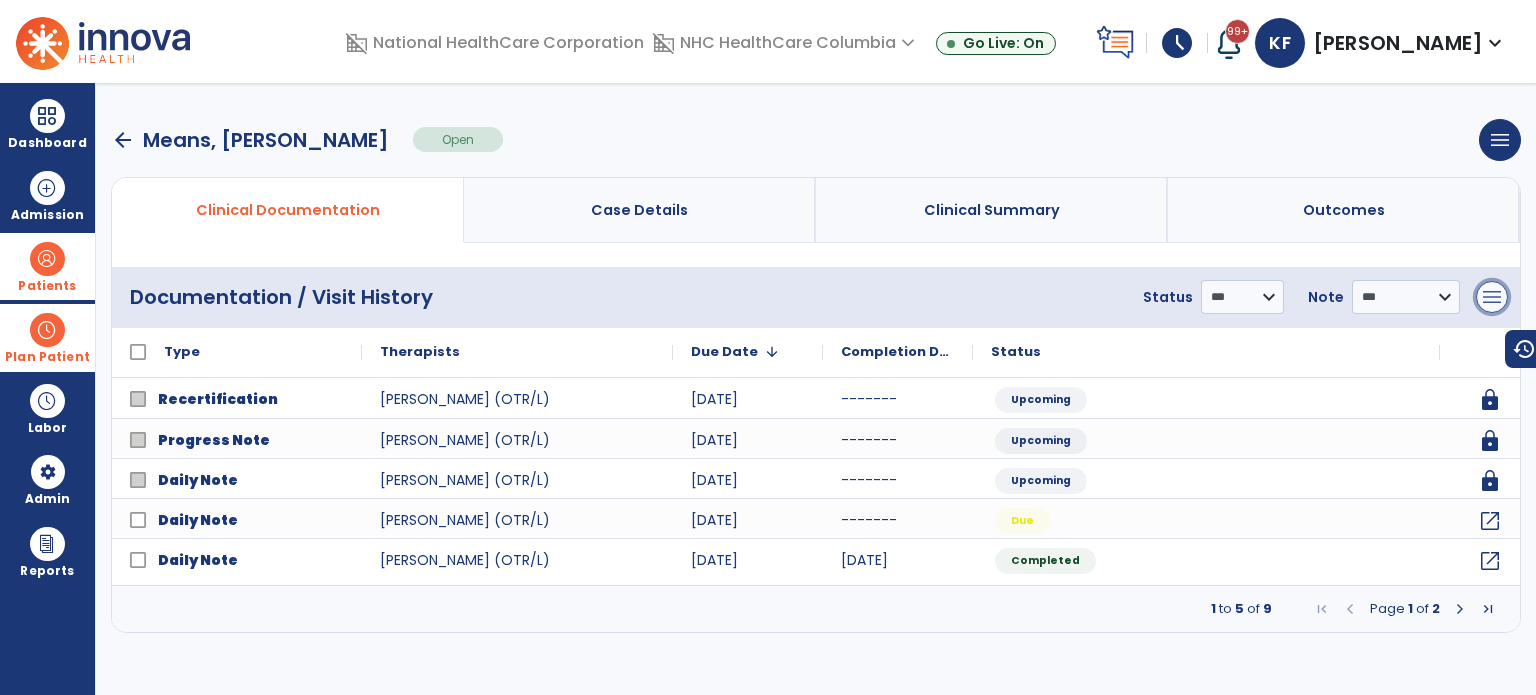 click on "menu" at bounding box center (1492, 297) 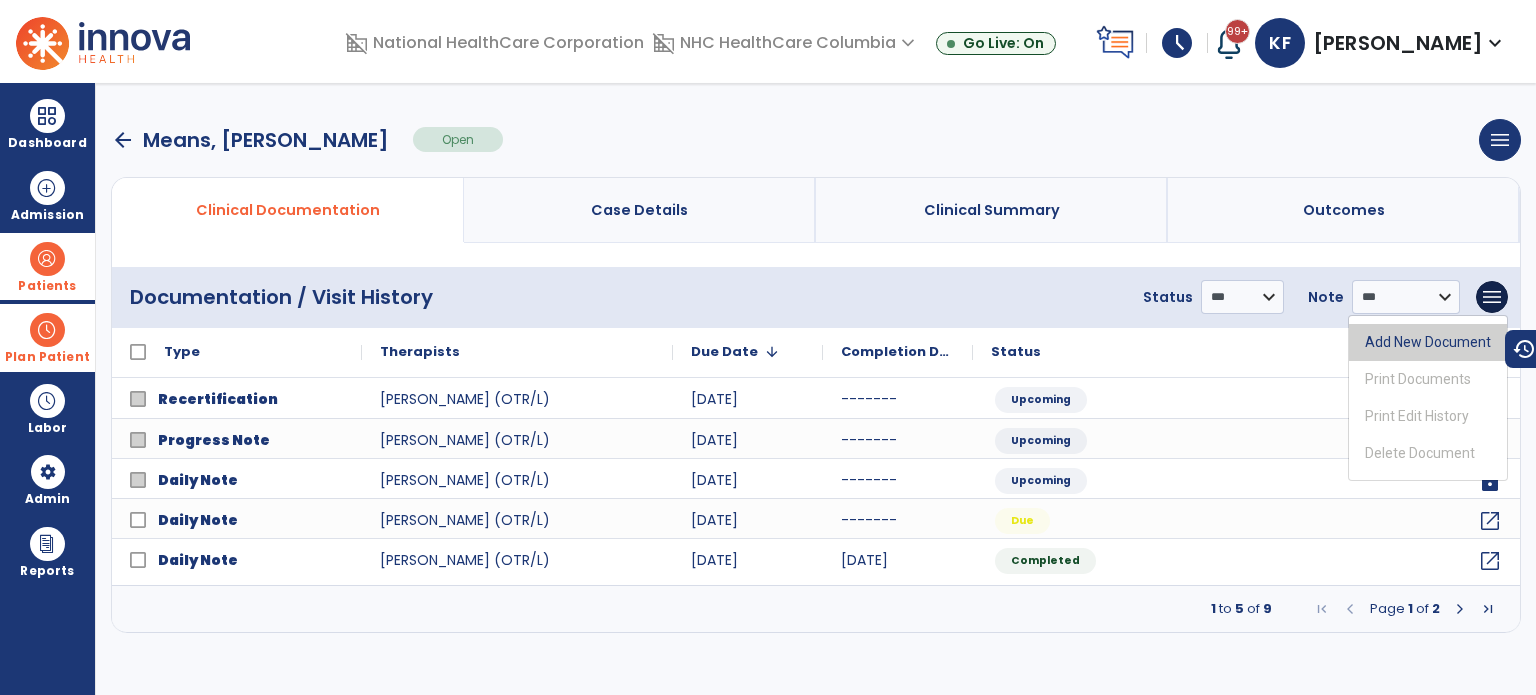 click on "Add New Document" at bounding box center [1428, 342] 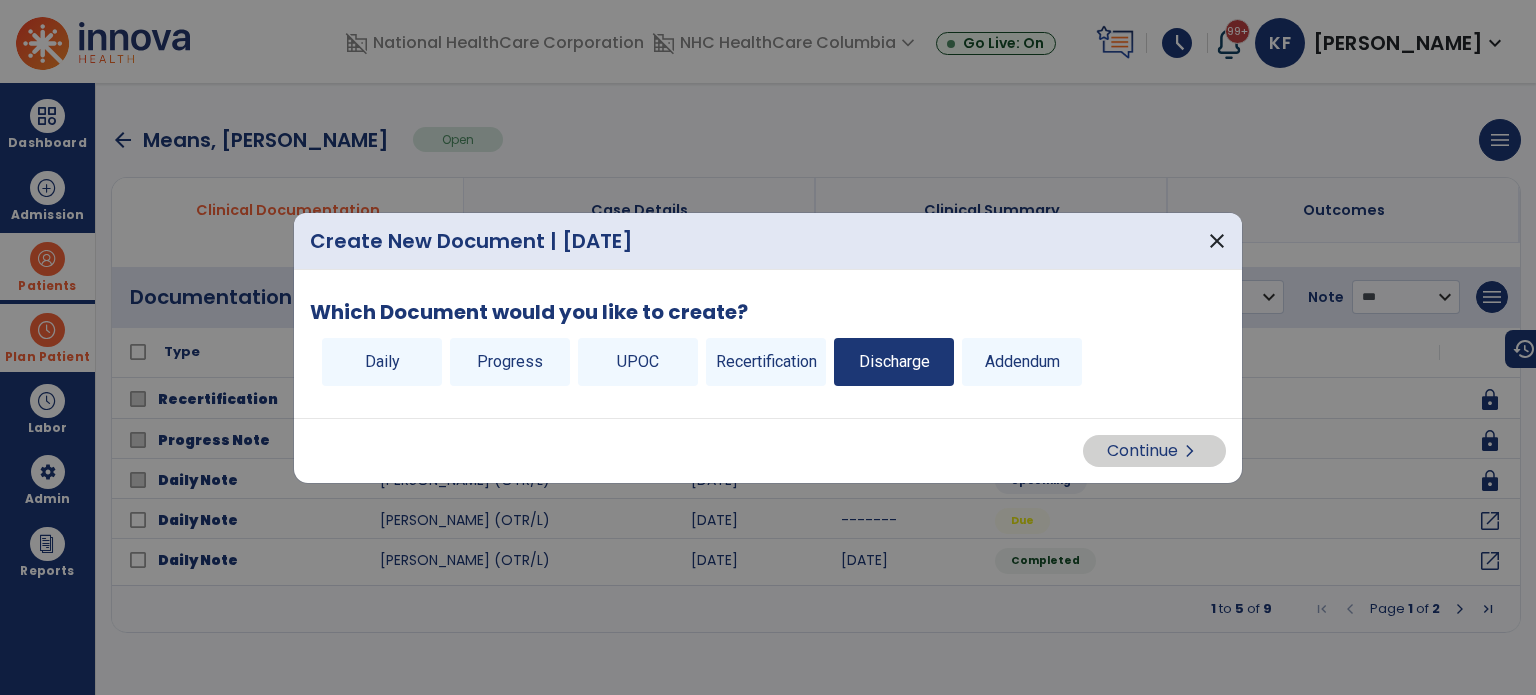 click on "Discharge" at bounding box center (894, 362) 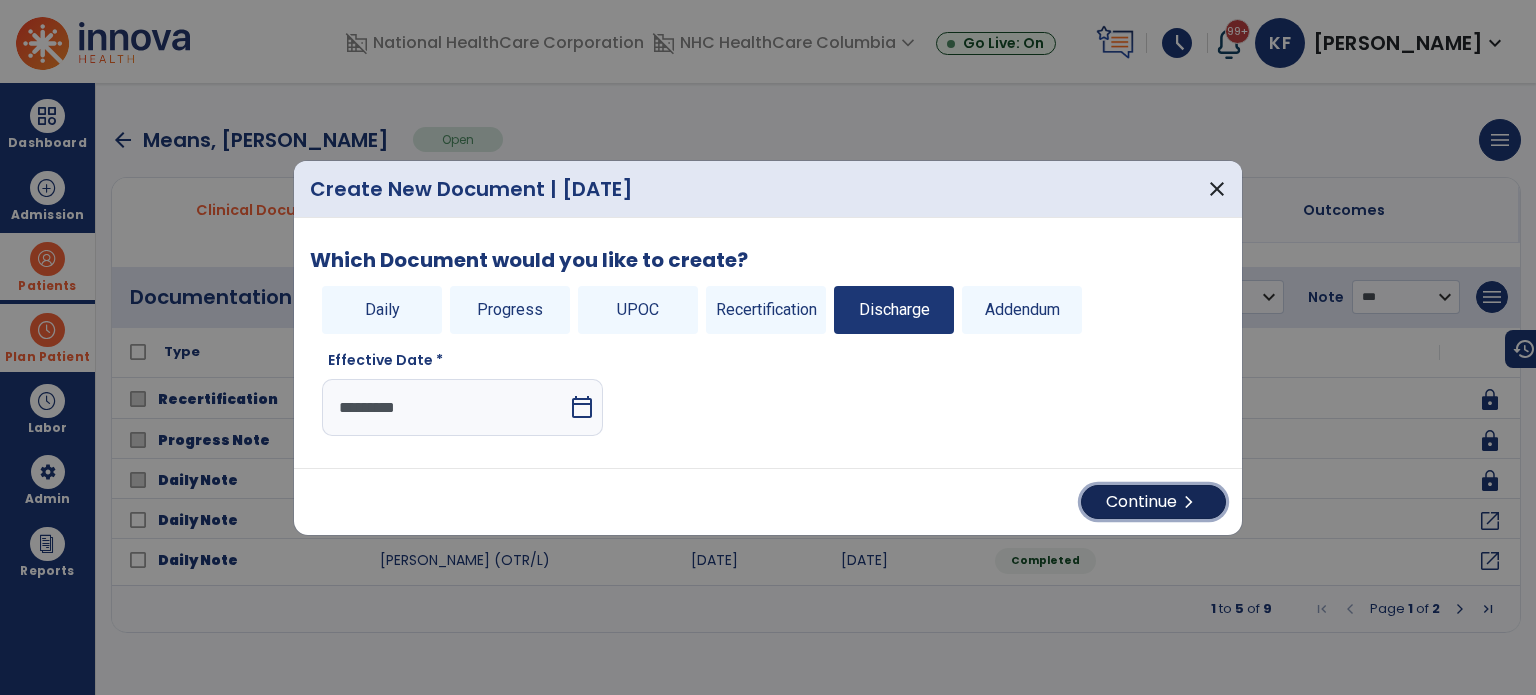 click on "Continue   chevron_right" at bounding box center (1153, 502) 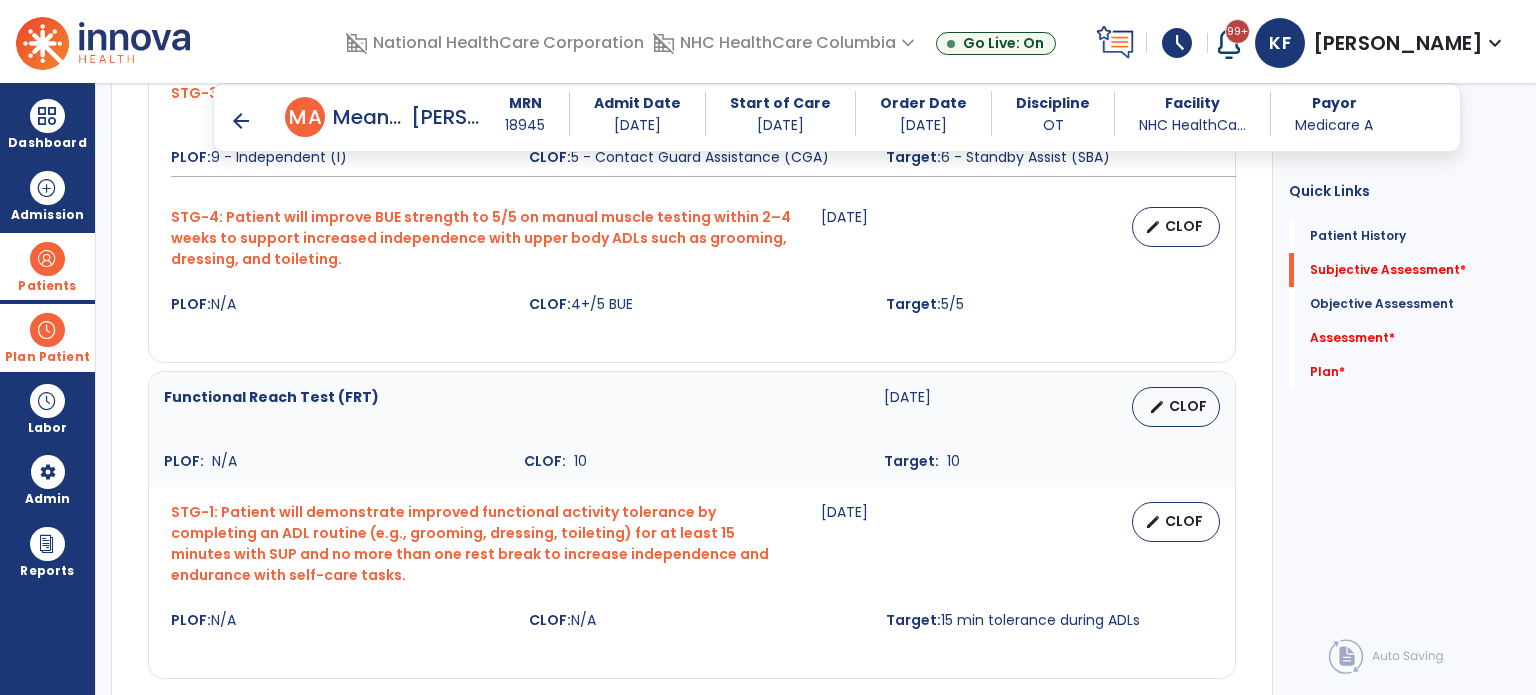 scroll, scrollTop: 1212, scrollLeft: 0, axis: vertical 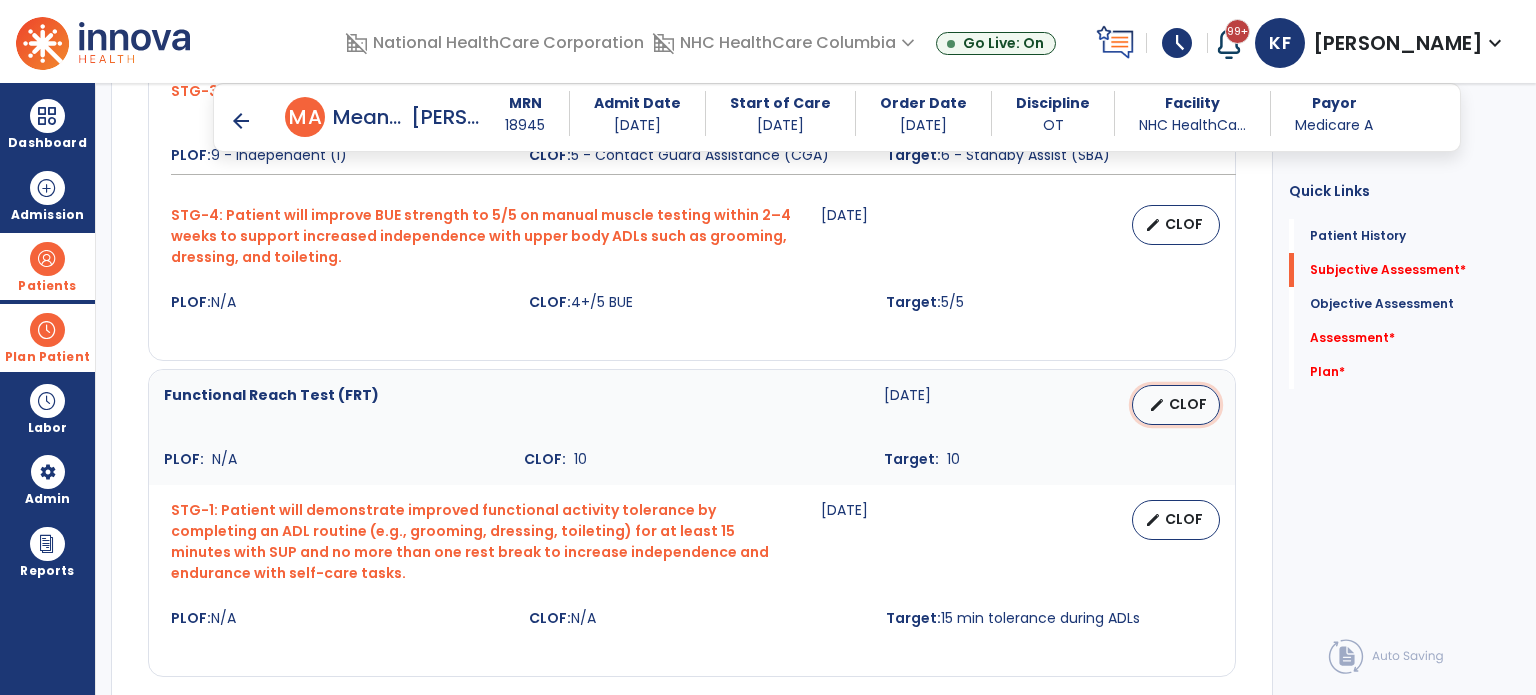 click on "edit" at bounding box center [1157, 405] 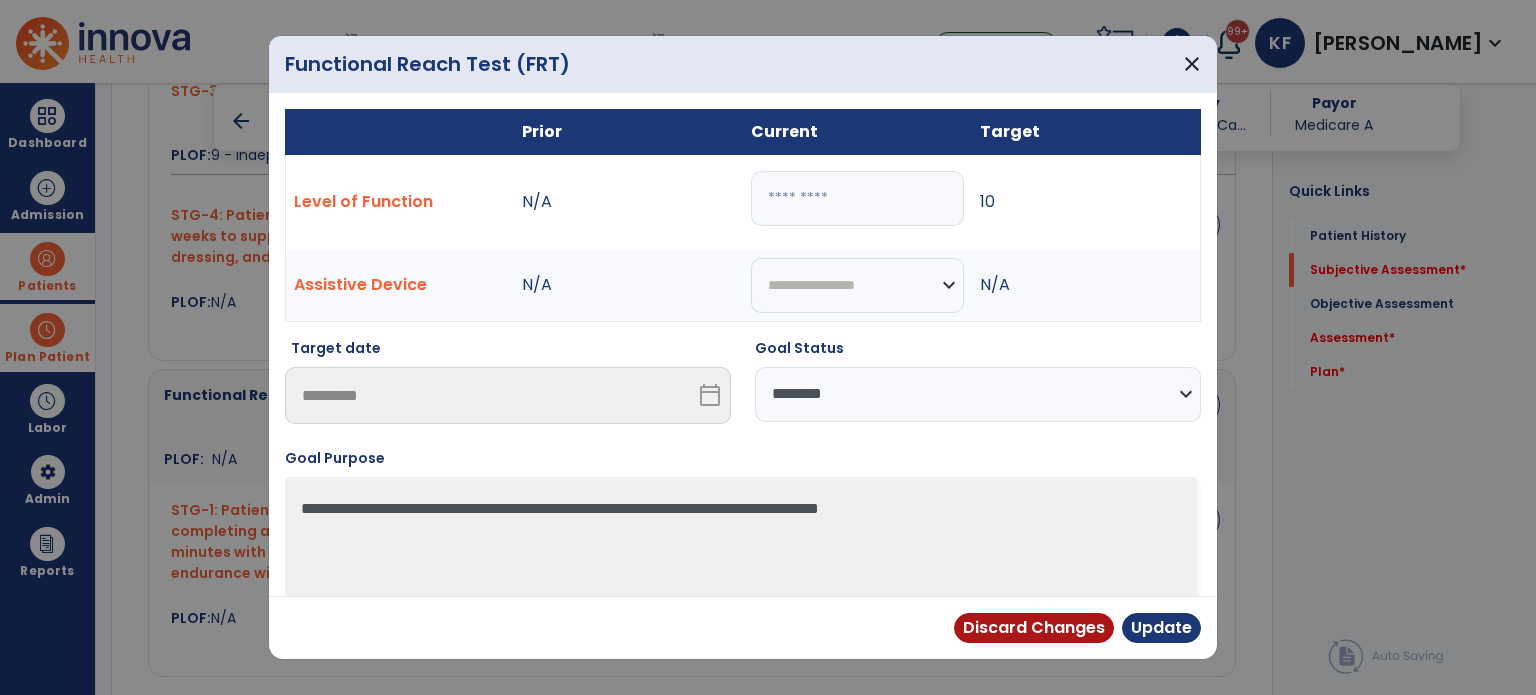 click on "**" at bounding box center [857, 198] 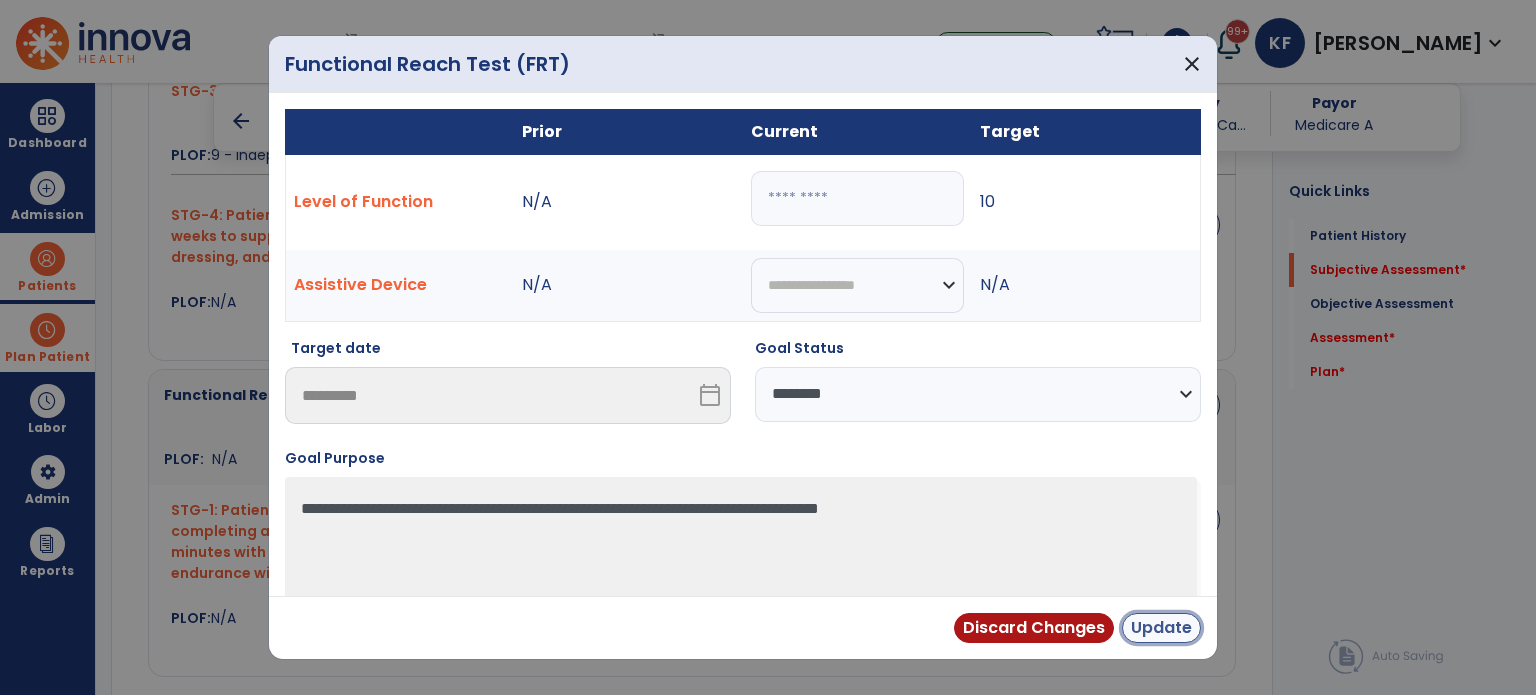 click on "Update" at bounding box center [1161, 628] 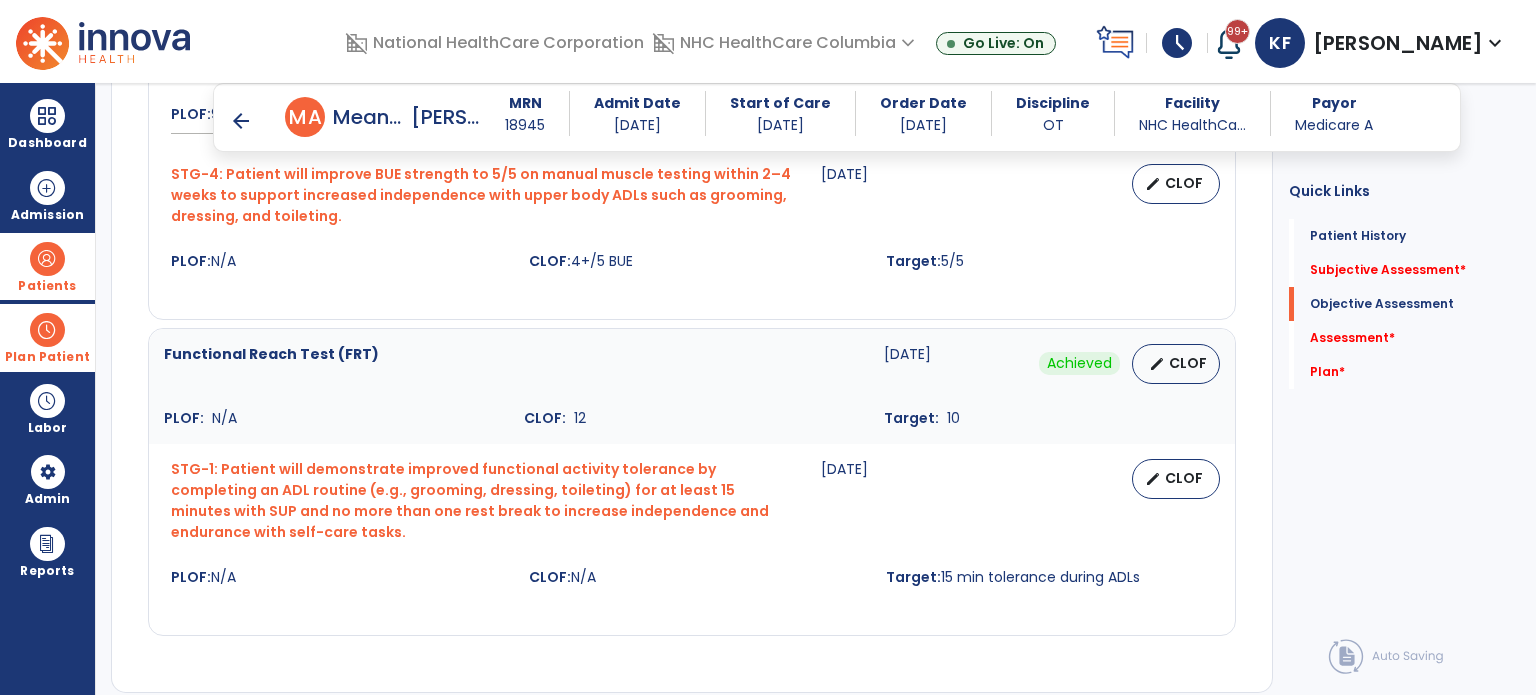 scroll, scrollTop: 1254, scrollLeft: 0, axis: vertical 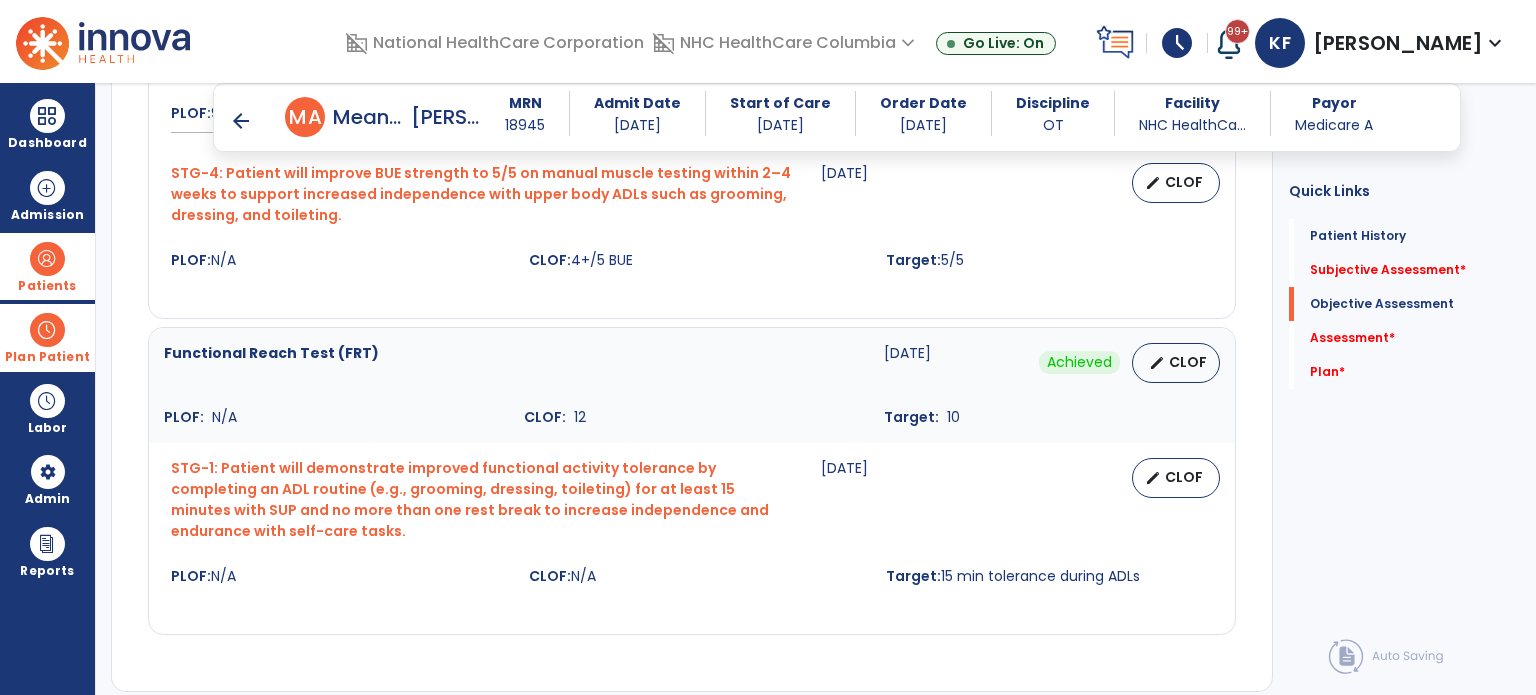 click on "CLOF" at bounding box center (1184, 477) 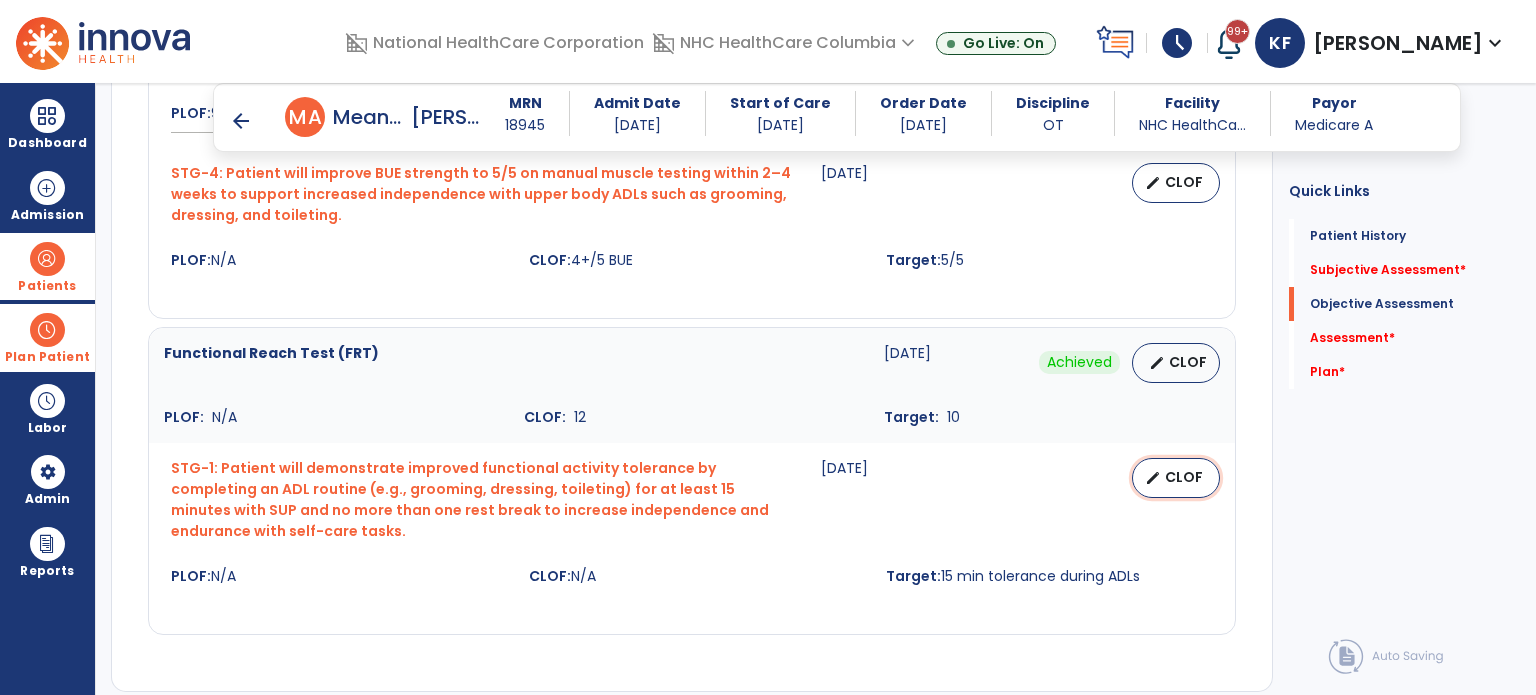 select on "********" 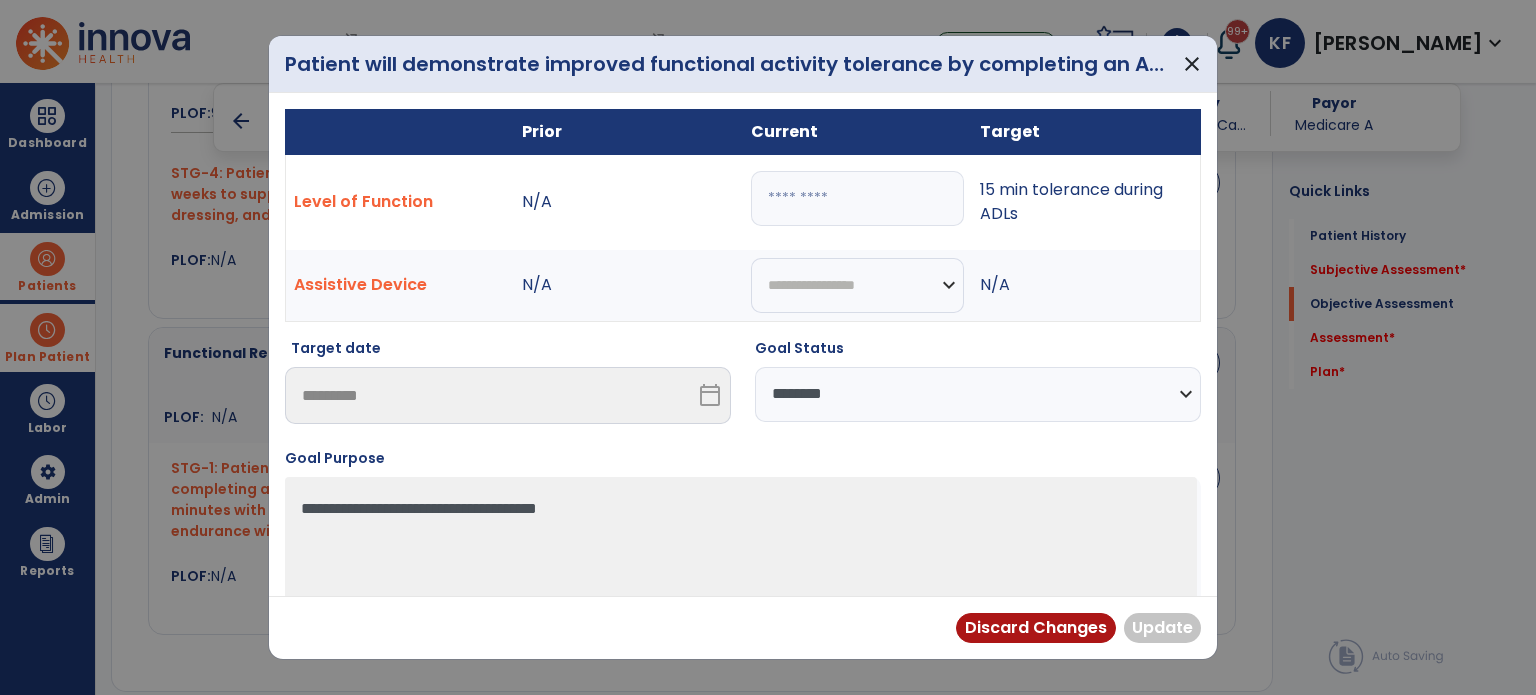 click at bounding box center (857, 198) 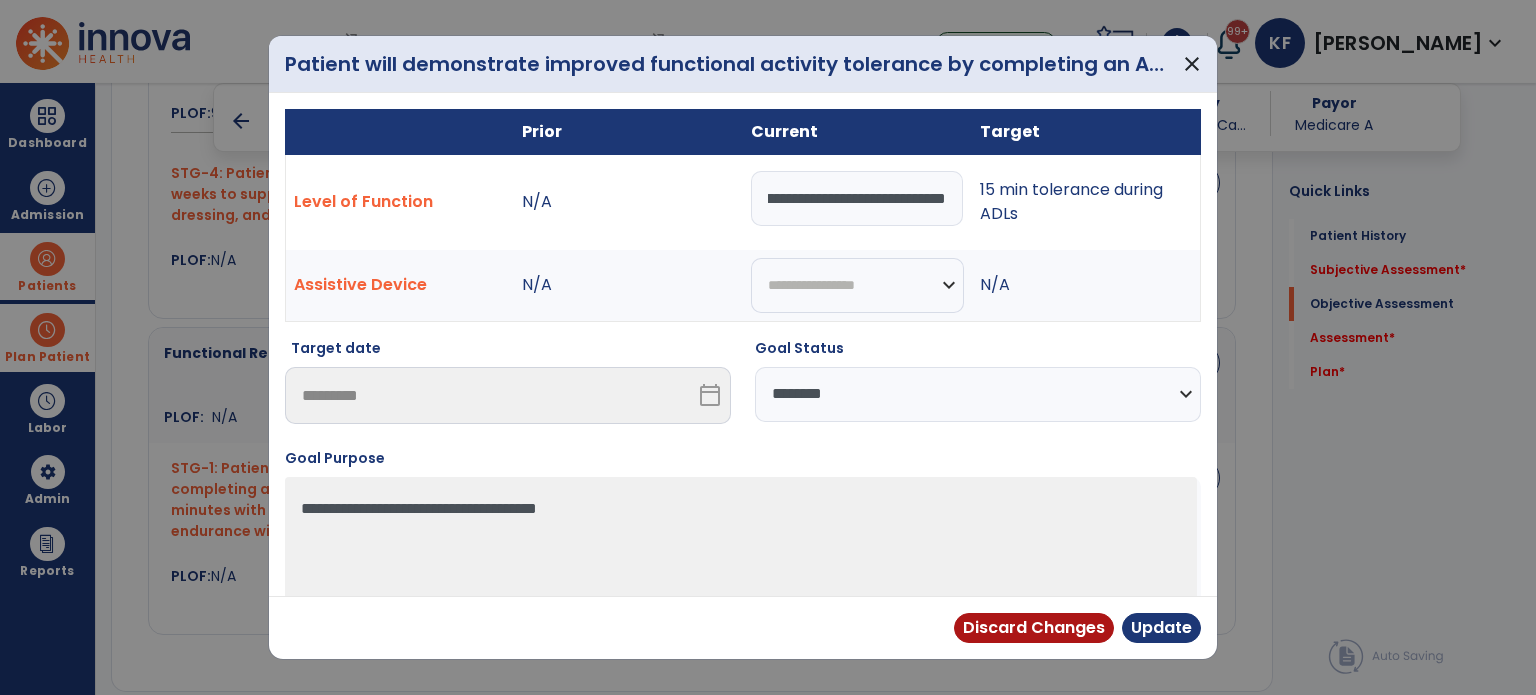 scroll, scrollTop: 0, scrollLeft: 552, axis: horizontal 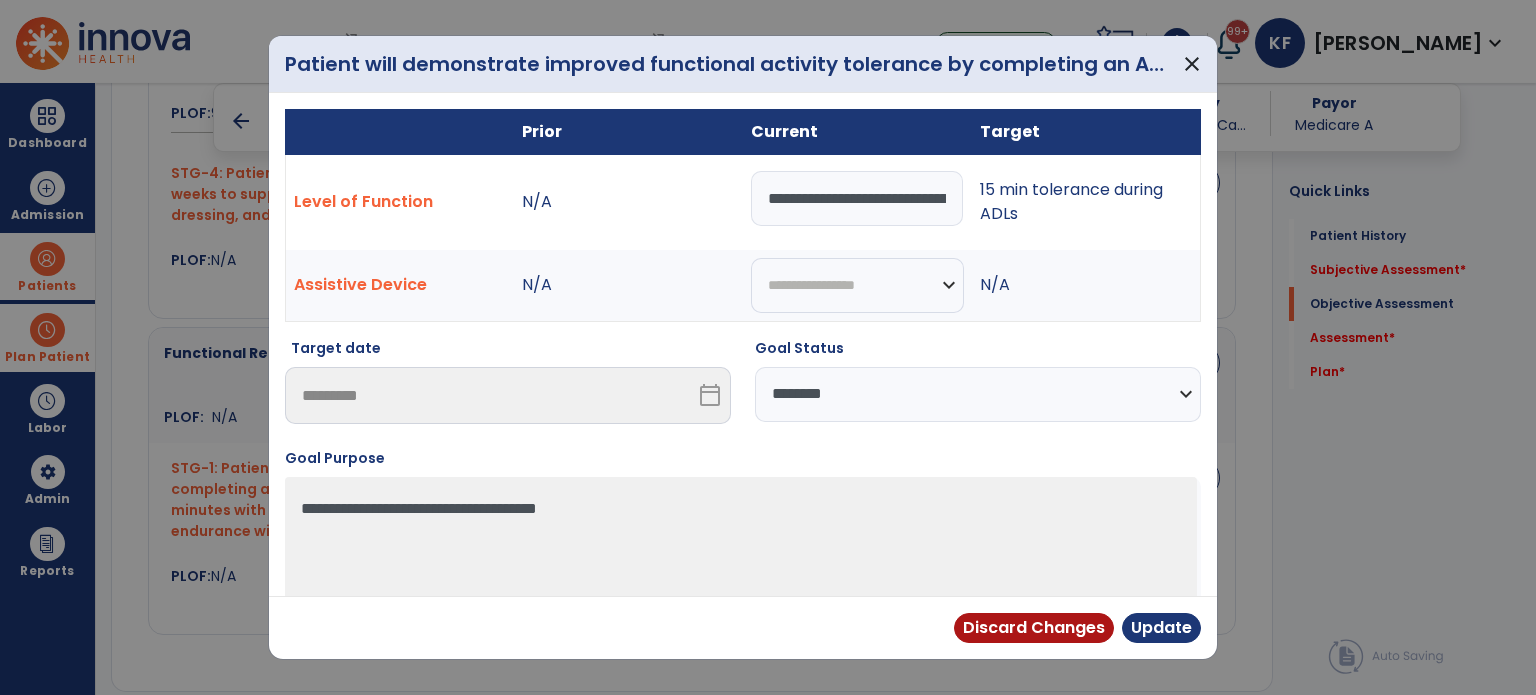 select on "********" 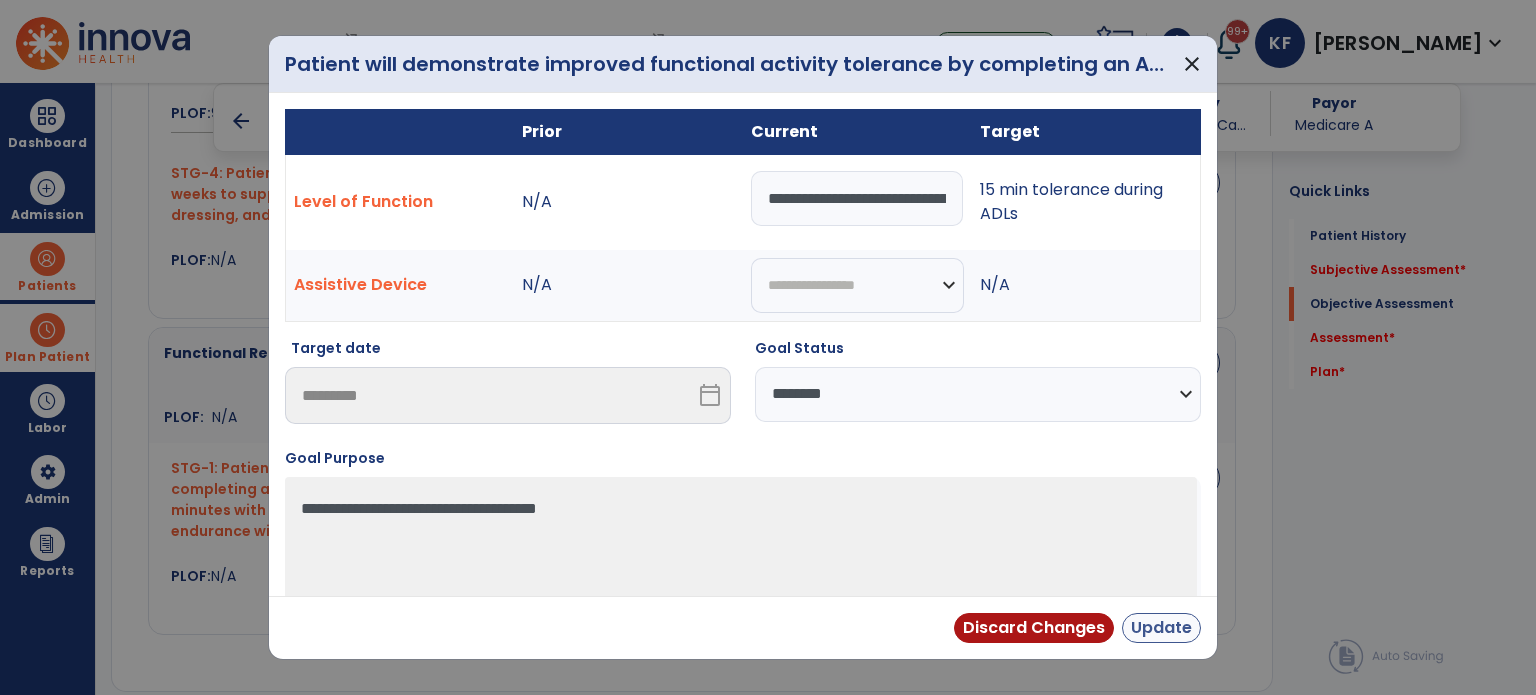 click on "Update" at bounding box center (1161, 628) 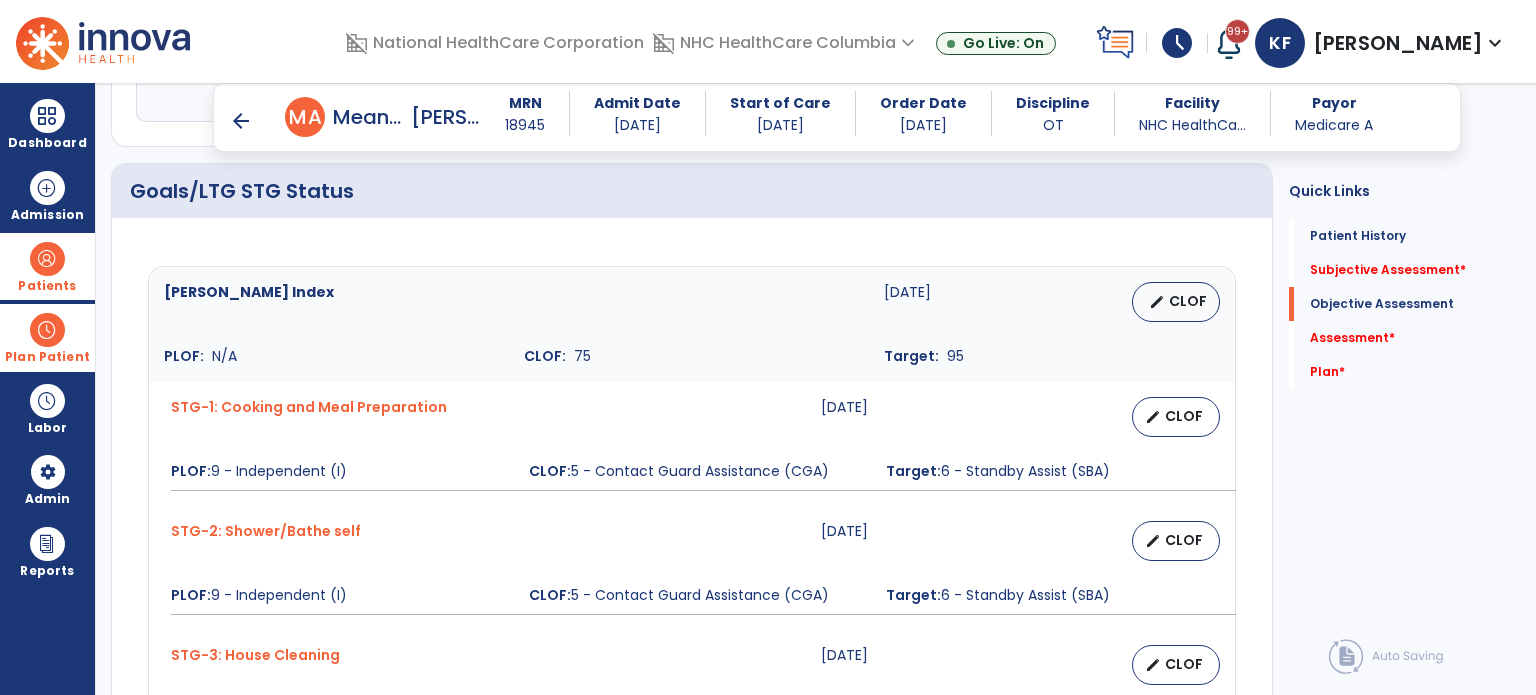 scroll, scrollTop: 681, scrollLeft: 0, axis: vertical 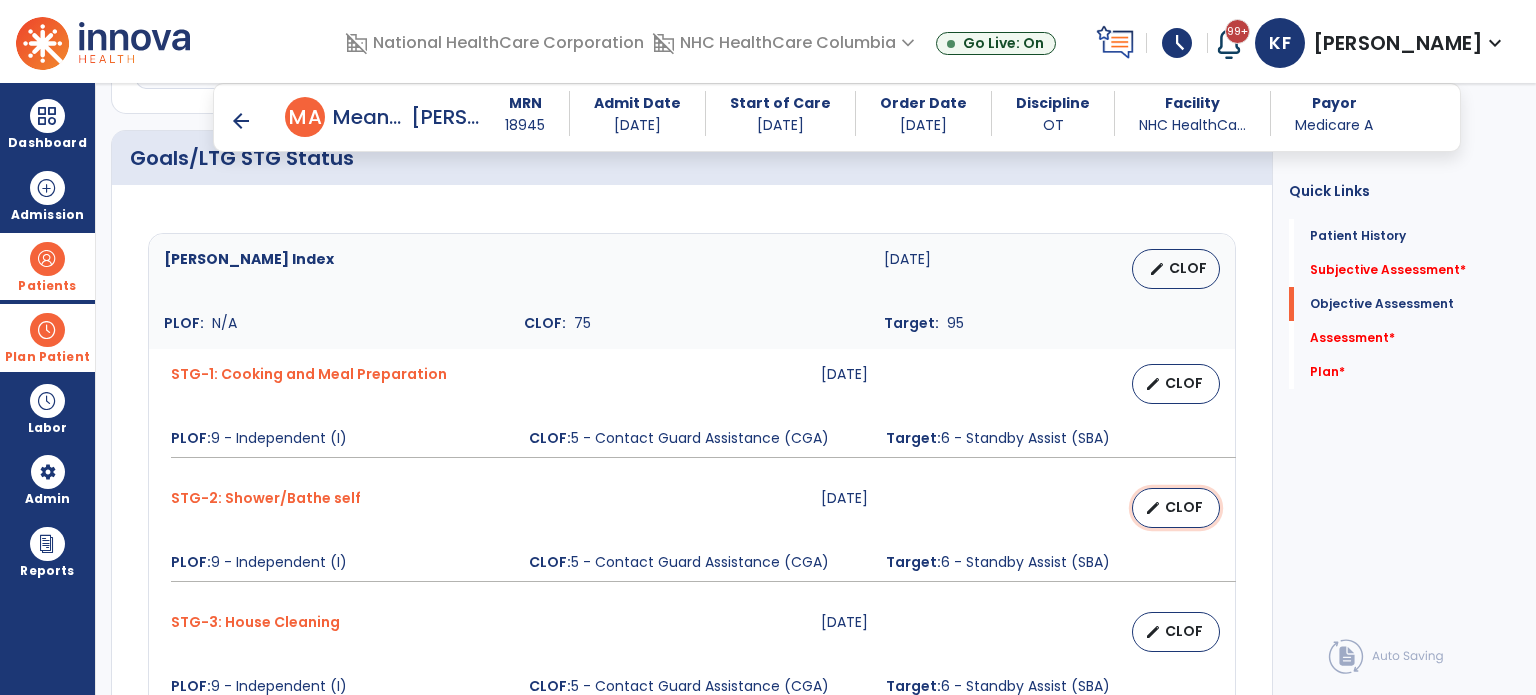 click on "CLOF" at bounding box center [1184, 507] 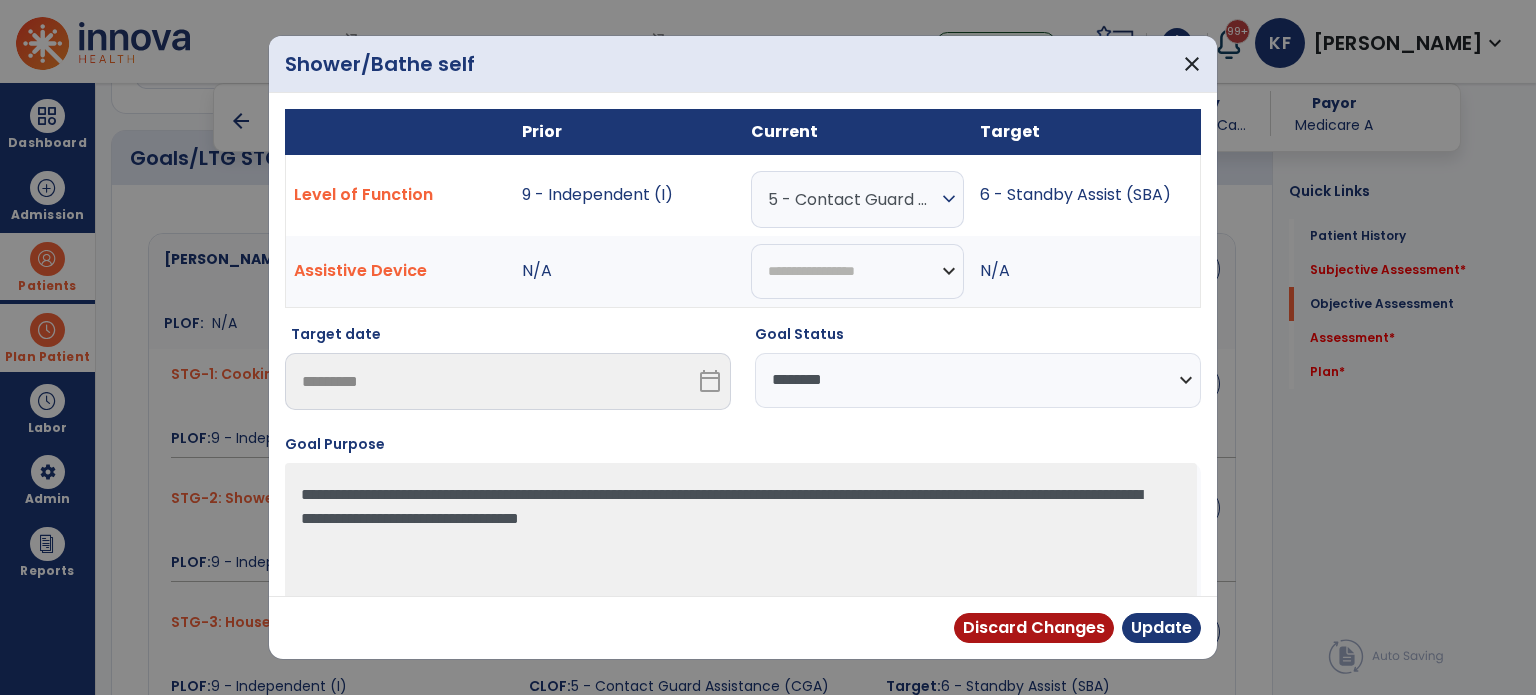 click on "5 - Contact Guard Assistance (CGA)" at bounding box center [852, 199] 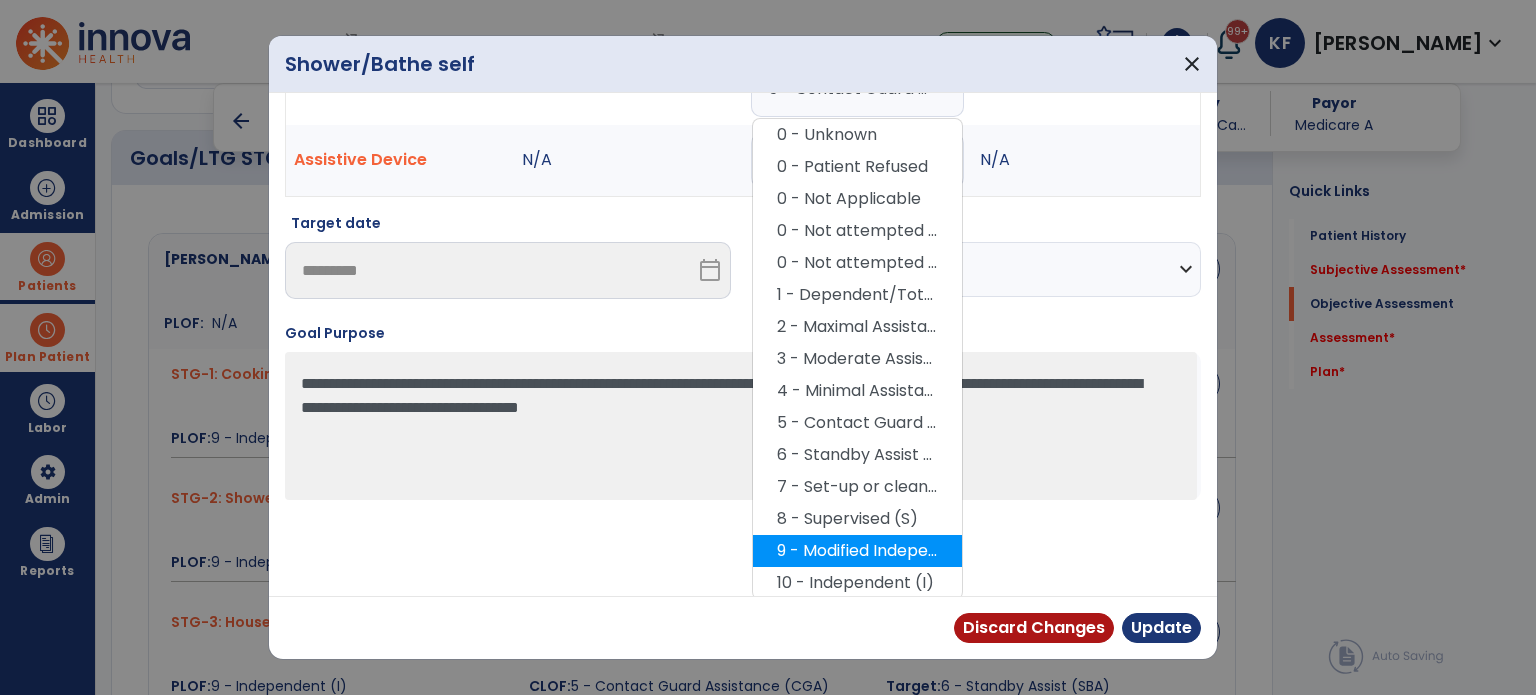 click on "9 - Modified Independent (Mod I)" at bounding box center [857, 551] 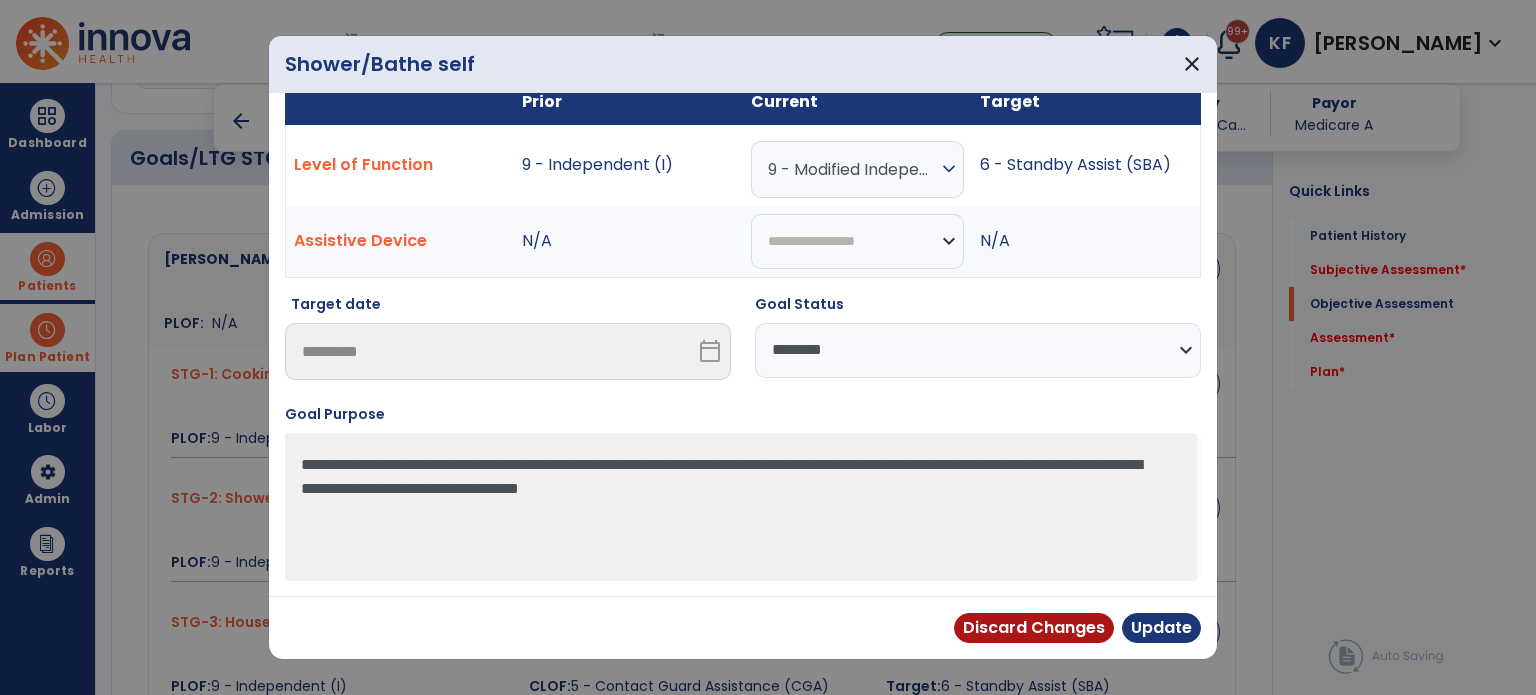 scroll, scrollTop: 28, scrollLeft: 0, axis: vertical 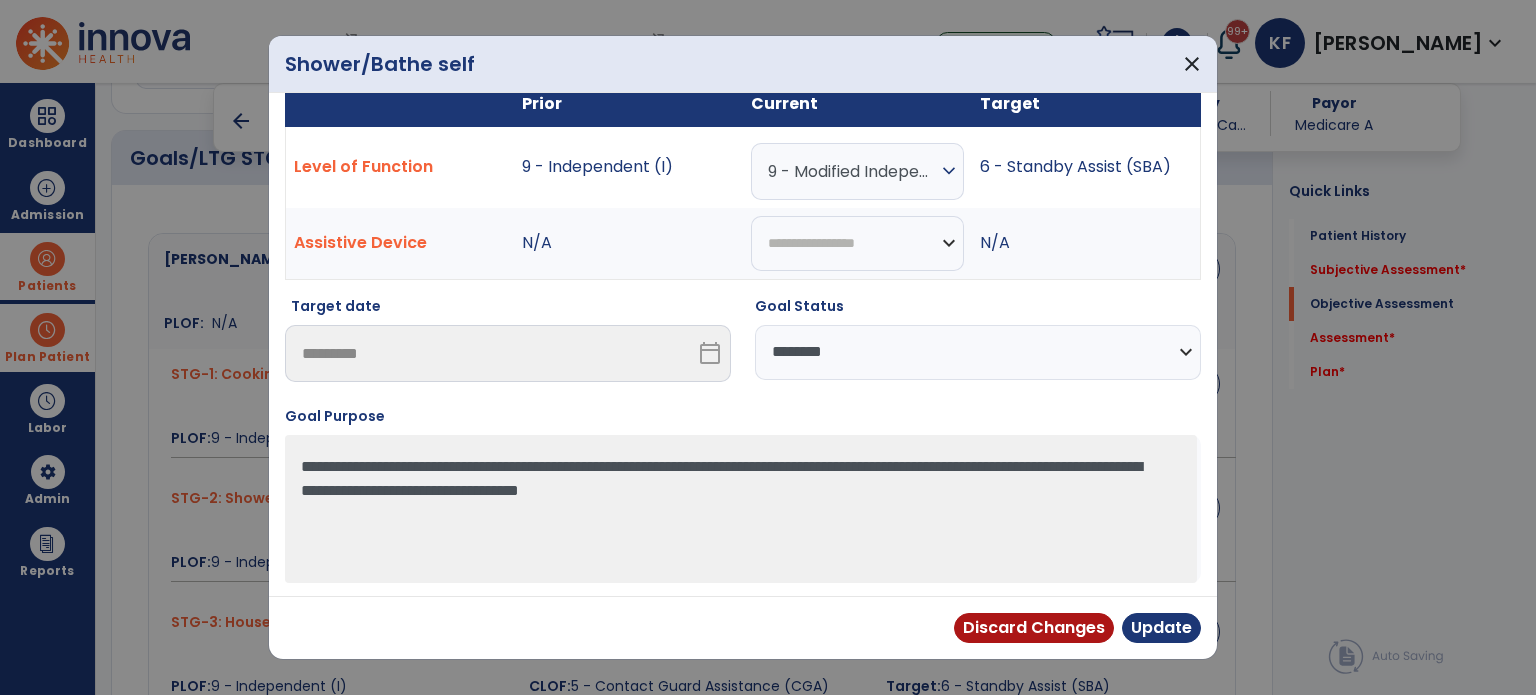 click on "**********" at bounding box center (978, 352) 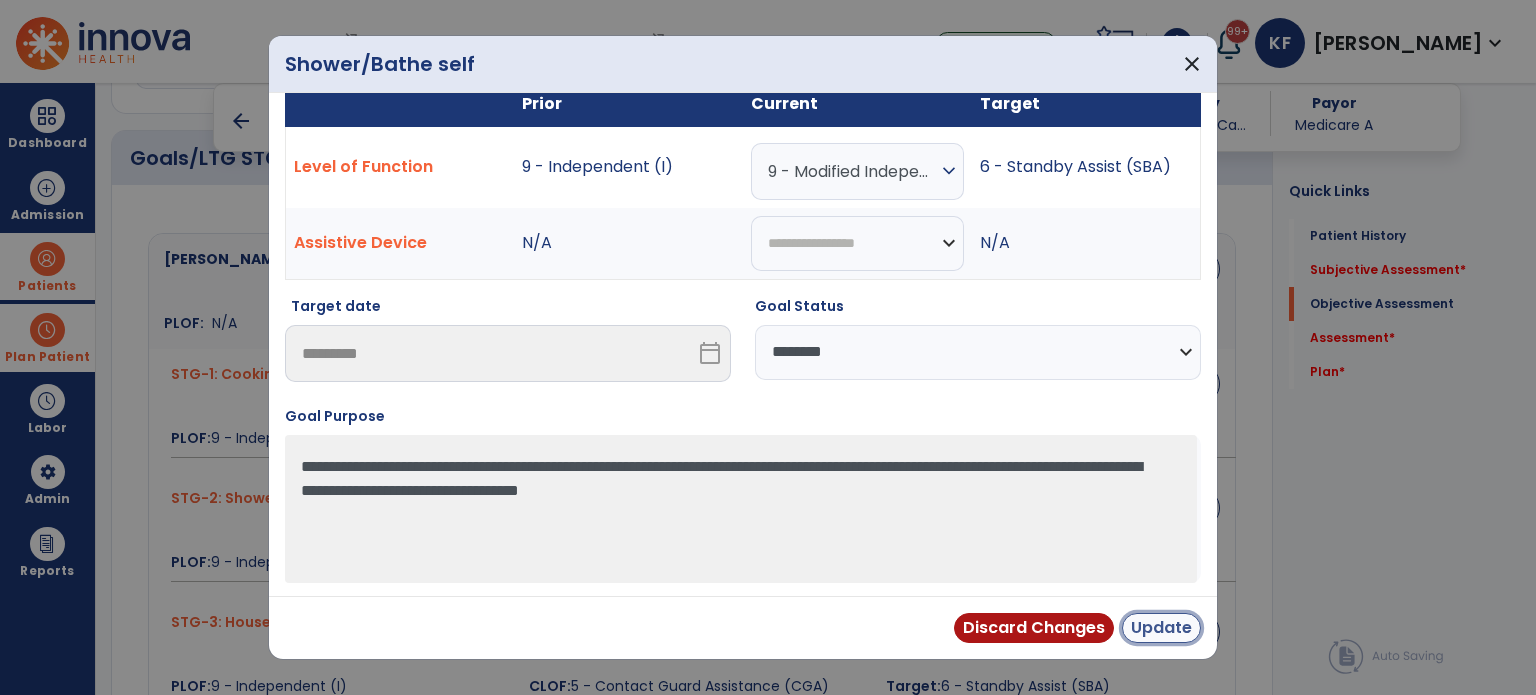 click on "Update" at bounding box center (1161, 628) 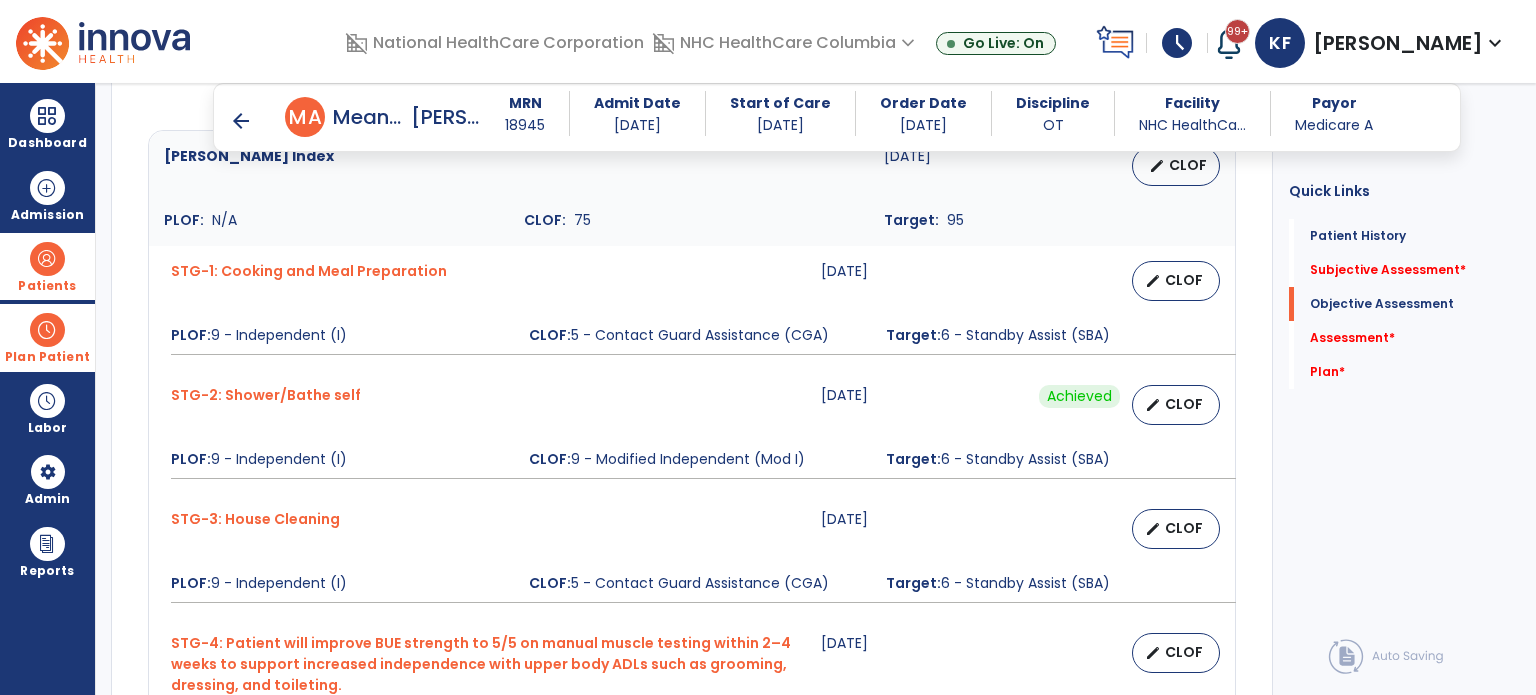 scroll, scrollTop: 764, scrollLeft: 0, axis: vertical 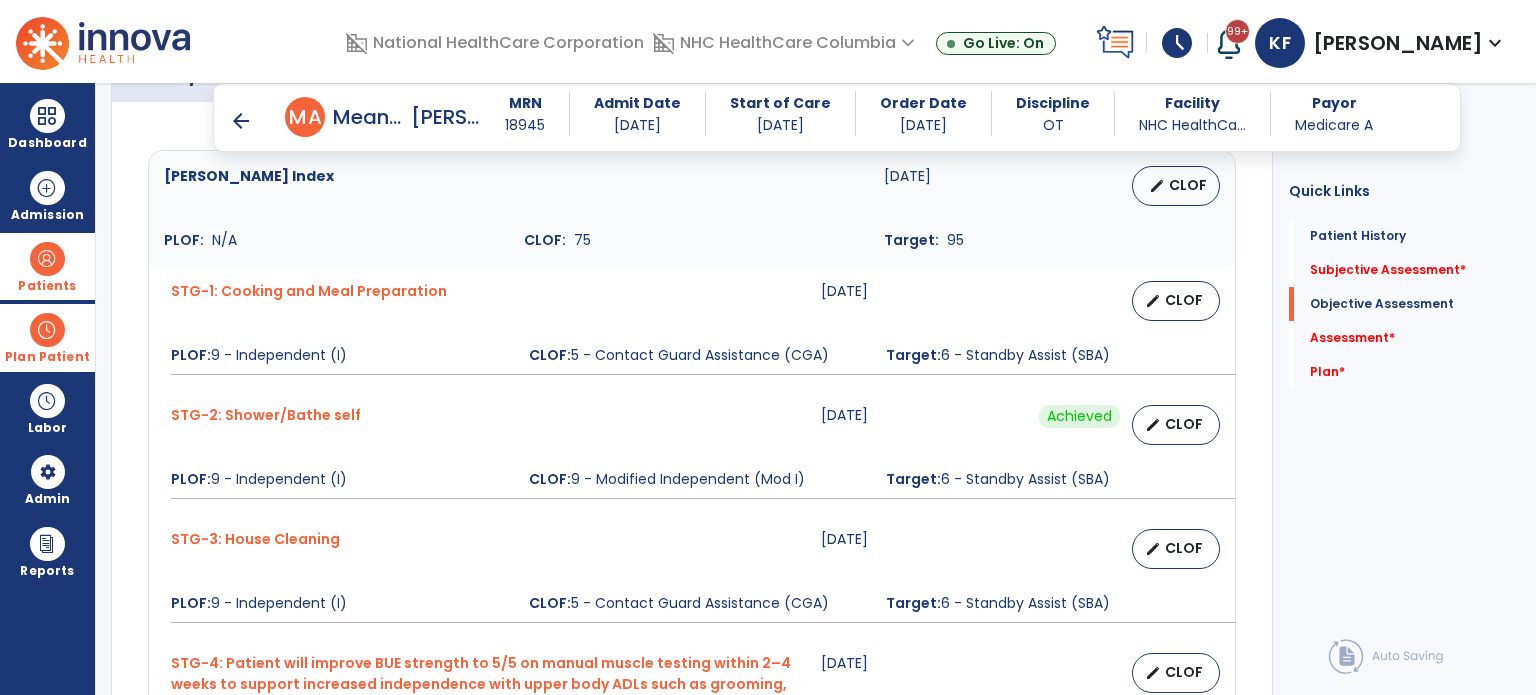 click on "CLOF" at bounding box center (1184, 548) 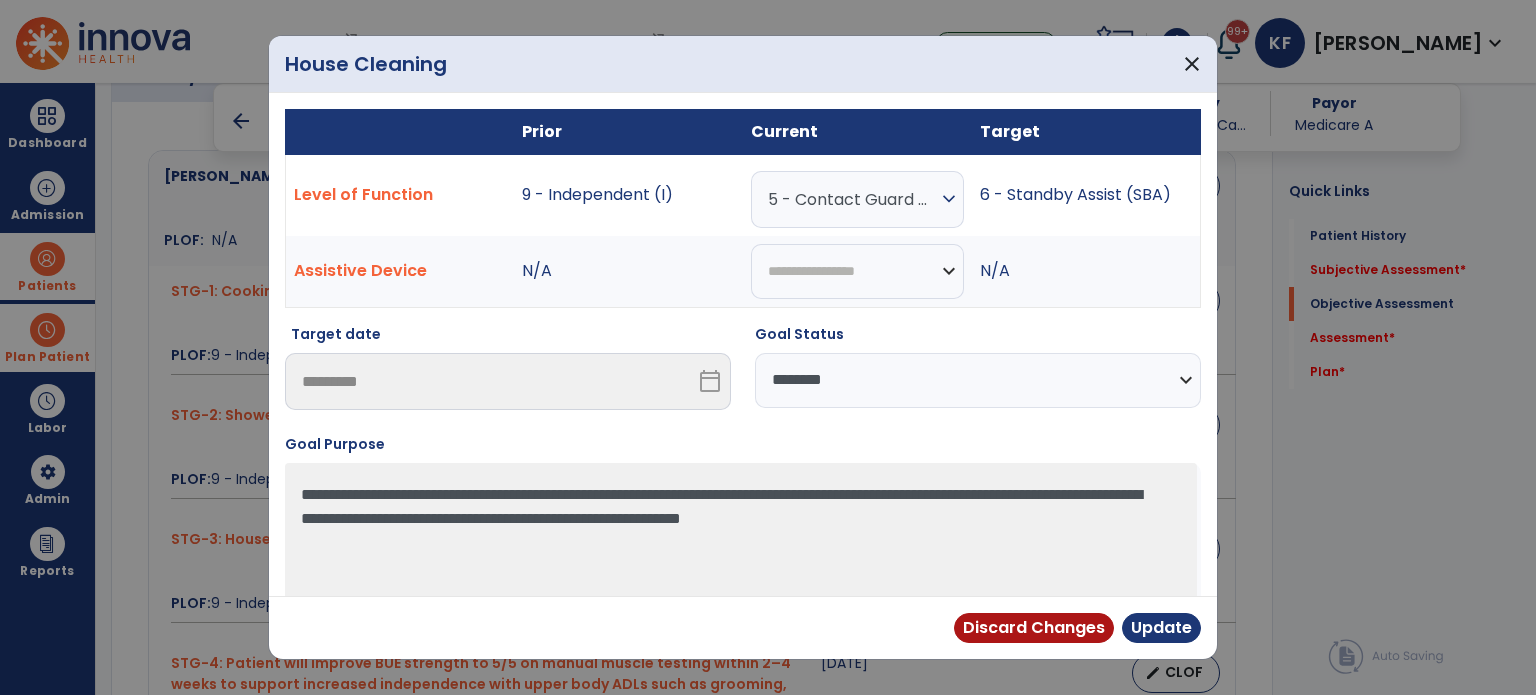 click on "5 - Contact Guard Assistance (CGA)" at bounding box center (852, 199) 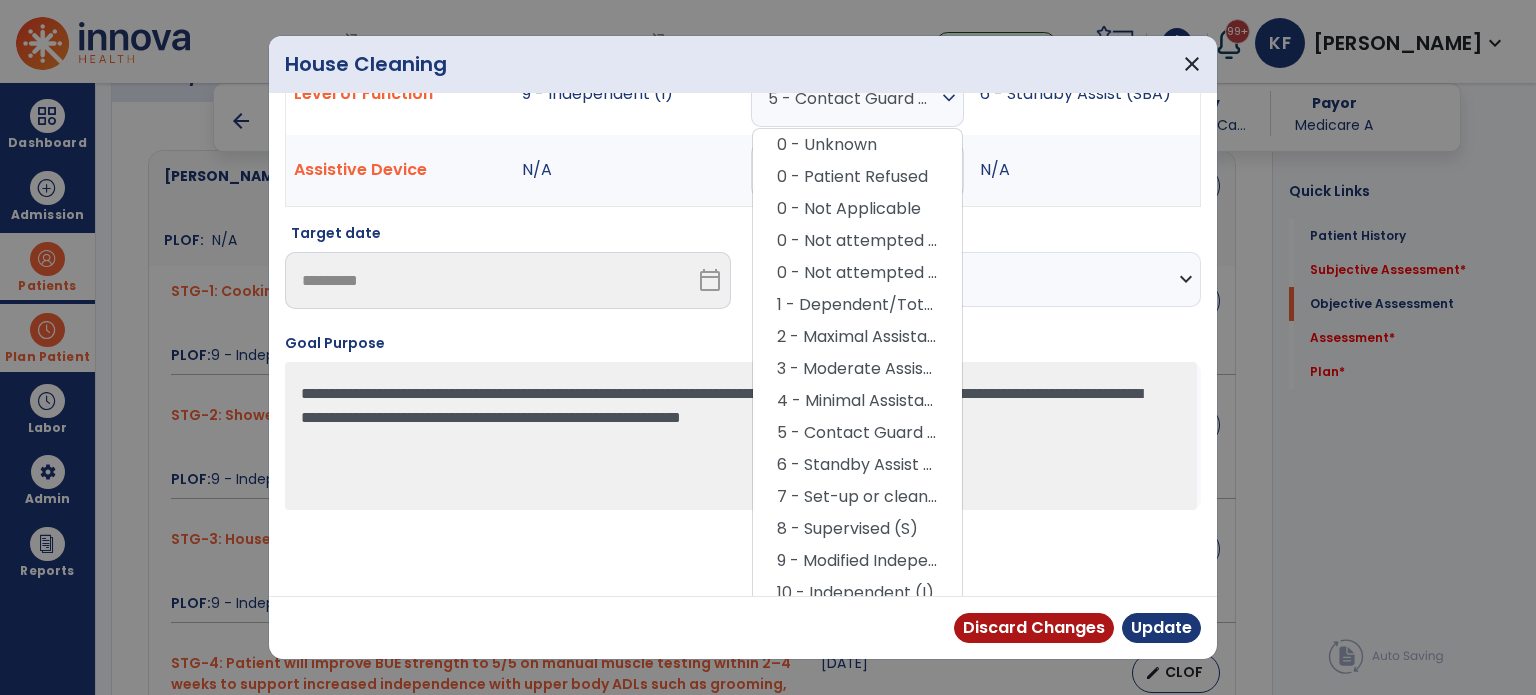 scroll, scrollTop: 111, scrollLeft: 0, axis: vertical 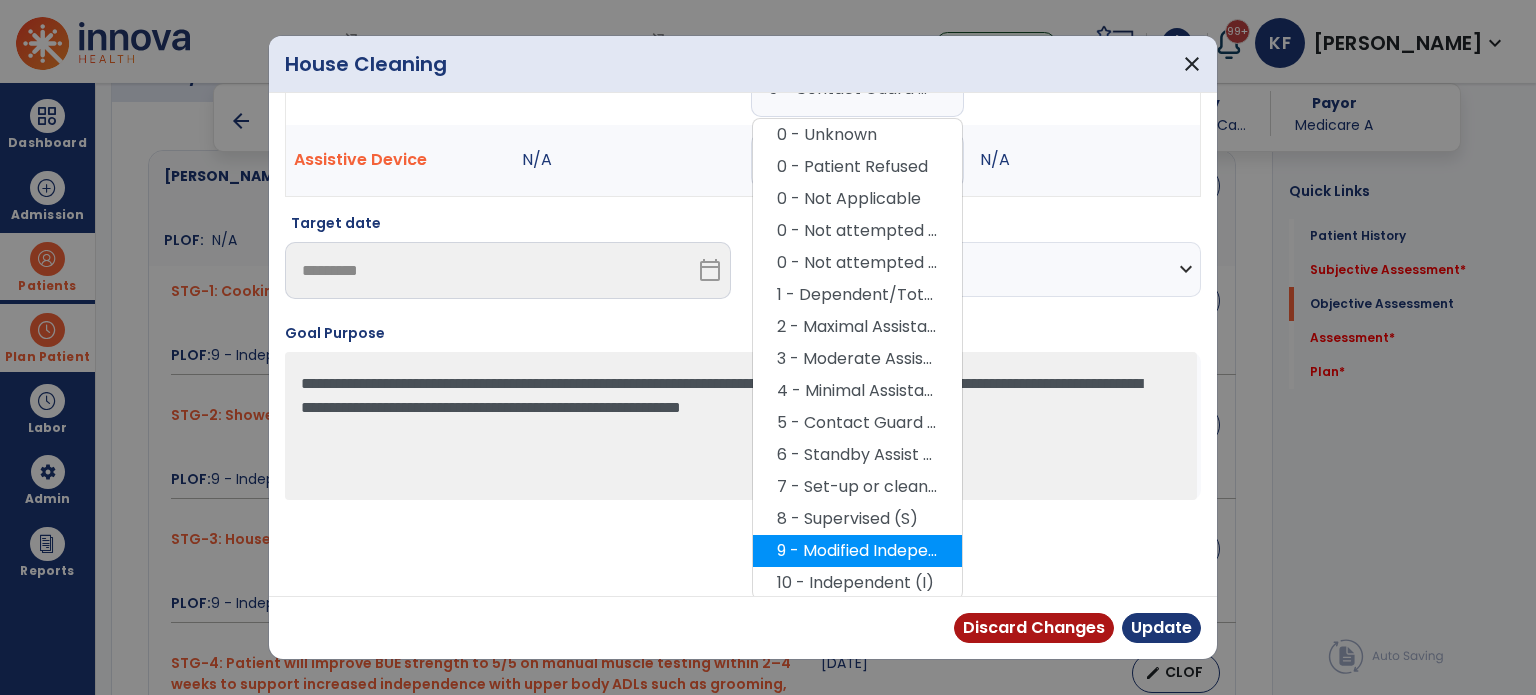 click on "9 - Modified Independent (Mod I)" at bounding box center (857, 551) 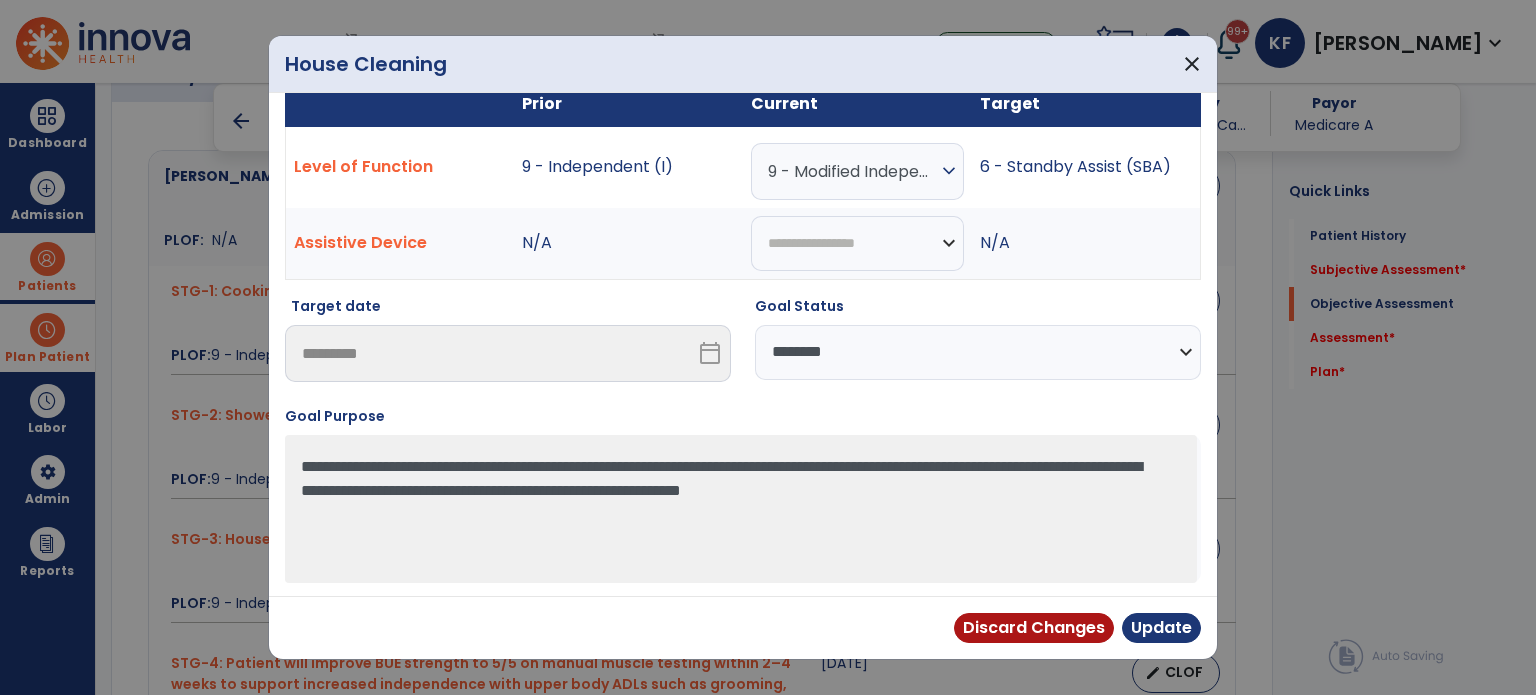 click on "**********" at bounding box center (978, 352) 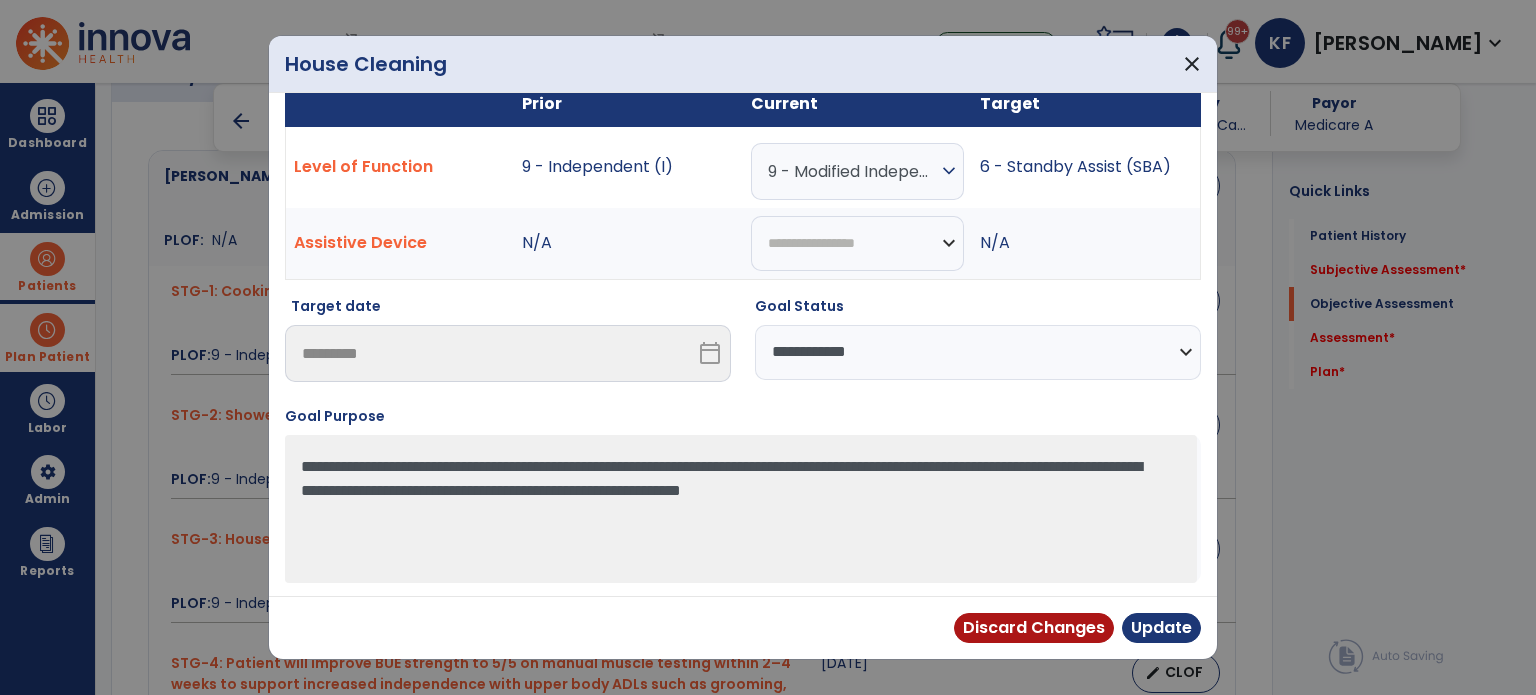 click on "**********" at bounding box center [978, 352] 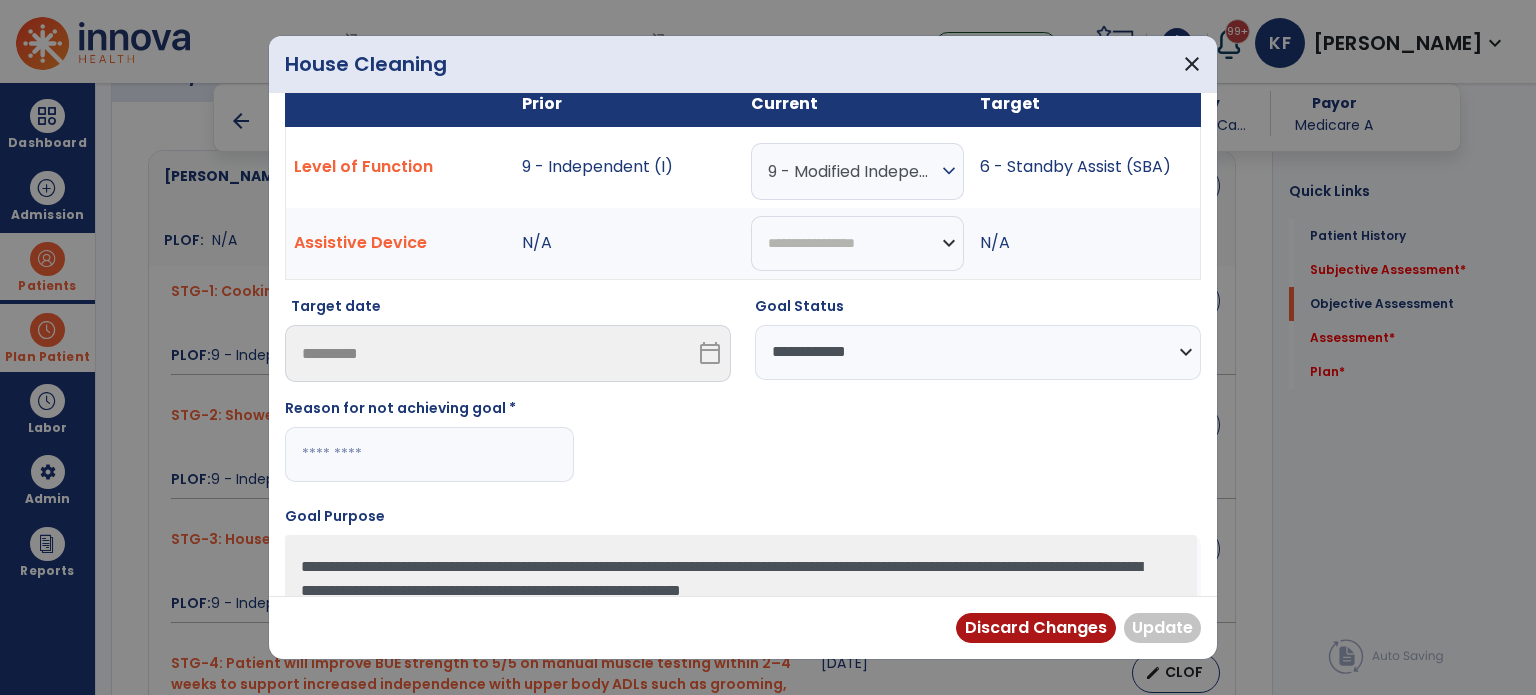 click on "**********" at bounding box center [978, 352] 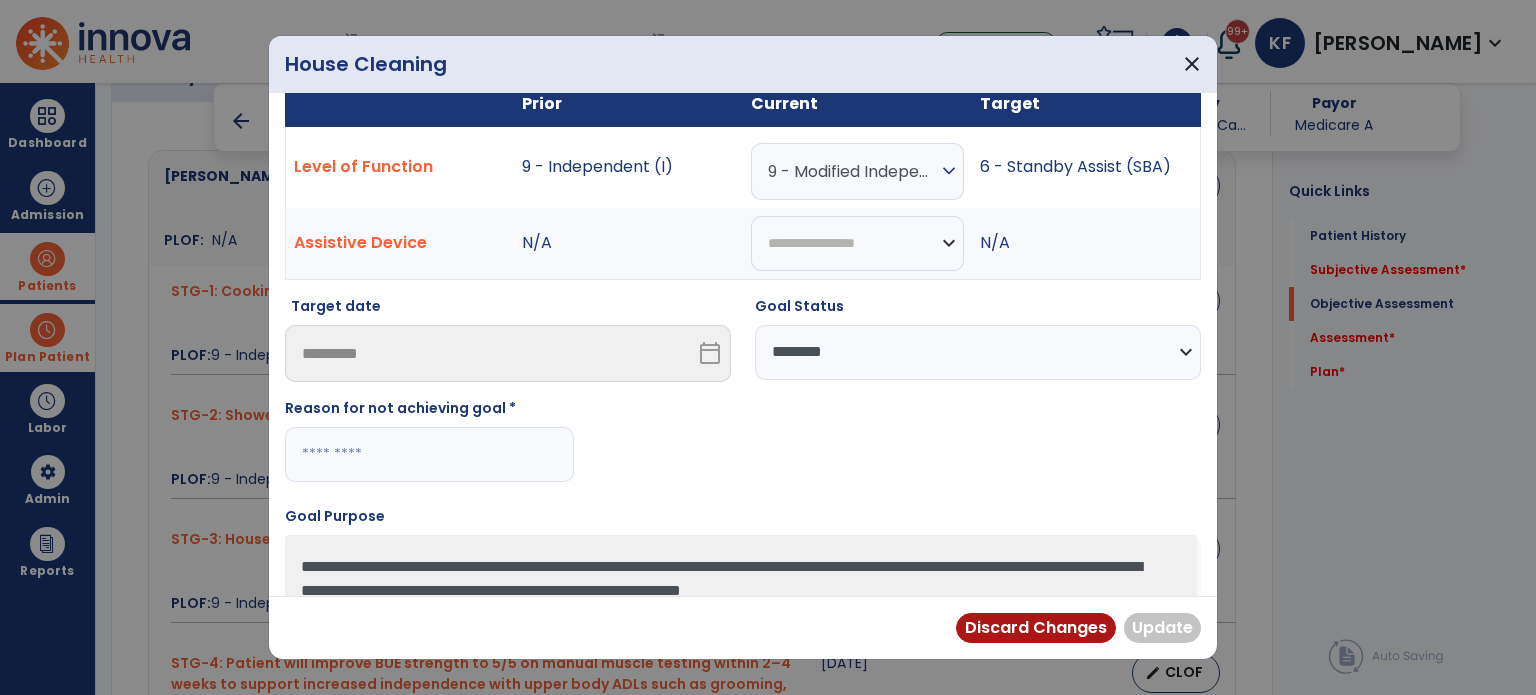 click on "**********" at bounding box center [978, 352] 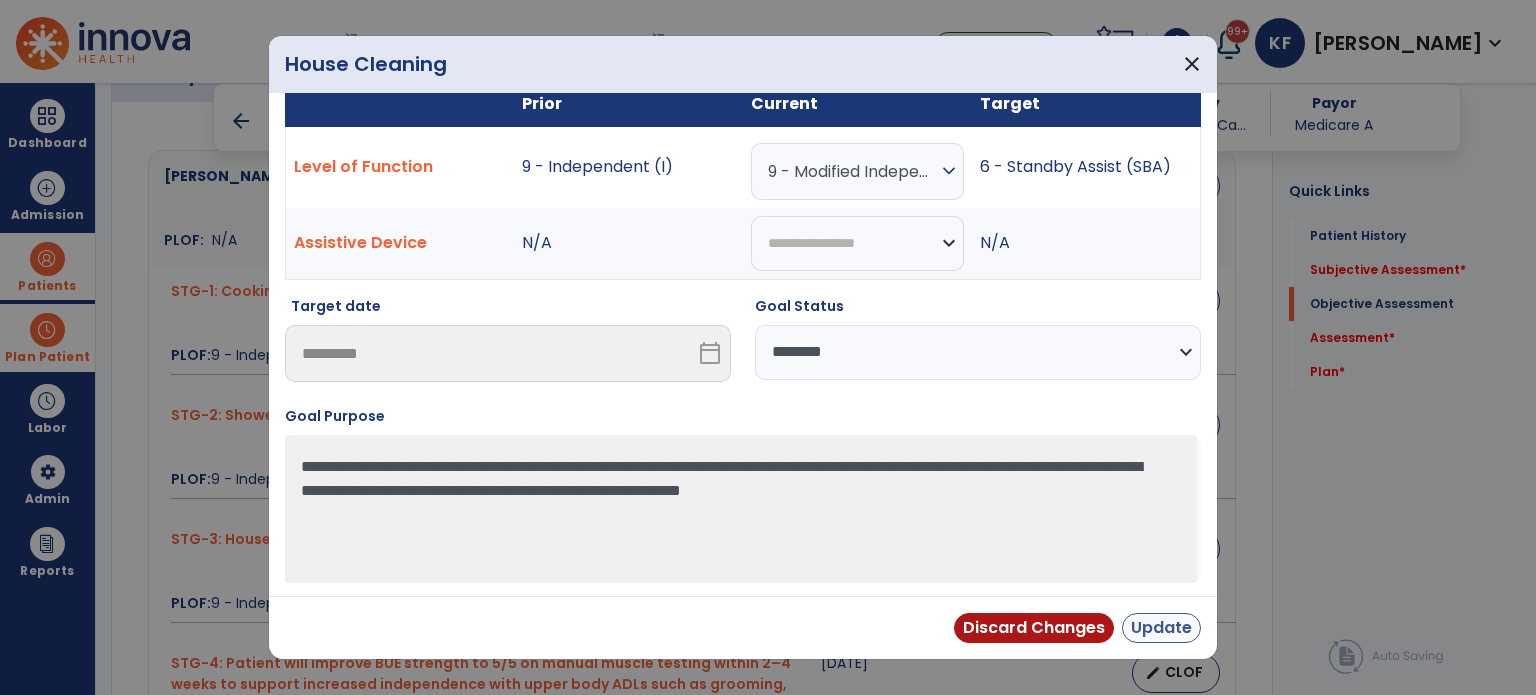 click on "Update" at bounding box center [1161, 628] 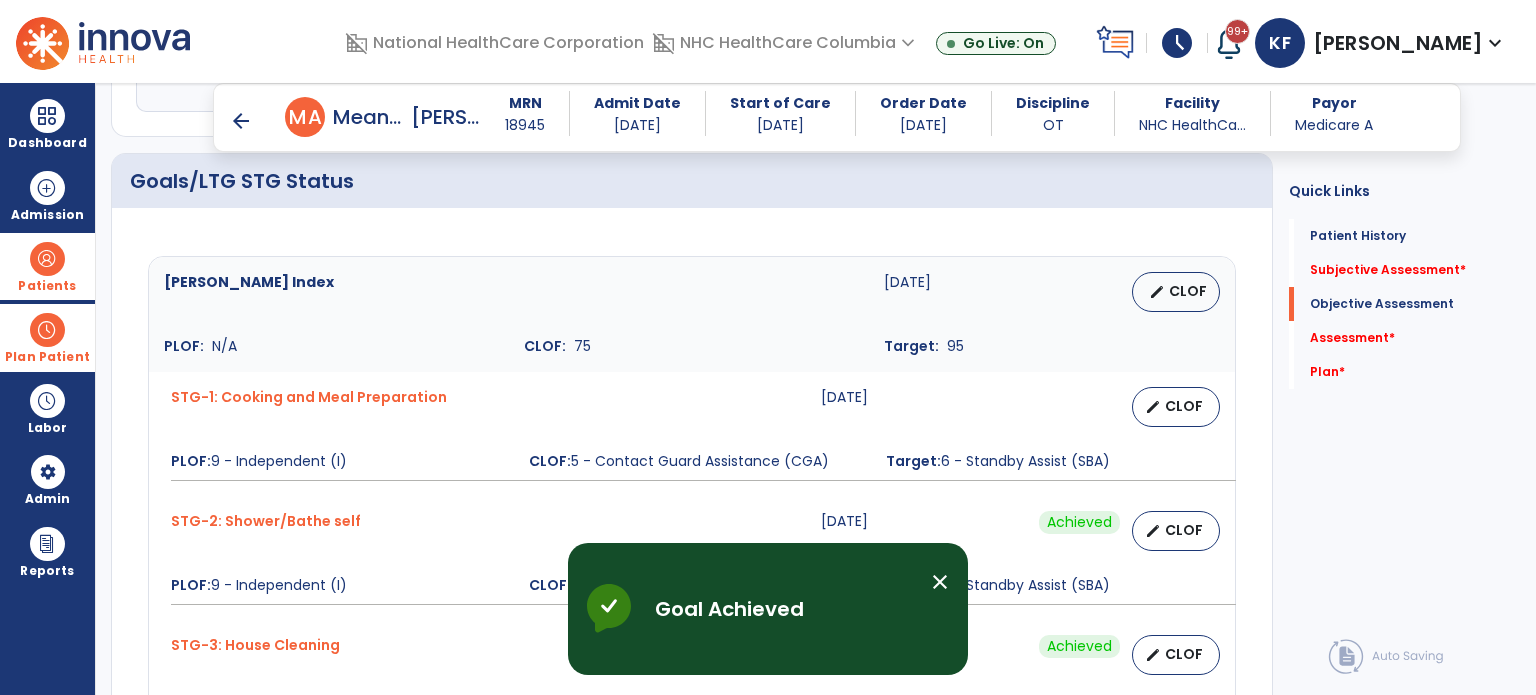 scroll, scrollTop: 636, scrollLeft: 0, axis: vertical 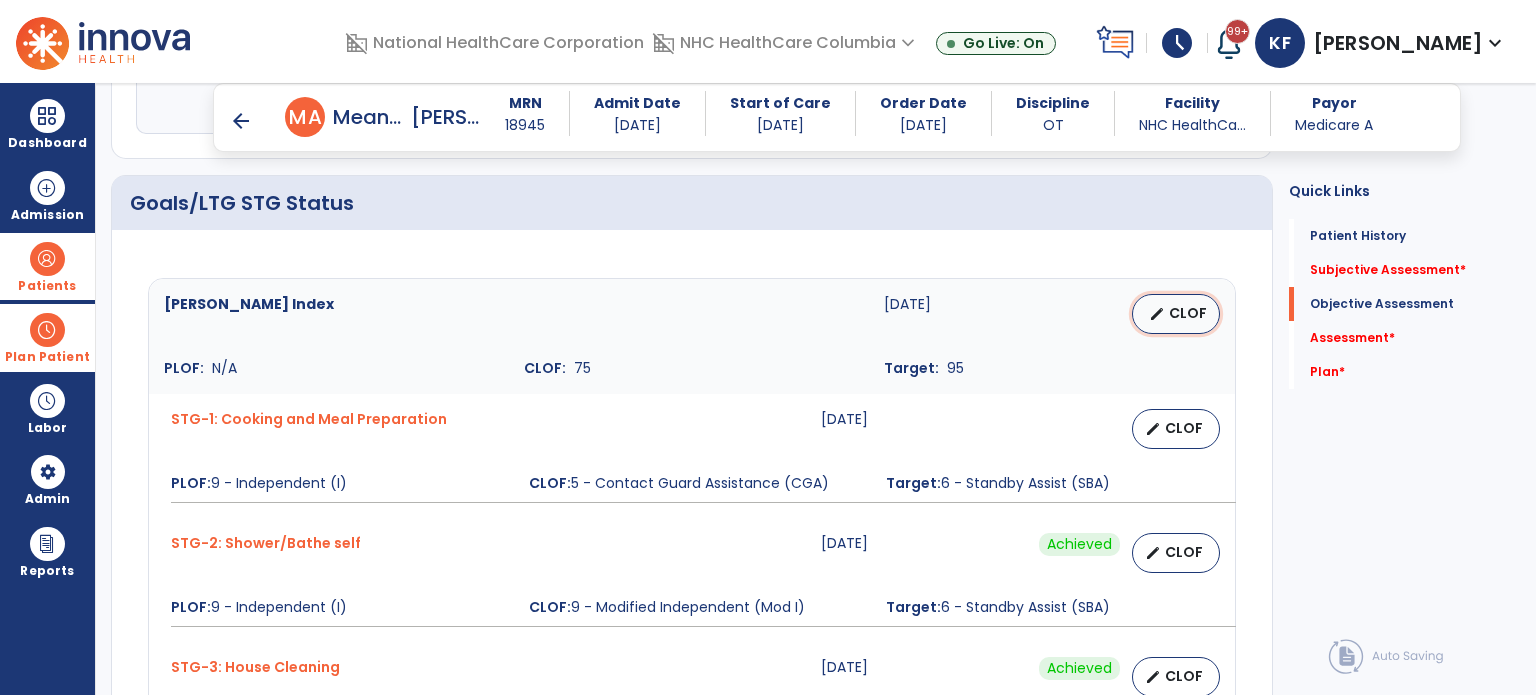 click on "CLOF" at bounding box center [1188, 313] 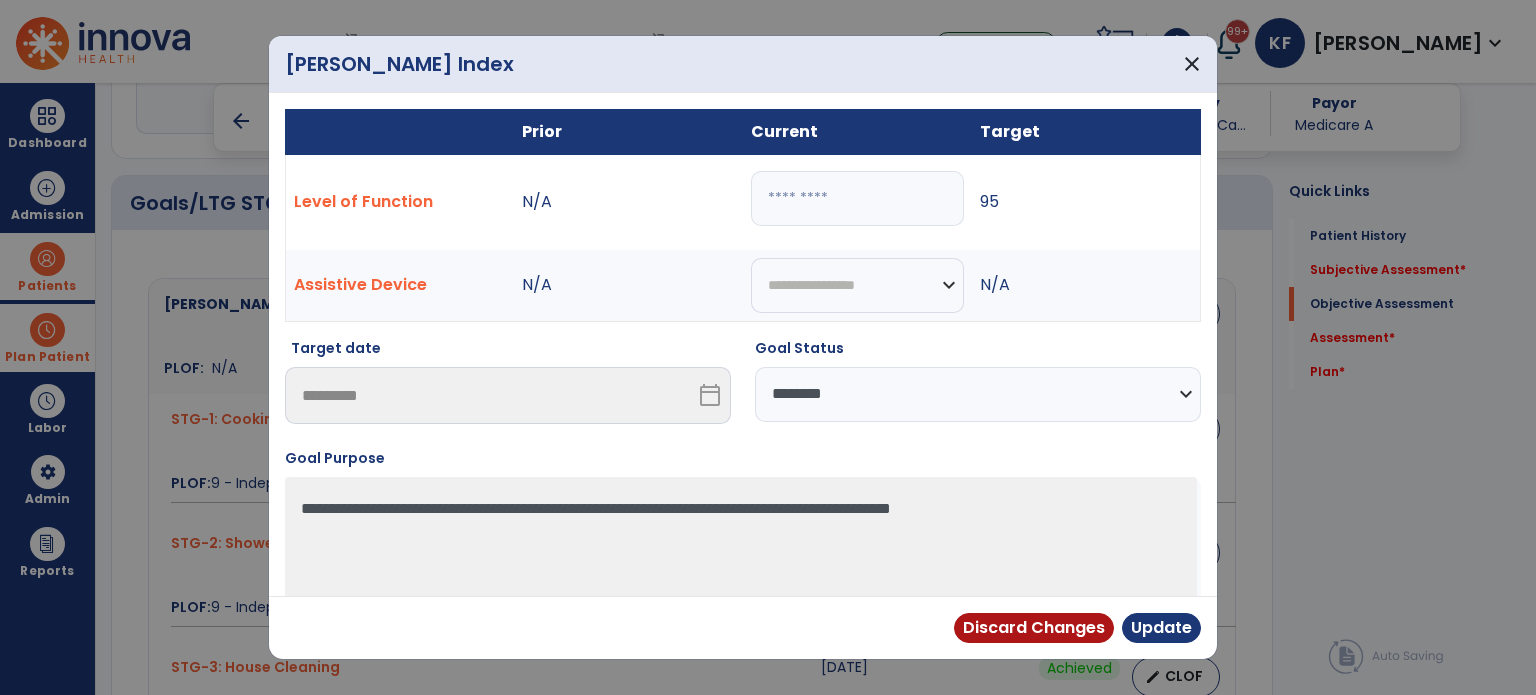 drag, startPoint x: 832, startPoint y: 182, endPoint x: 724, endPoint y: 215, distance: 112.929184 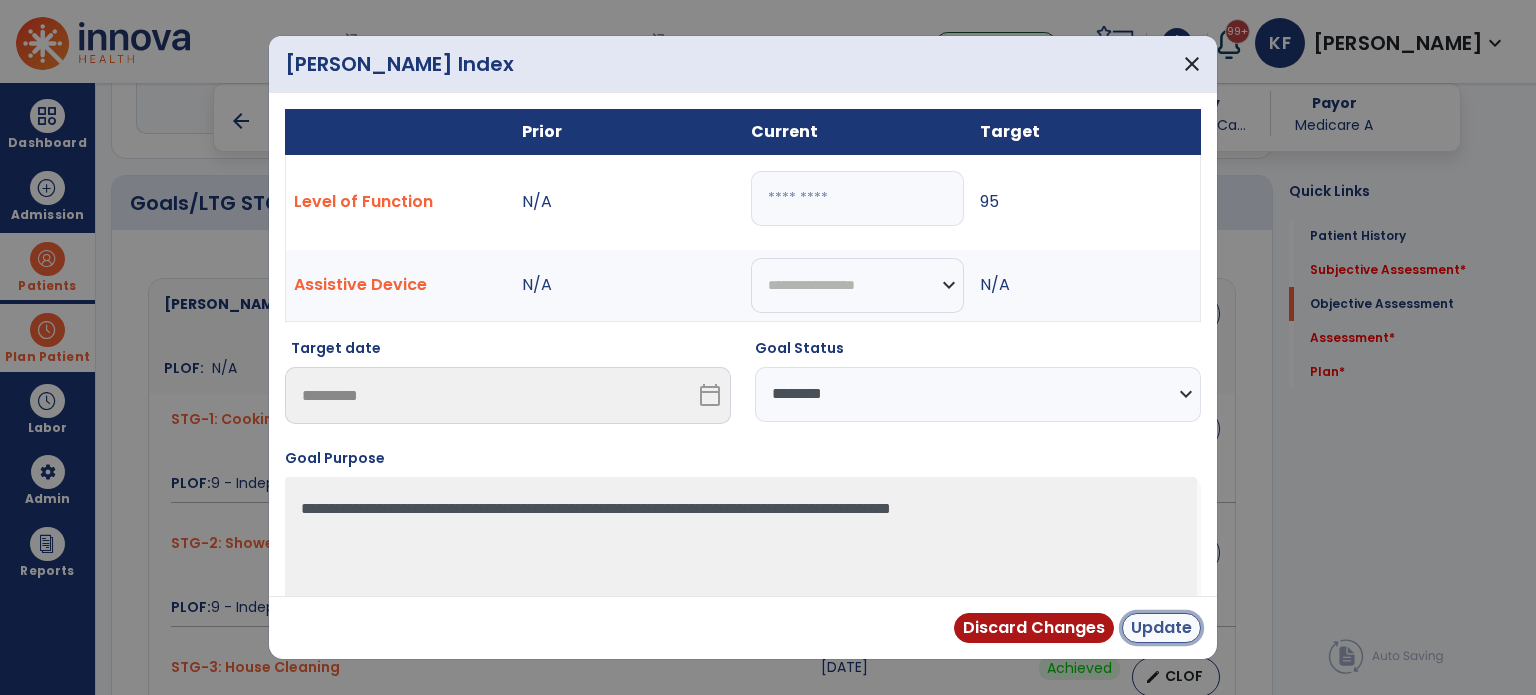click on "Update" at bounding box center (1161, 628) 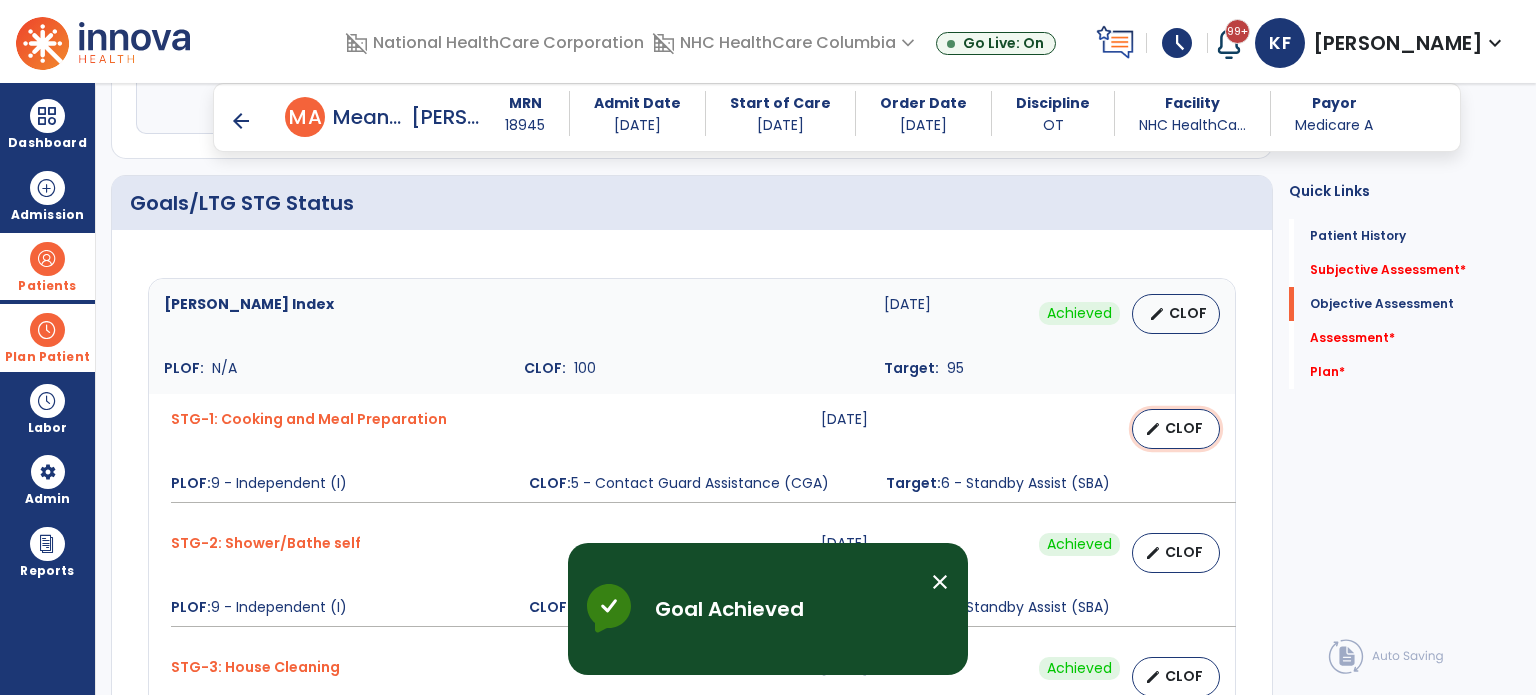 click on "CLOF" at bounding box center [1184, 428] 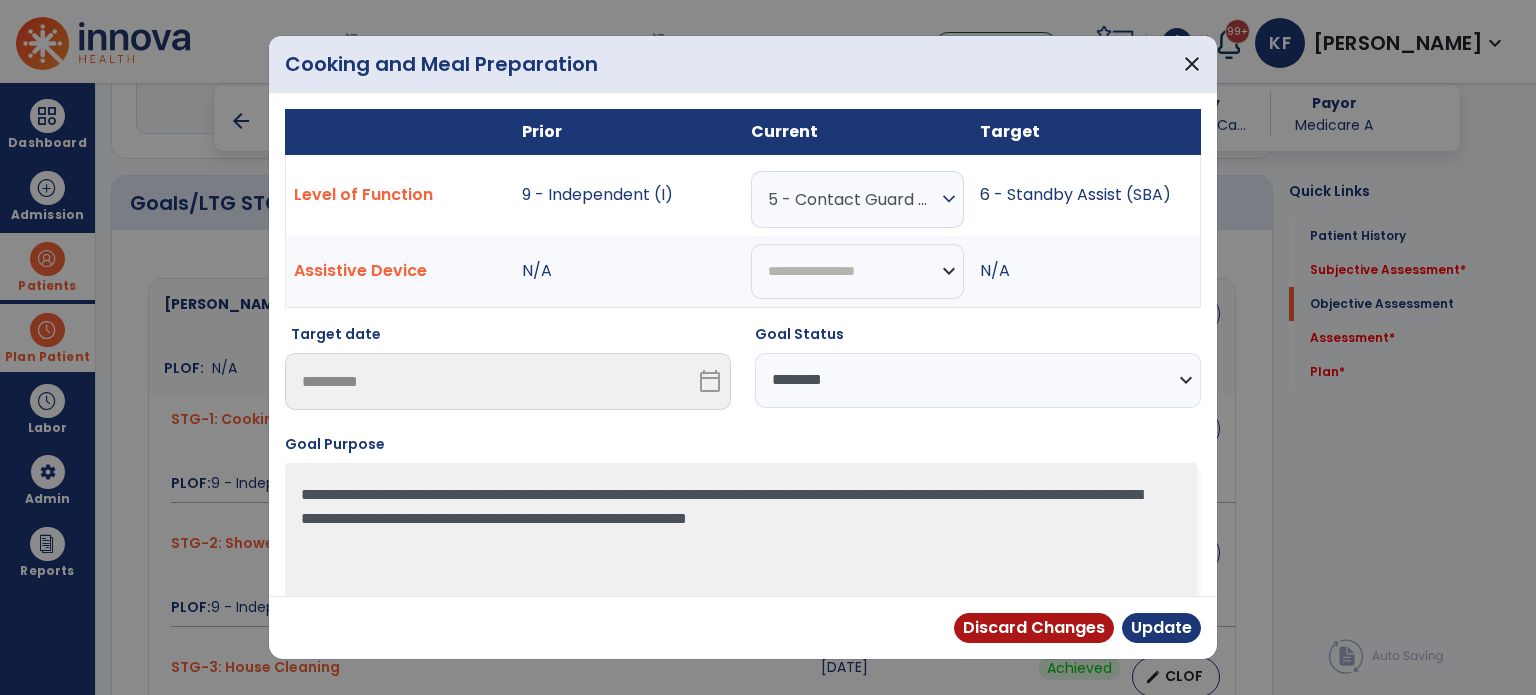click on "5 - Contact Guard Assistance (CGA)" at bounding box center [852, 199] 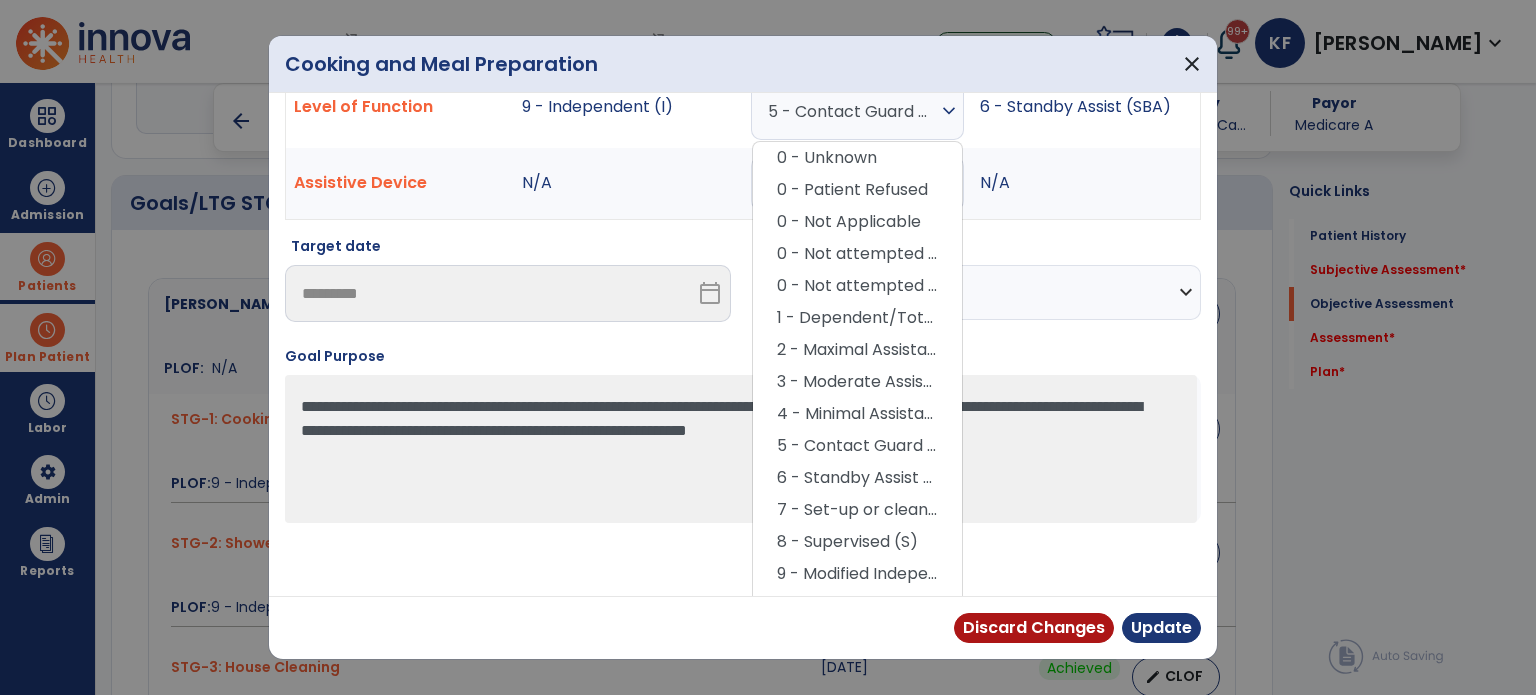 scroll, scrollTop: 112, scrollLeft: 0, axis: vertical 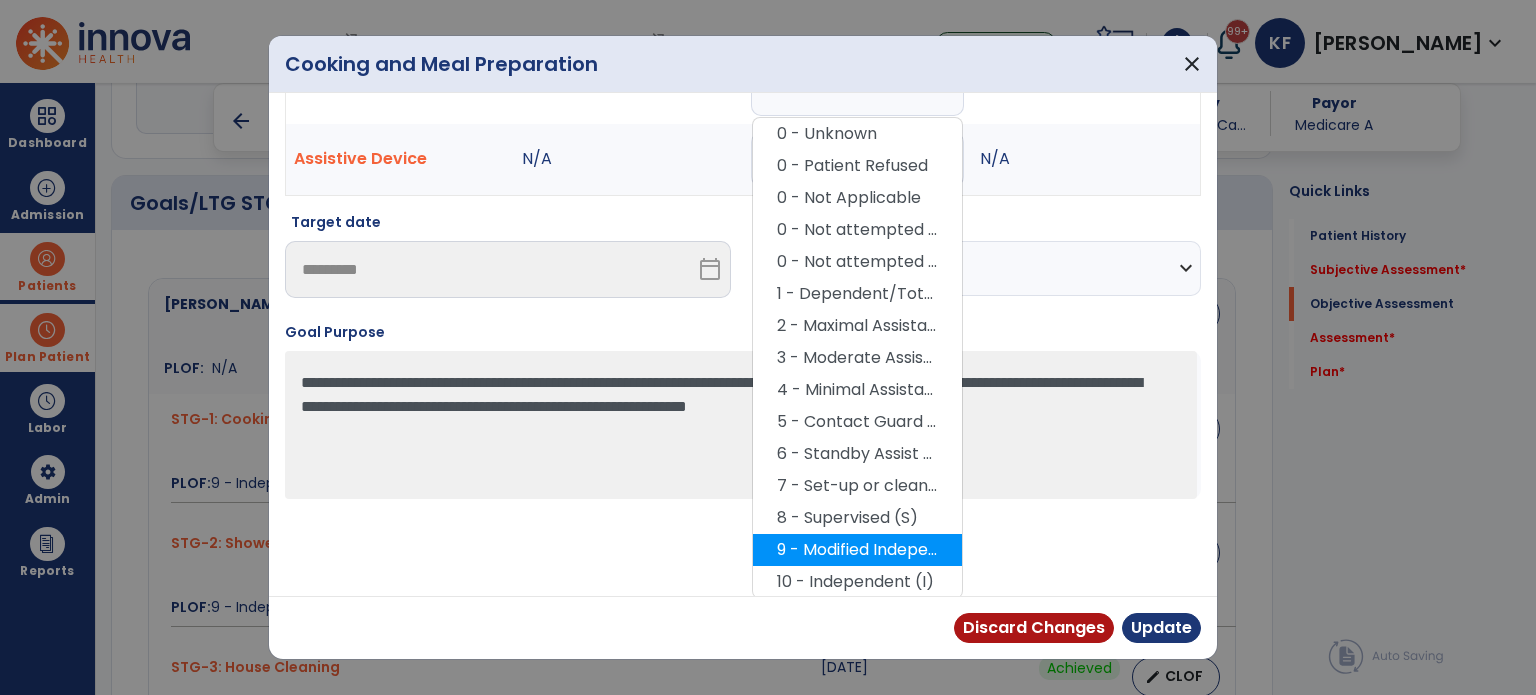 click on "9 - Modified Independent (Mod I)" at bounding box center [857, 550] 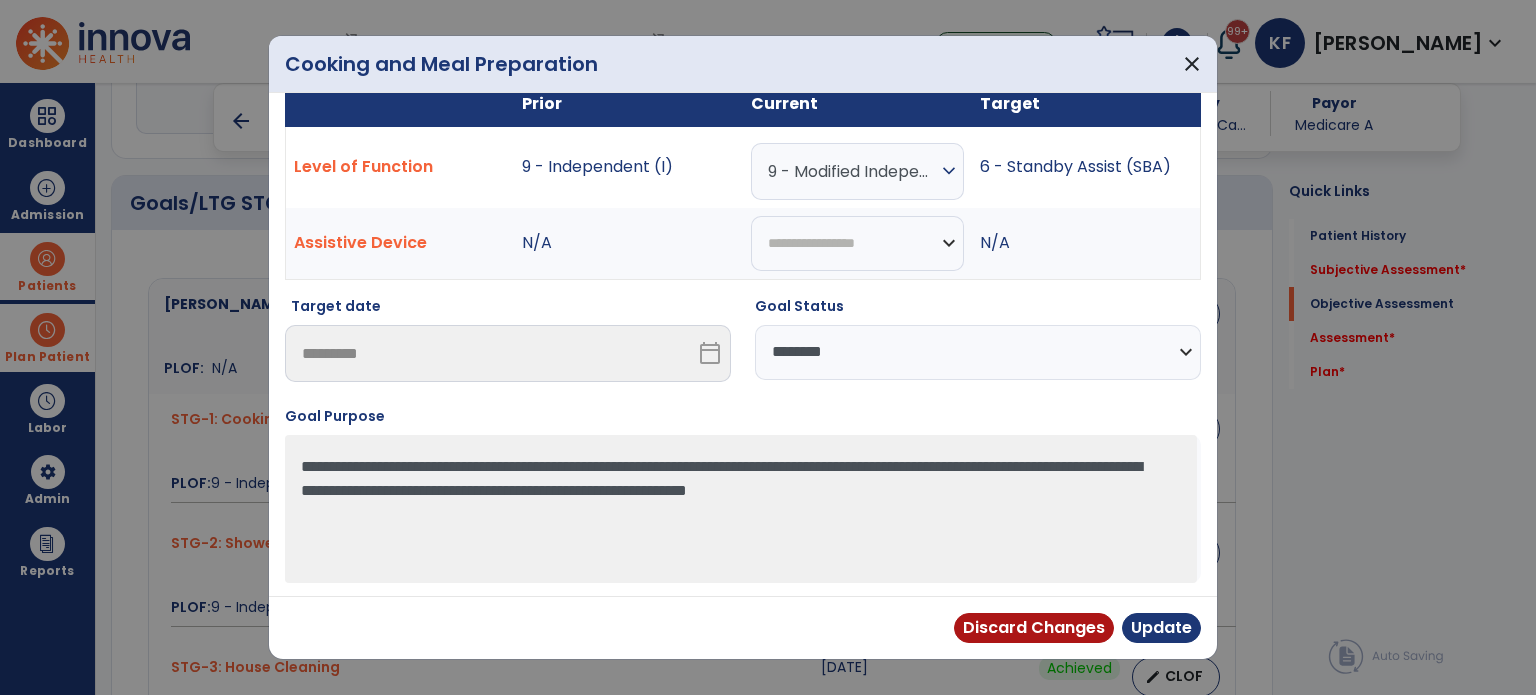 click on "**********" at bounding box center (978, 352) 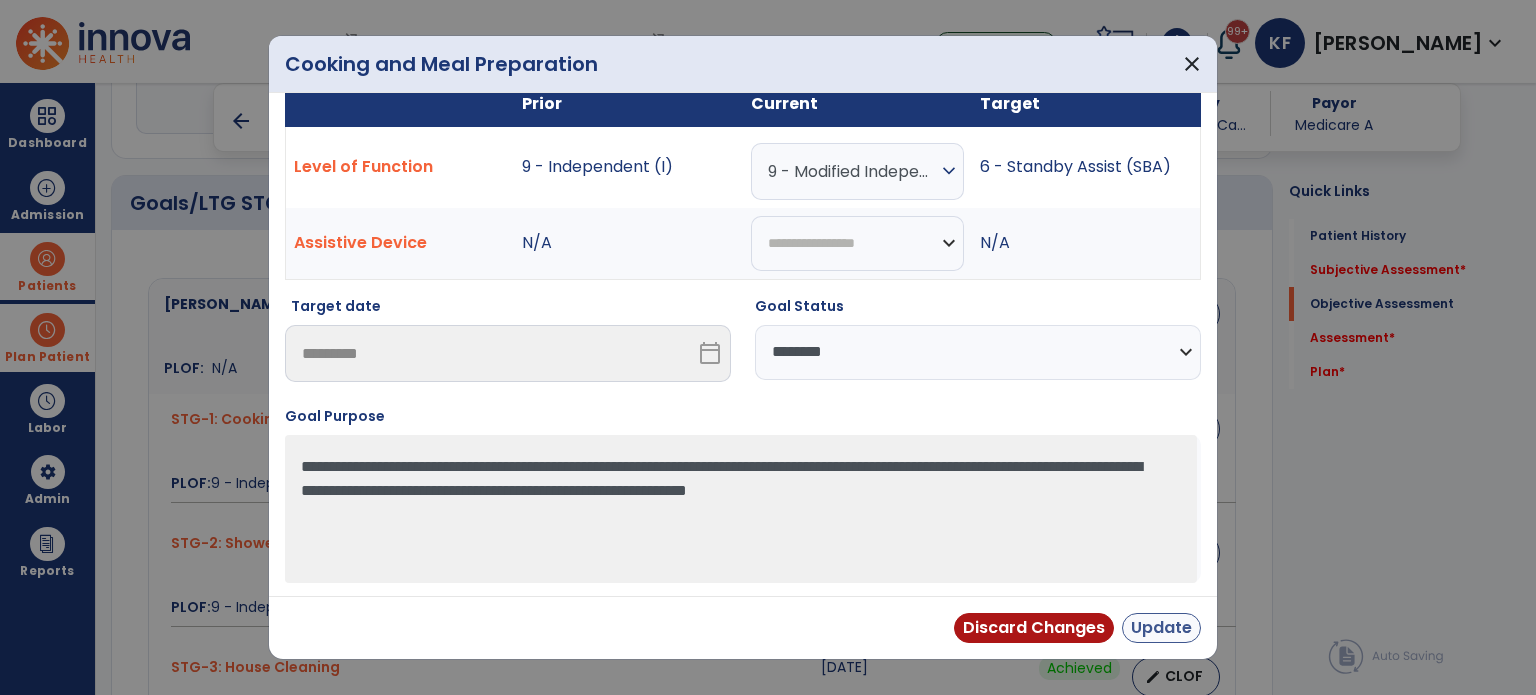 click on "Update" at bounding box center [1161, 628] 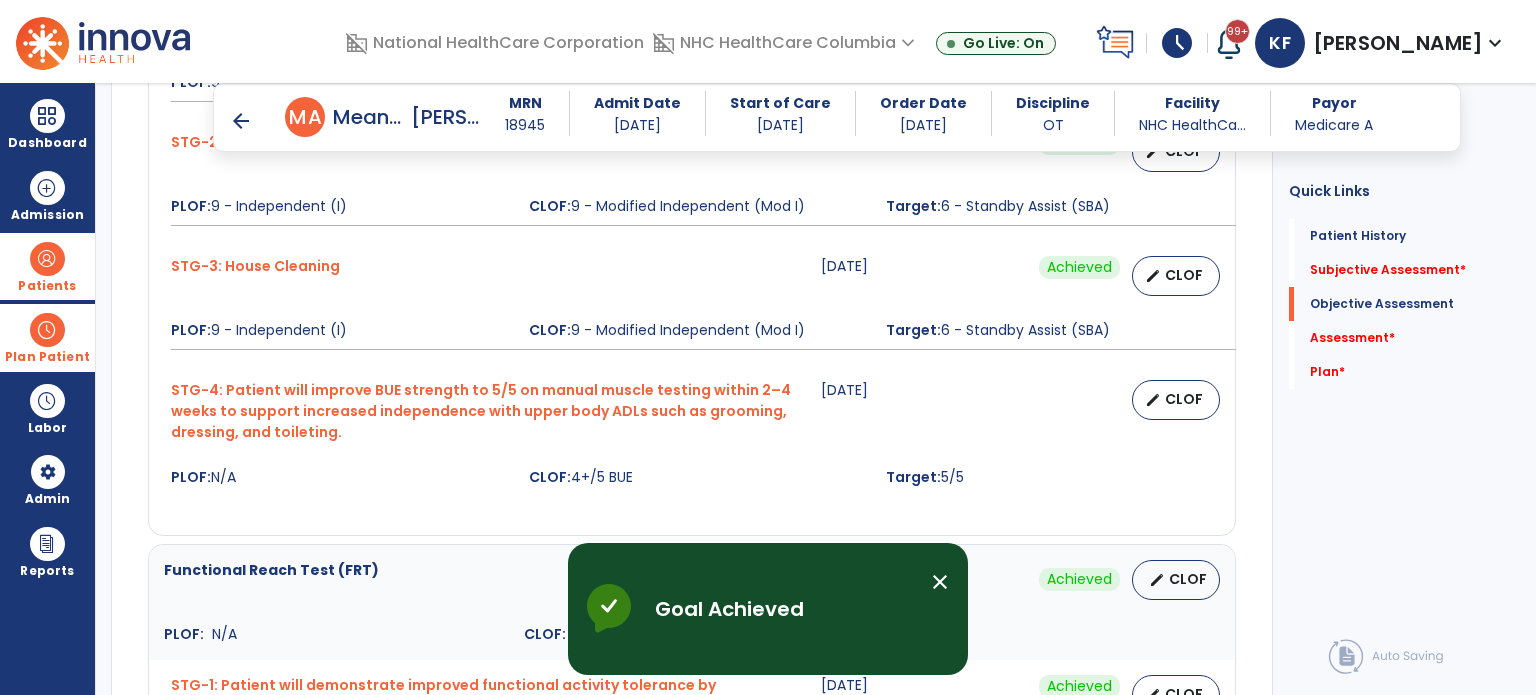 scroll, scrollTop: 1095, scrollLeft: 0, axis: vertical 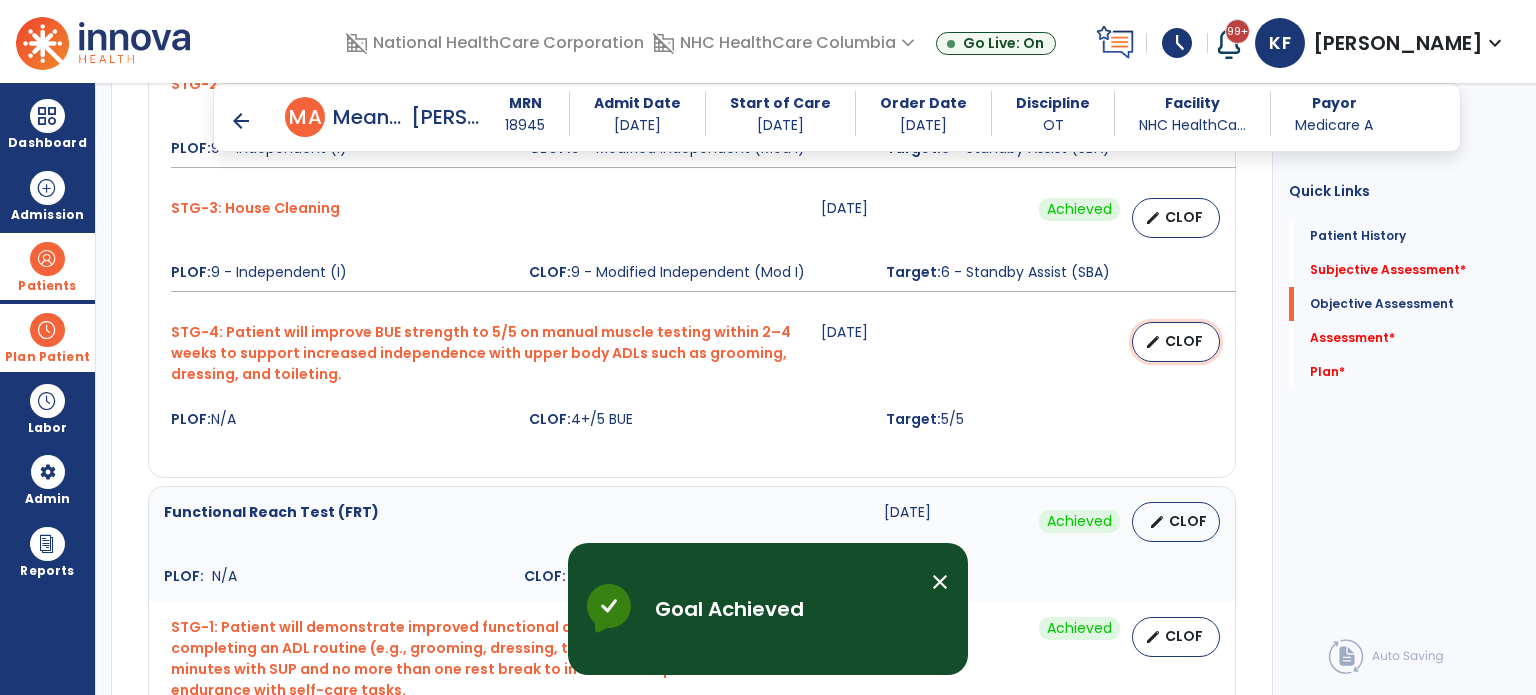 click on "CLOF" at bounding box center (1184, 341) 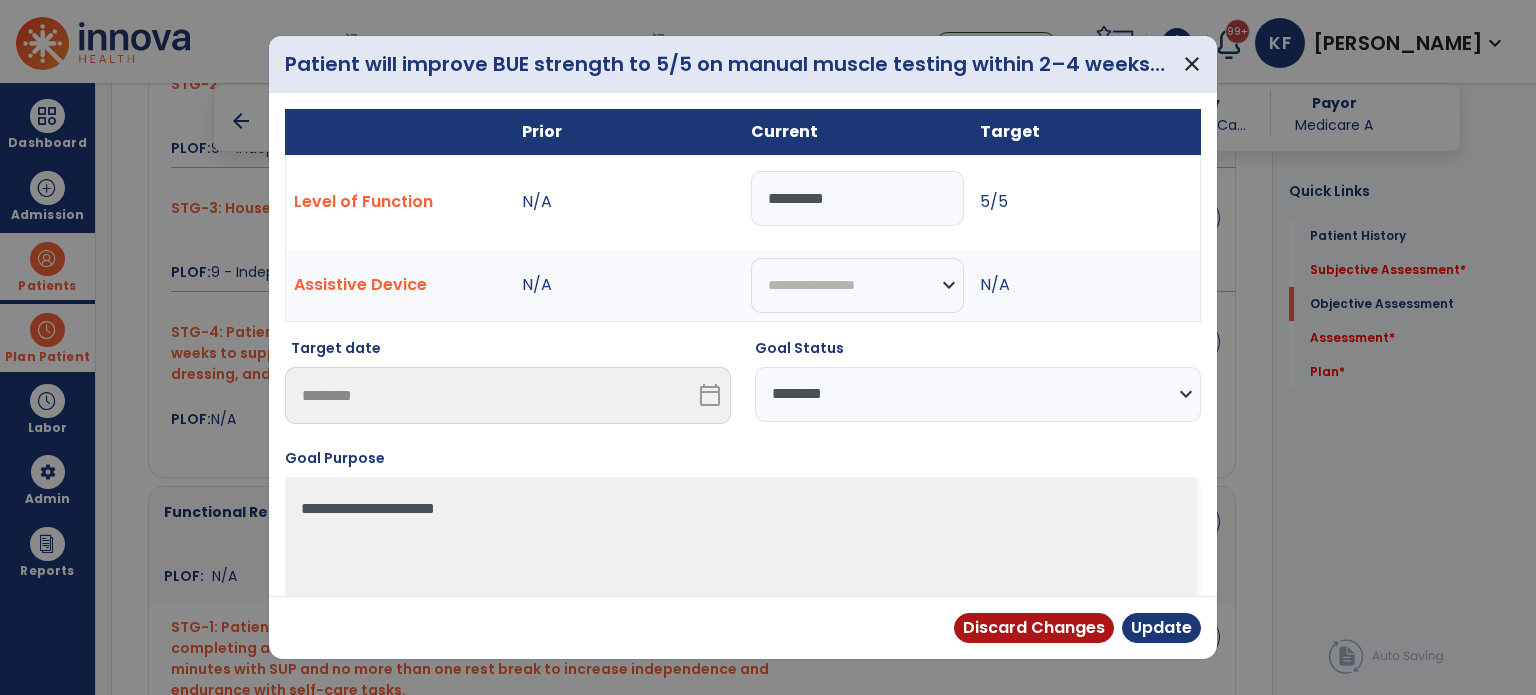 drag, startPoint x: 873, startPoint y: 194, endPoint x: 652, endPoint y: 199, distance: 221.05655 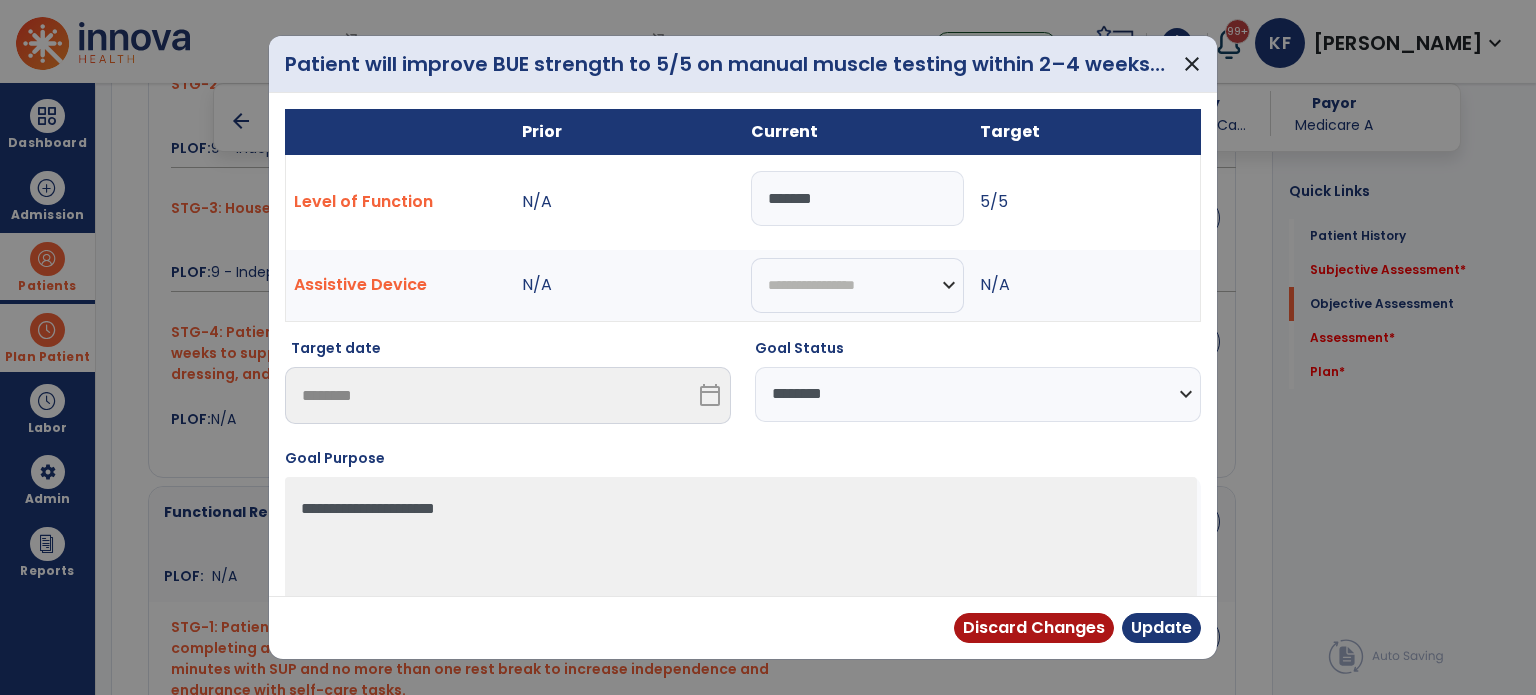 type on "*******" 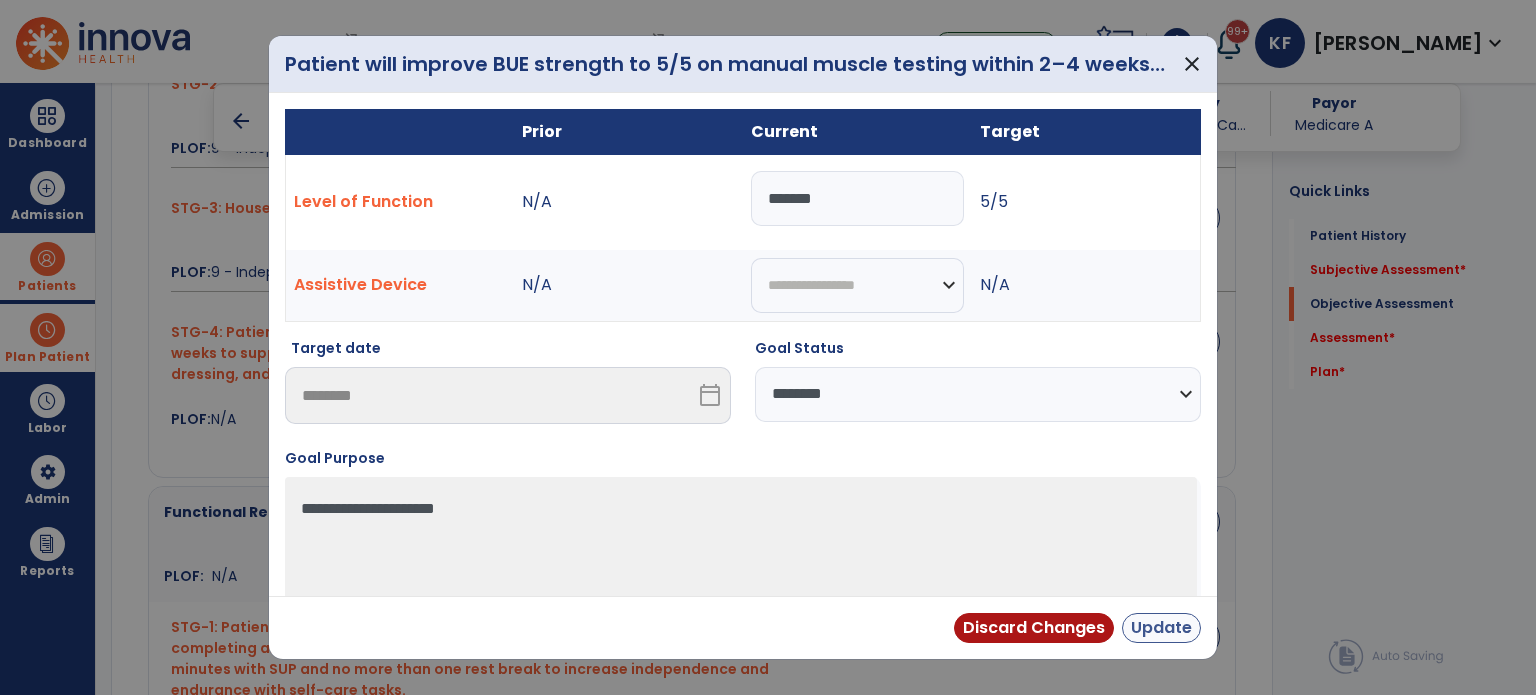 click on "Update" at bounding box center (1161, 628) 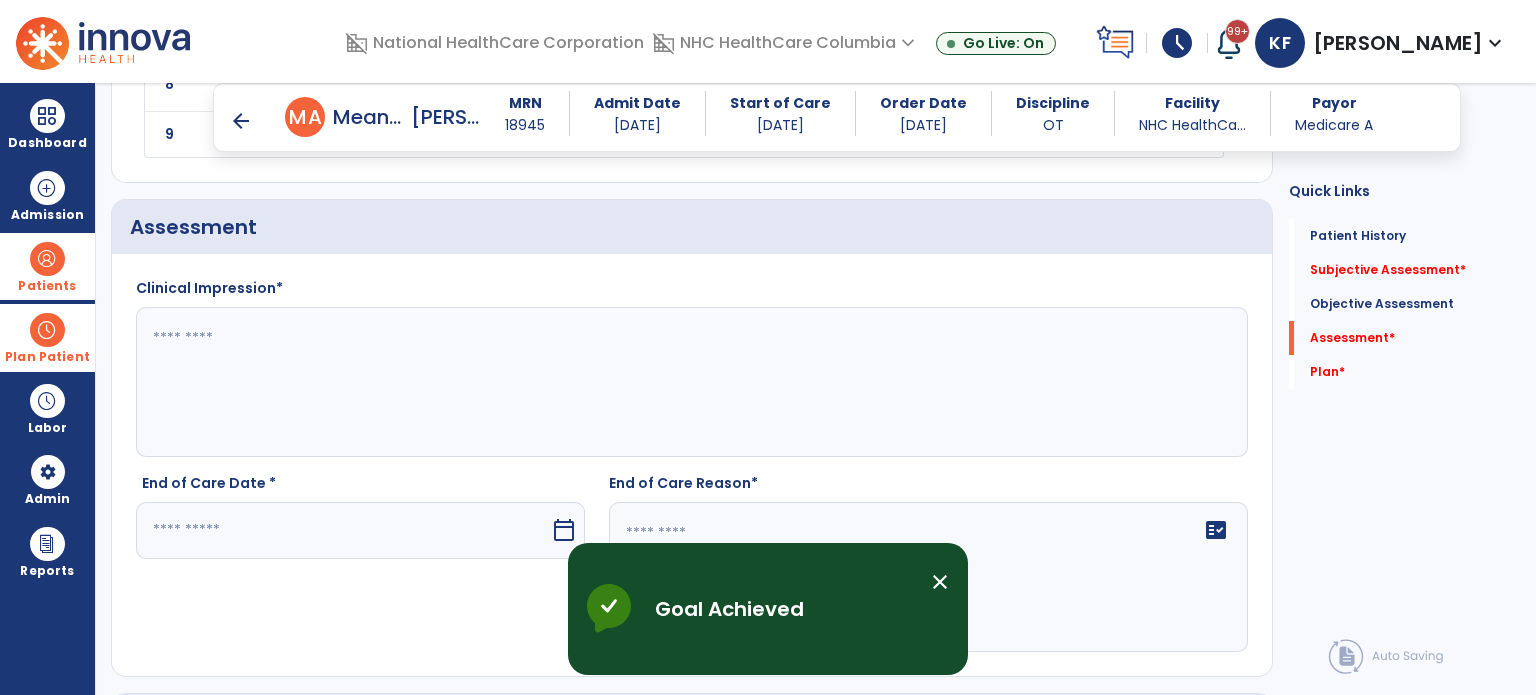 scroll, scrollTop: 2402, scrollLeft: 0, axis: vertical 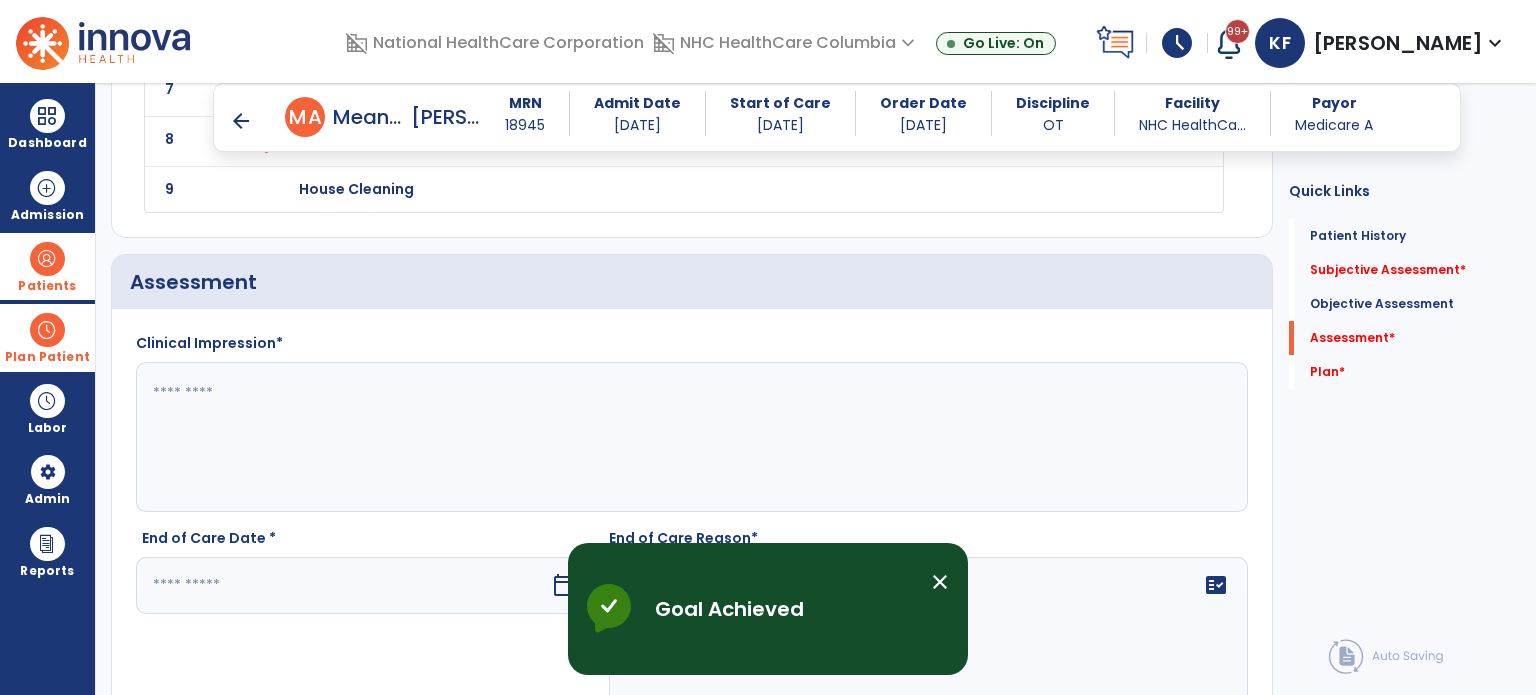 click 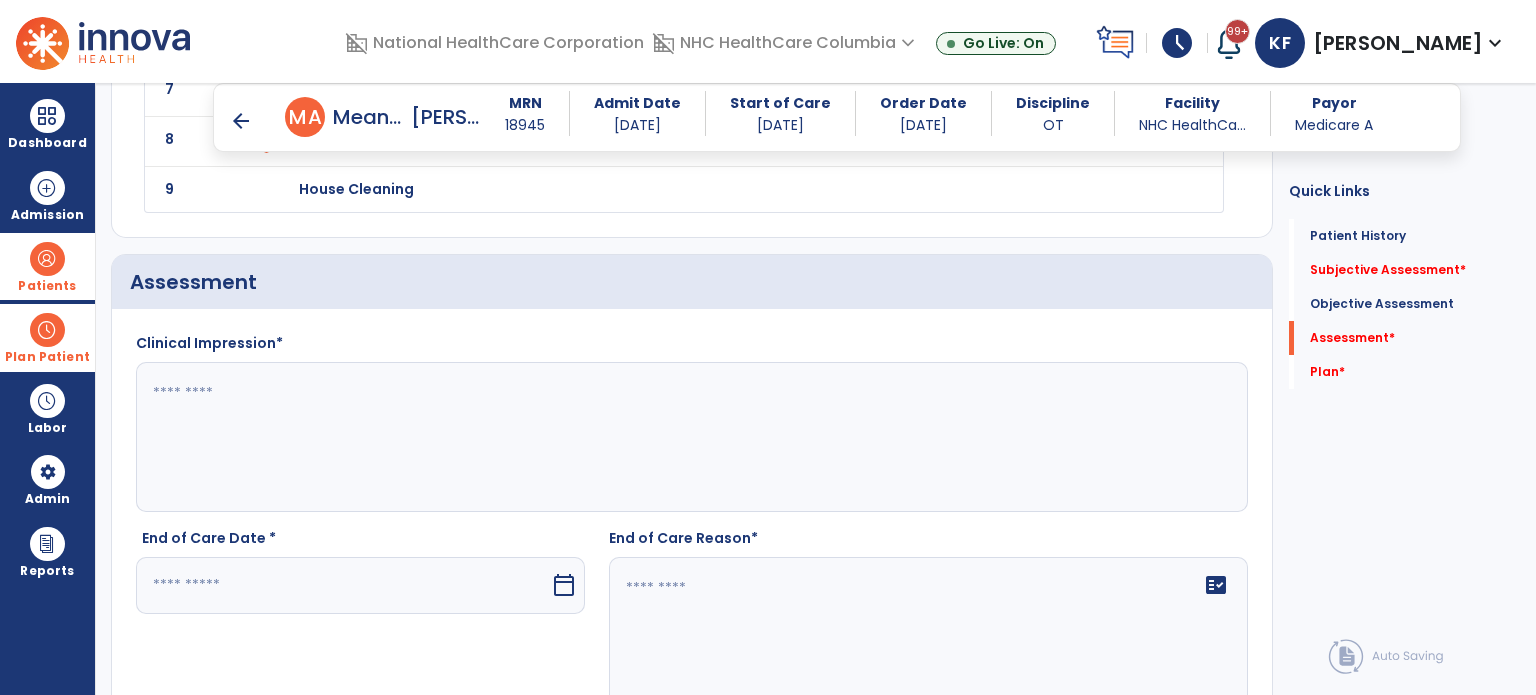 click 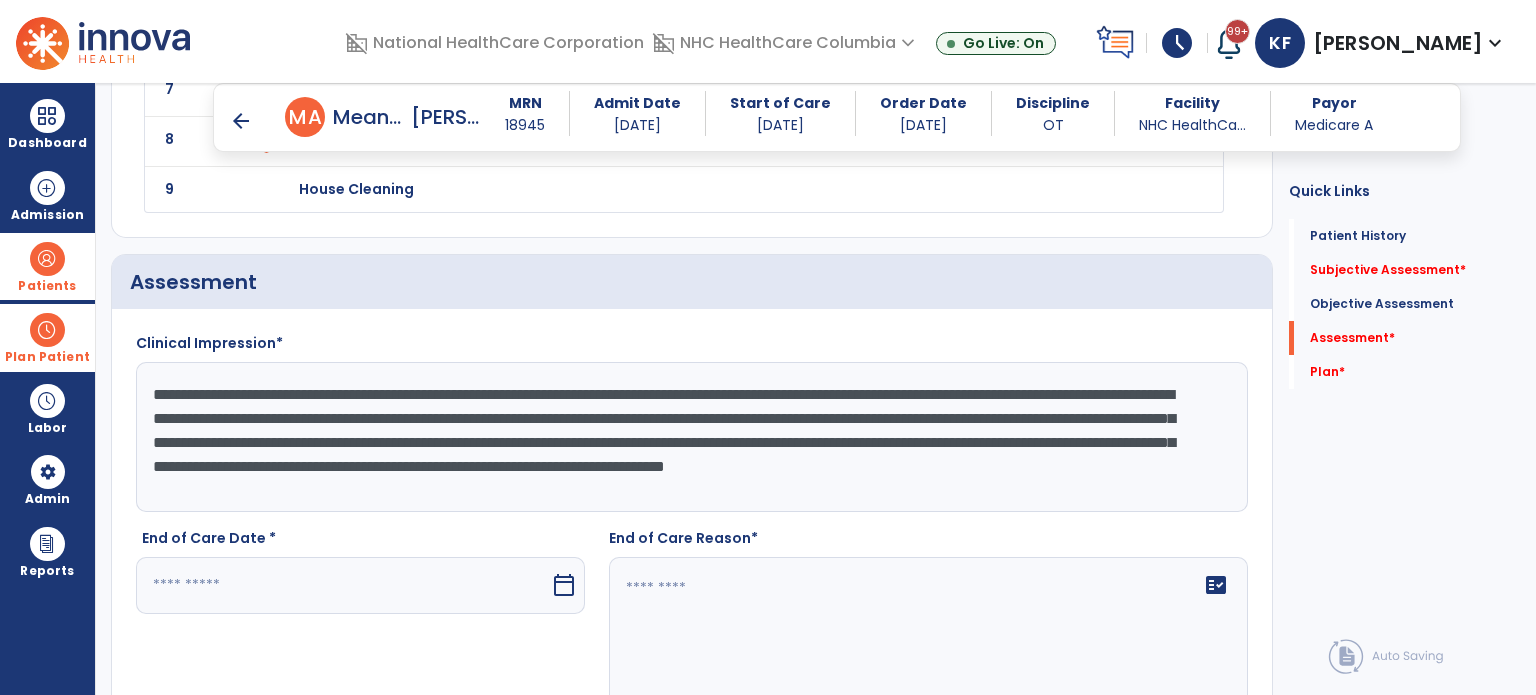 type on "**********" 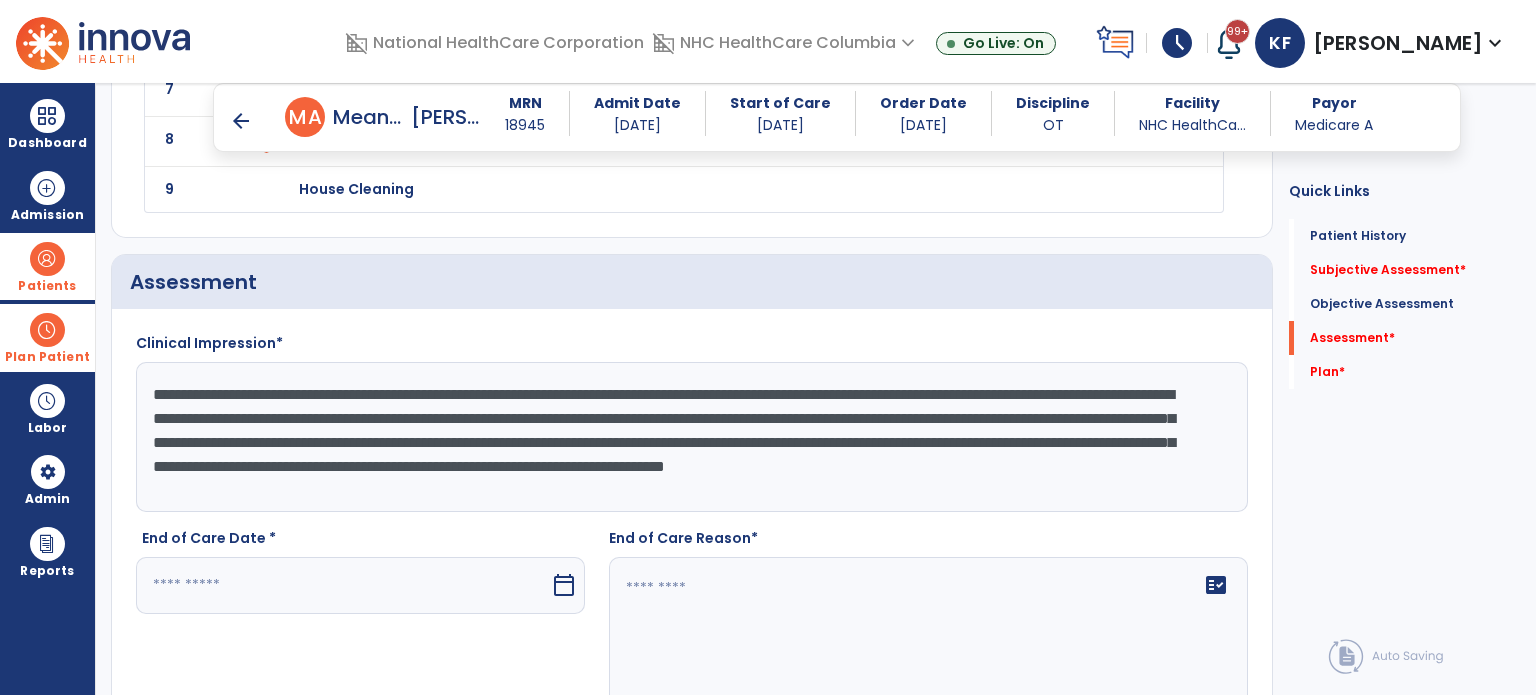 click at bounding box center (343, 585) 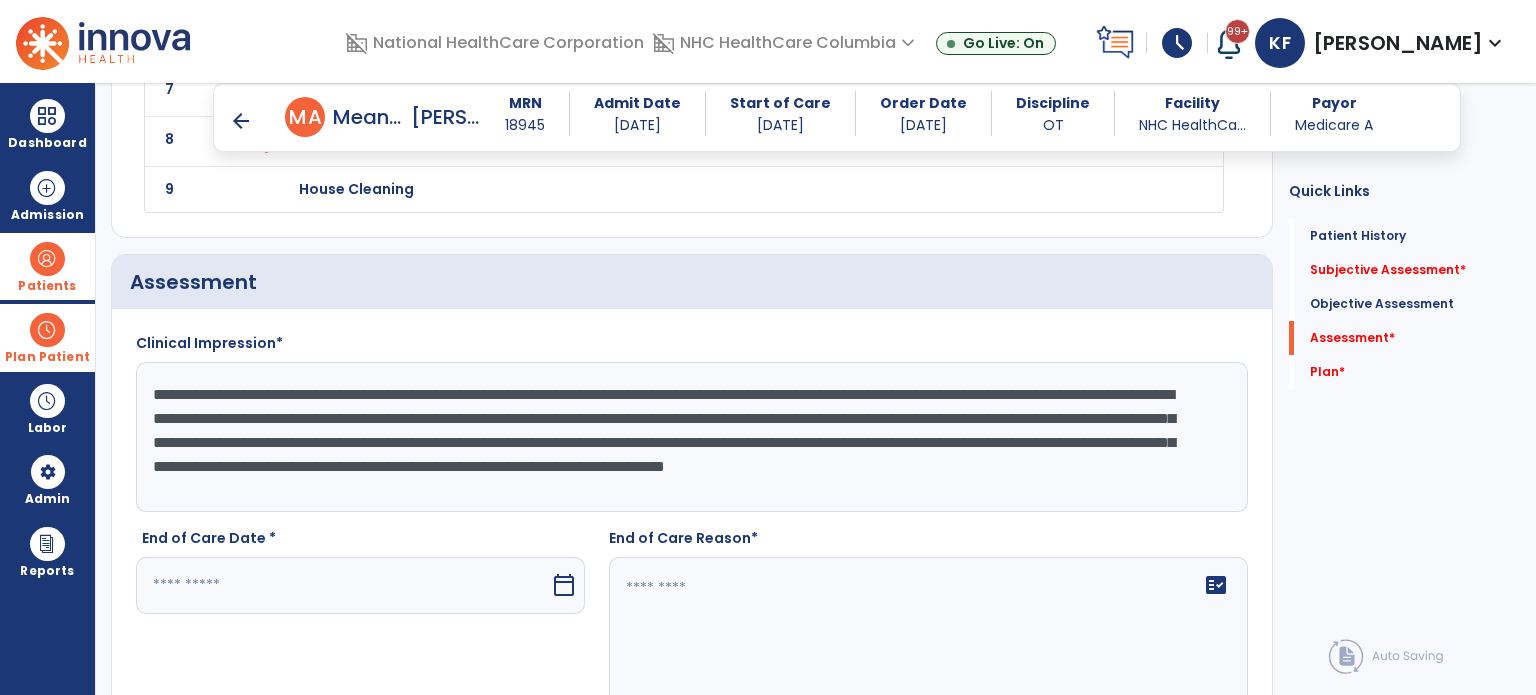 scroll, scrollTop: 2758, scrollLeft: 0, axis: vertical 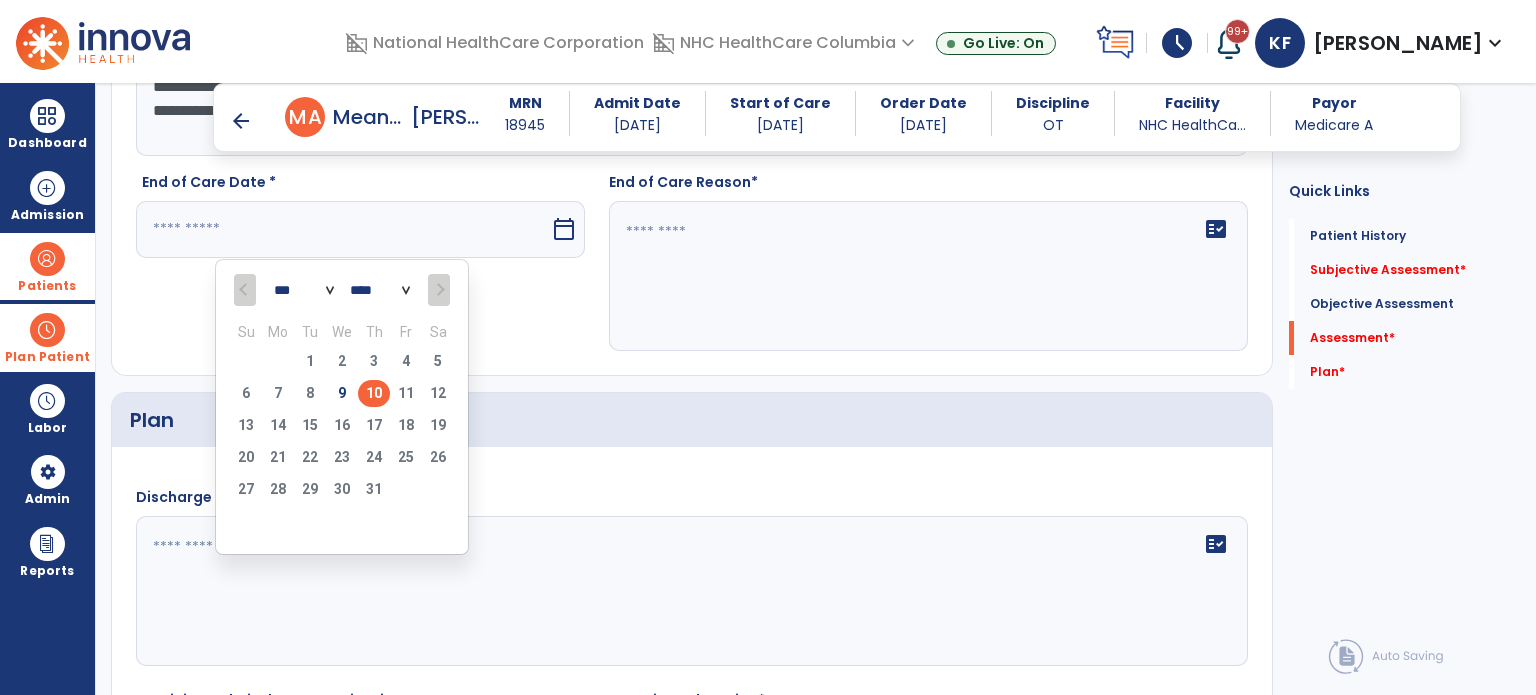 click on "10" at bounding box center (374, 393) 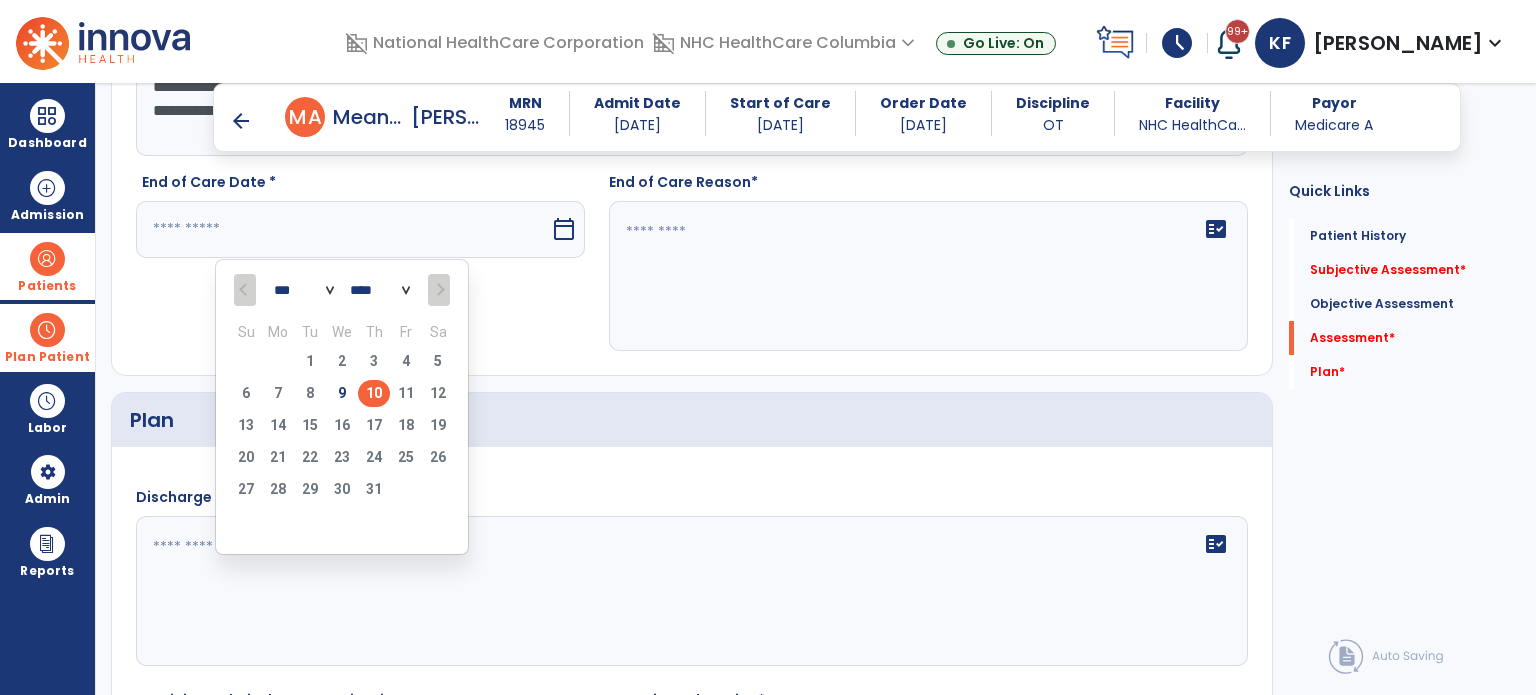type on "*********" 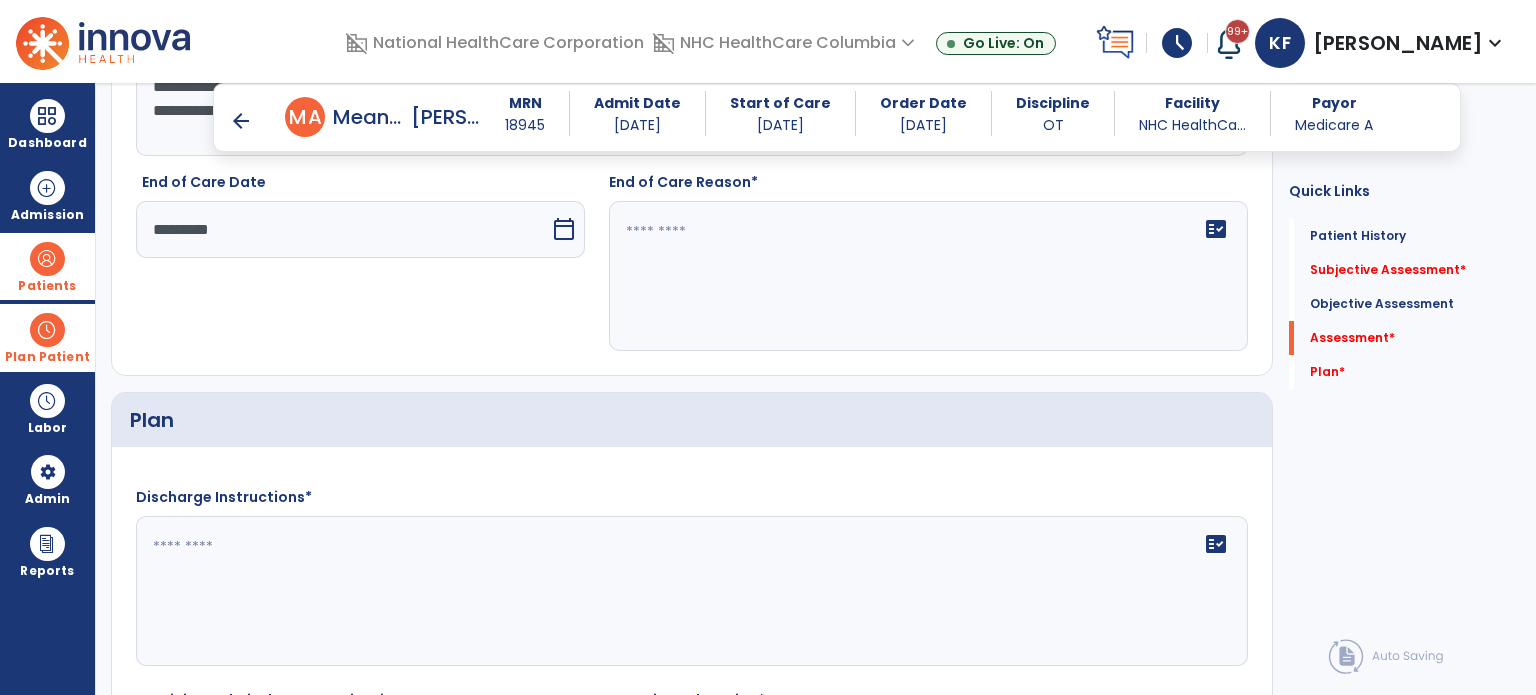 click on "fact_check" 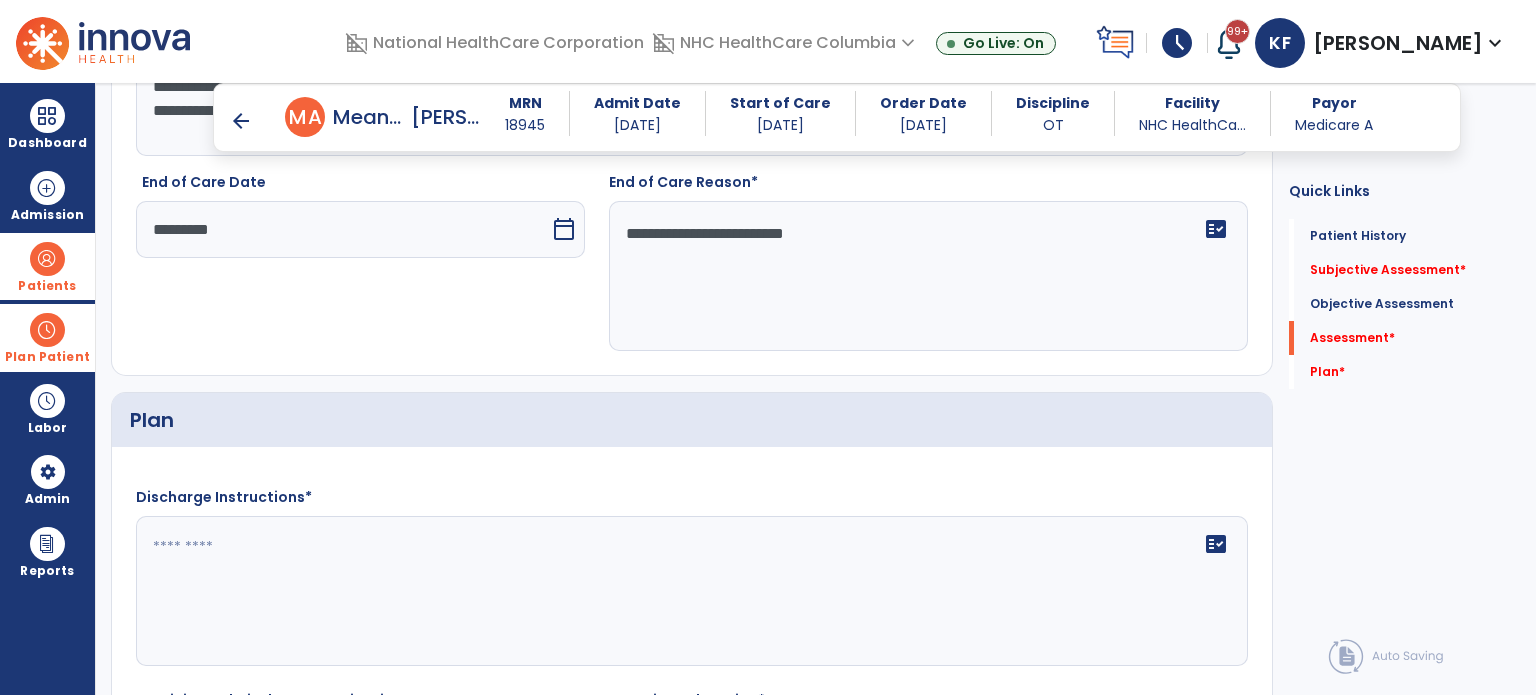 type on "**********" 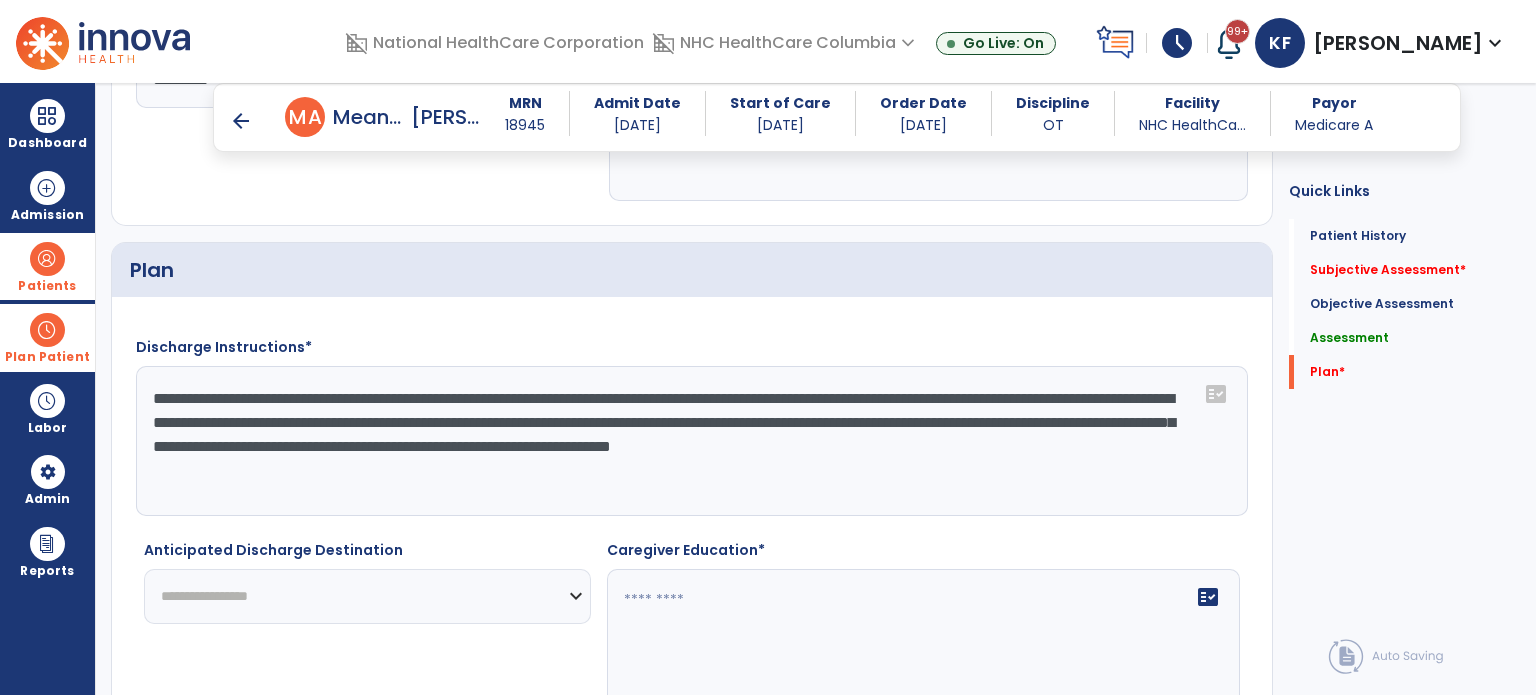 scroll, scrollTop: 2916, scrollLeft: 0, axis: vertical 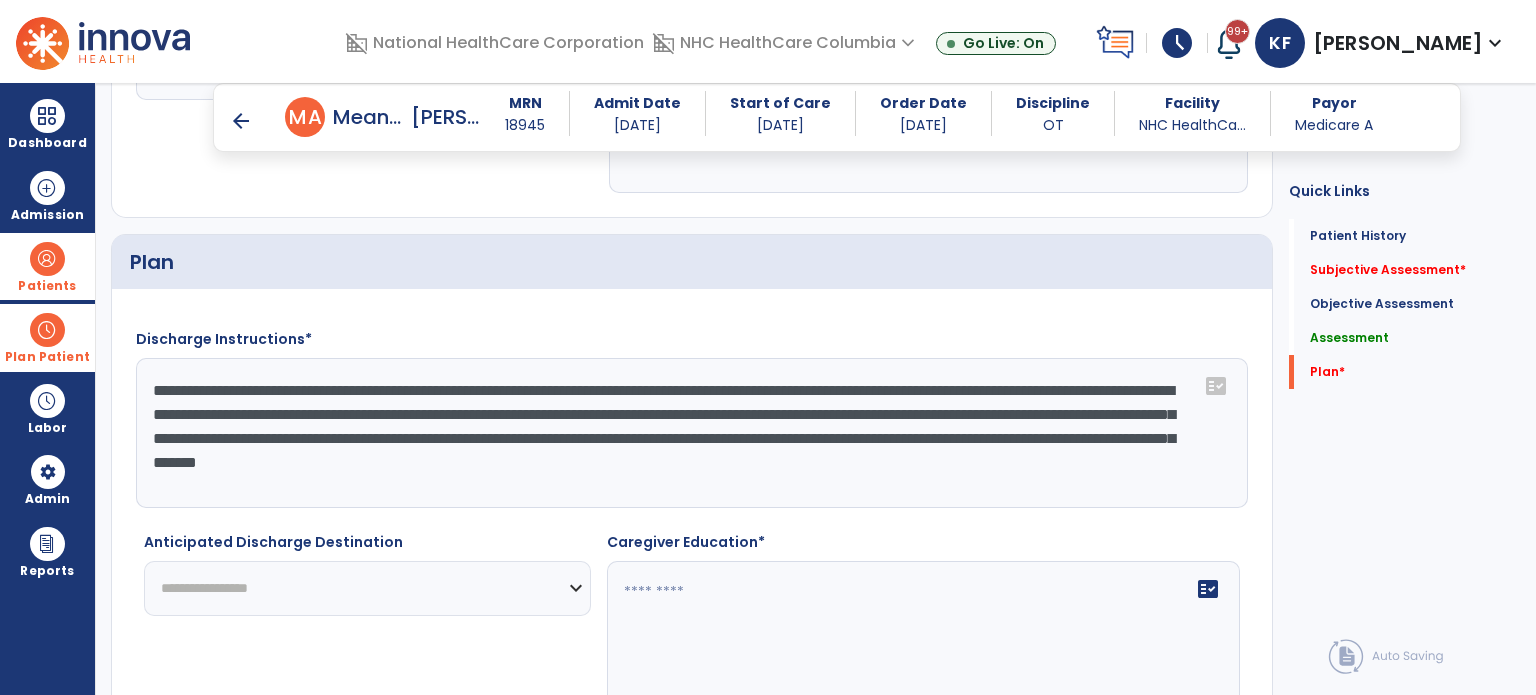 type on "**********" 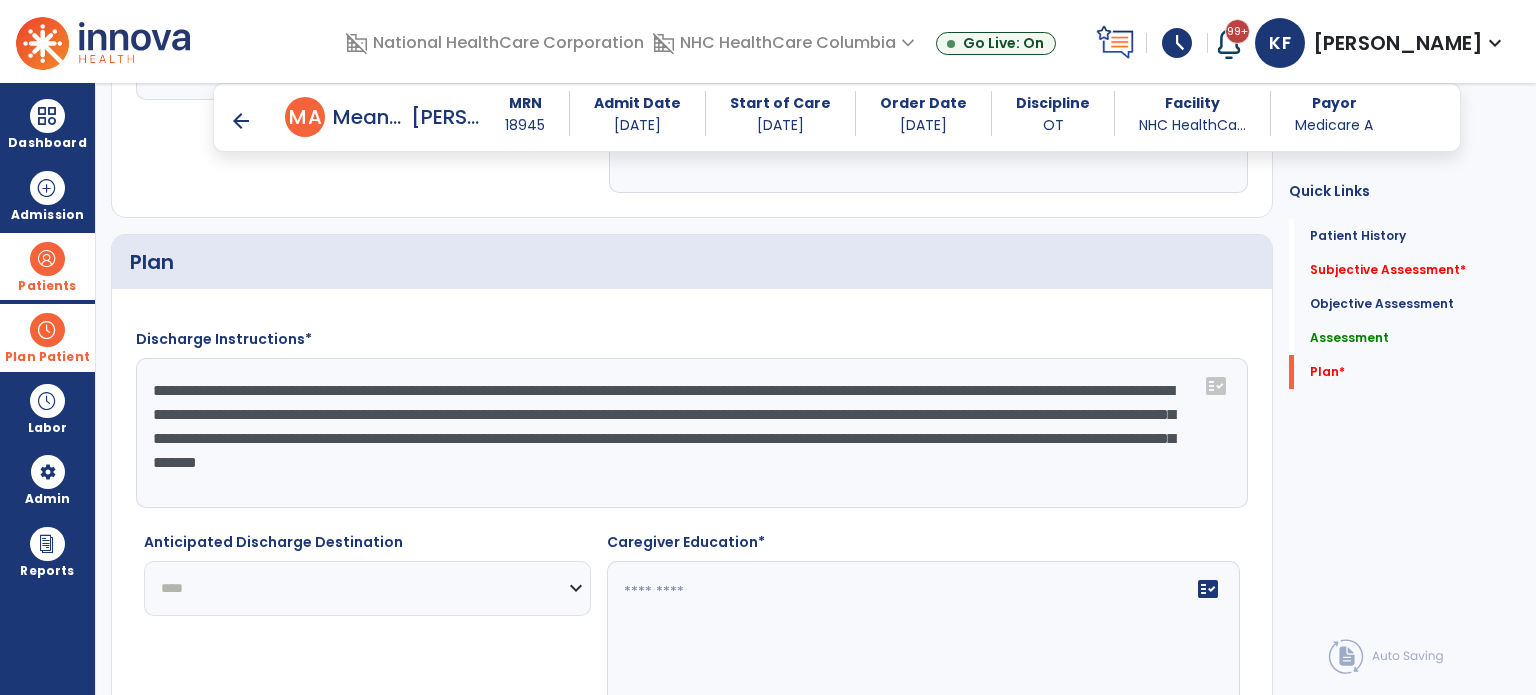 click on "**********" 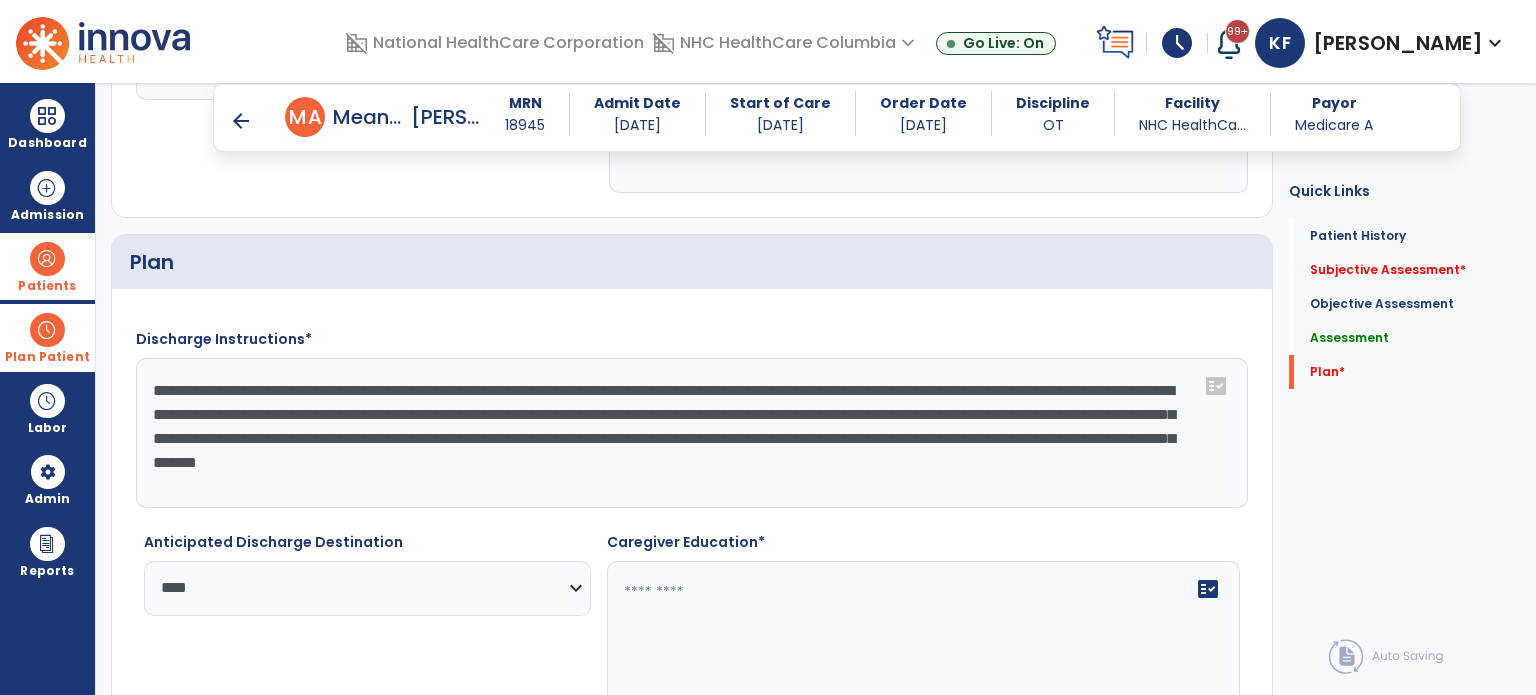 click 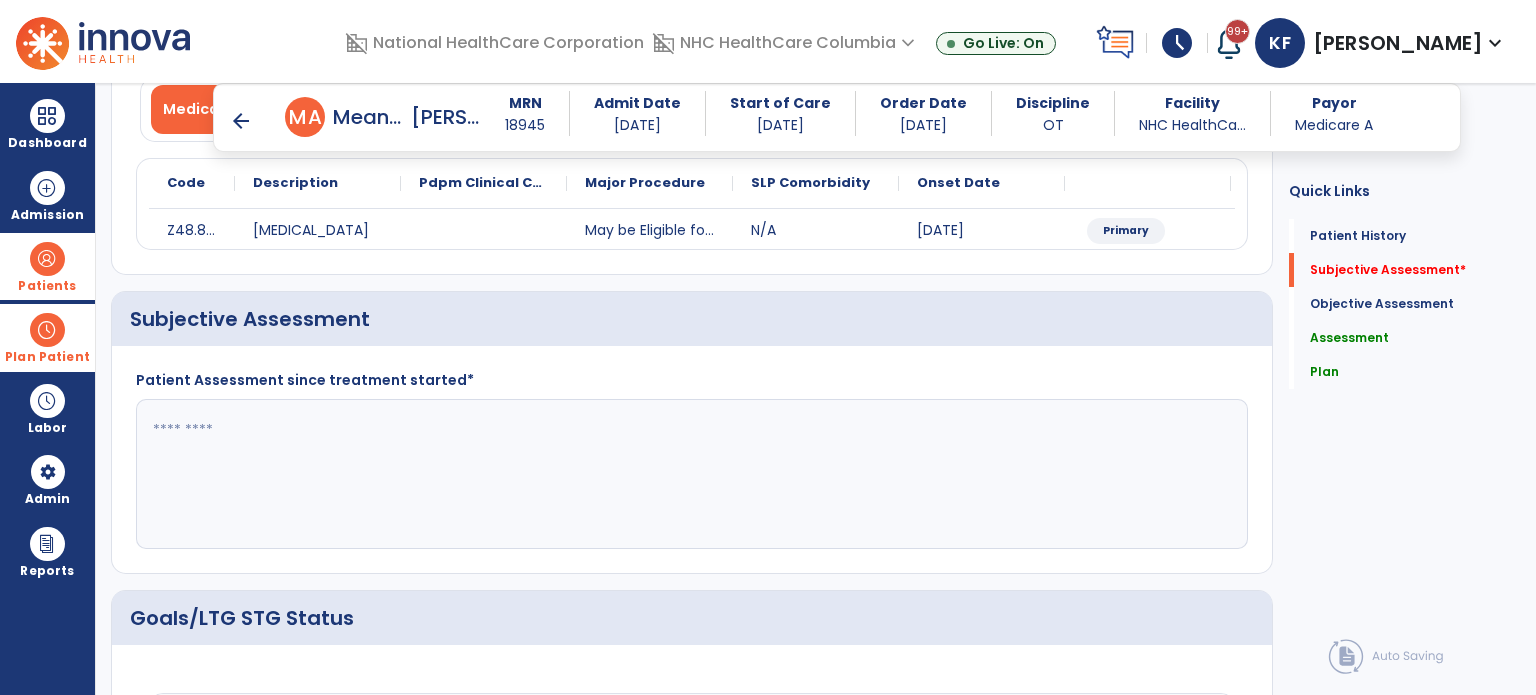 scroll, scrollTop: 302, scrollLeft: 0, axis: vertical 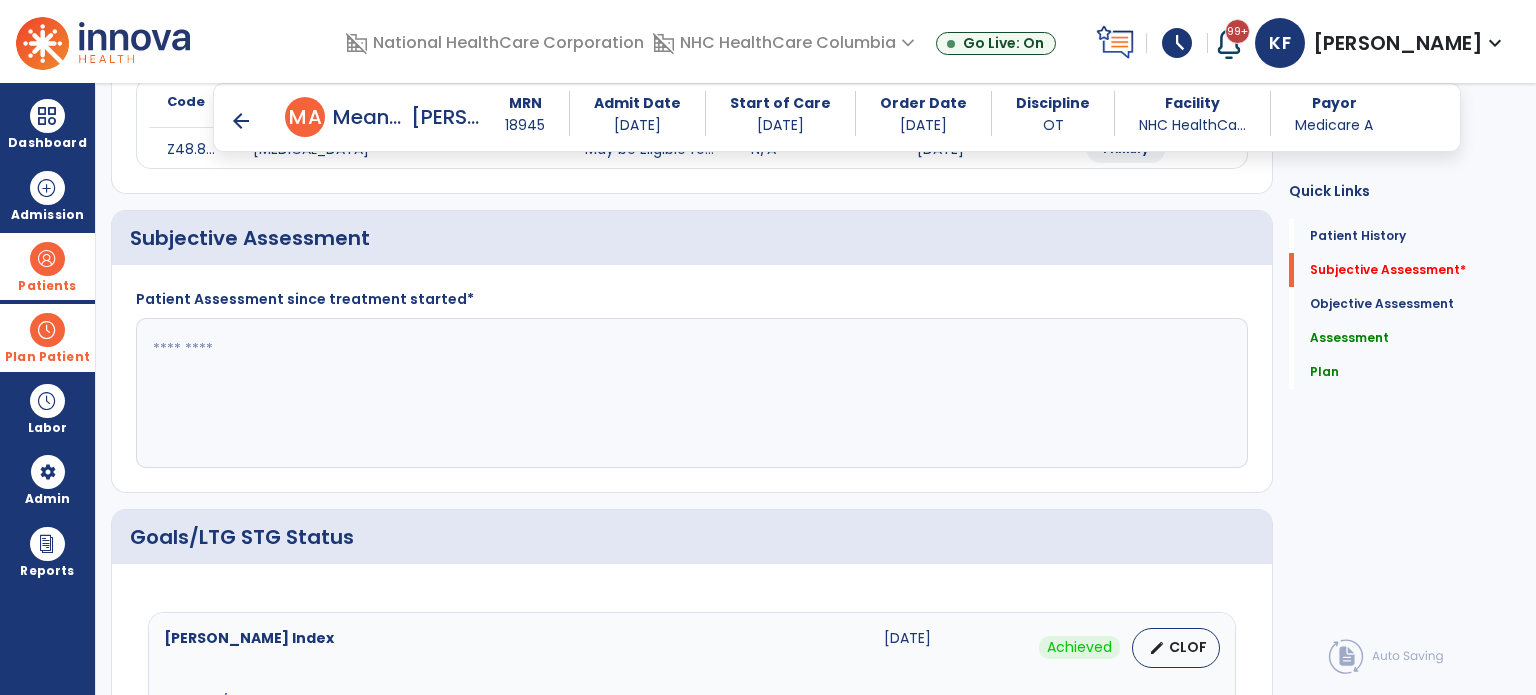 type on "**********" 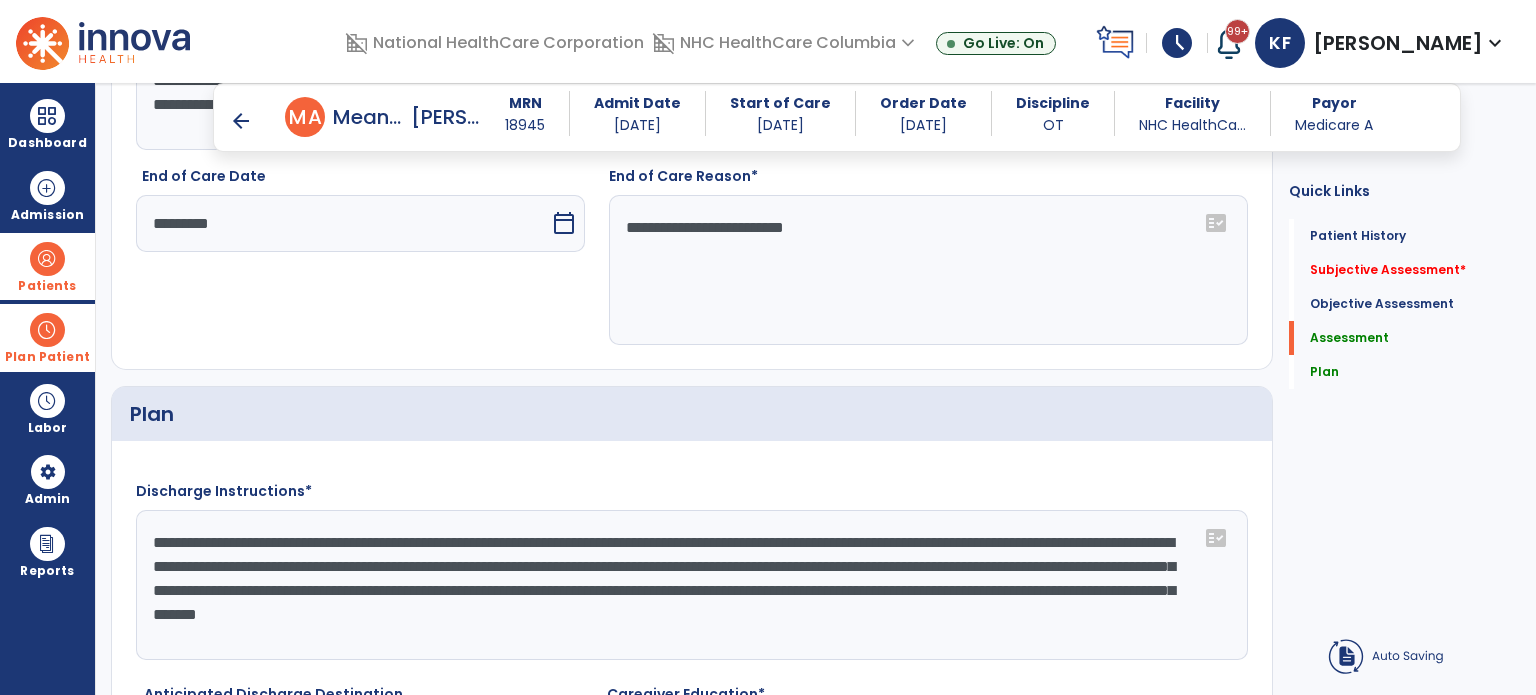 scroll, scrollTop: 3029, scrollLeft: 0, axis: vertical 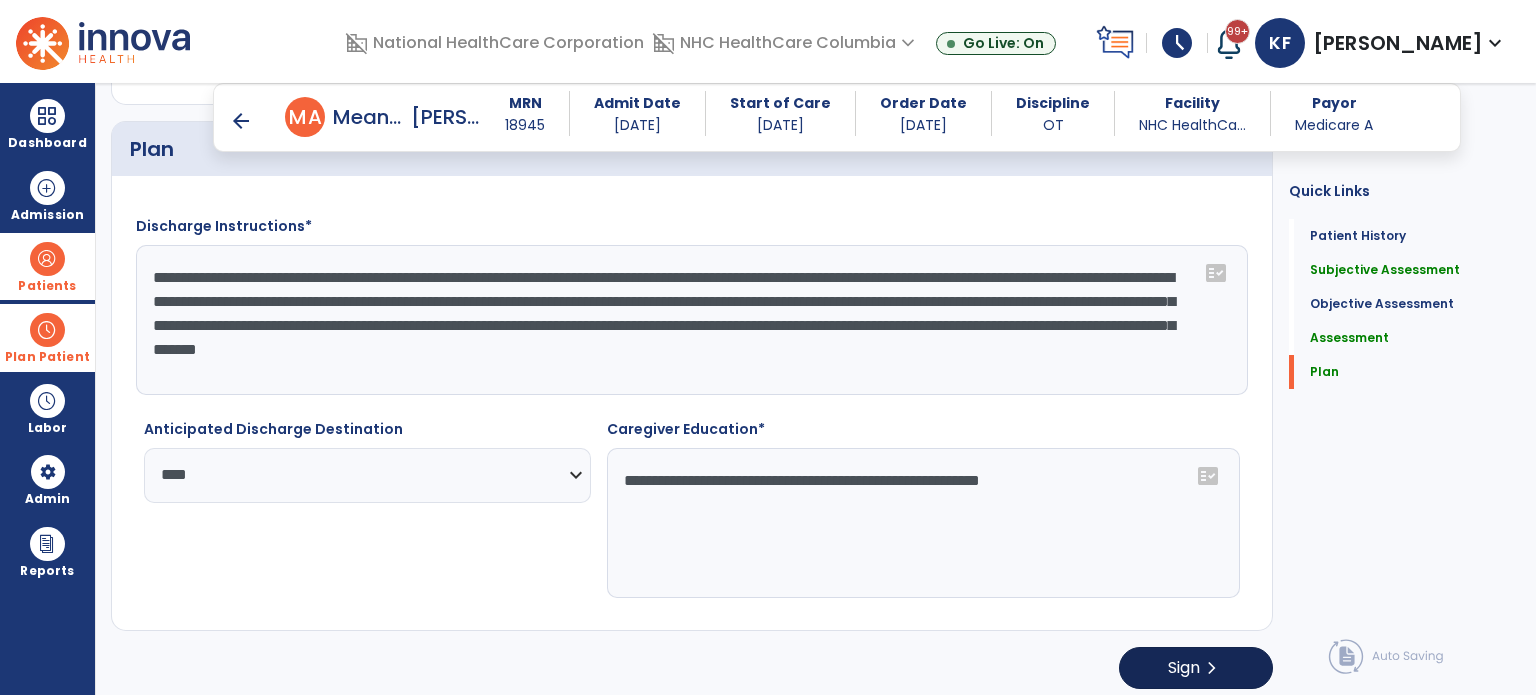 type on "**********" 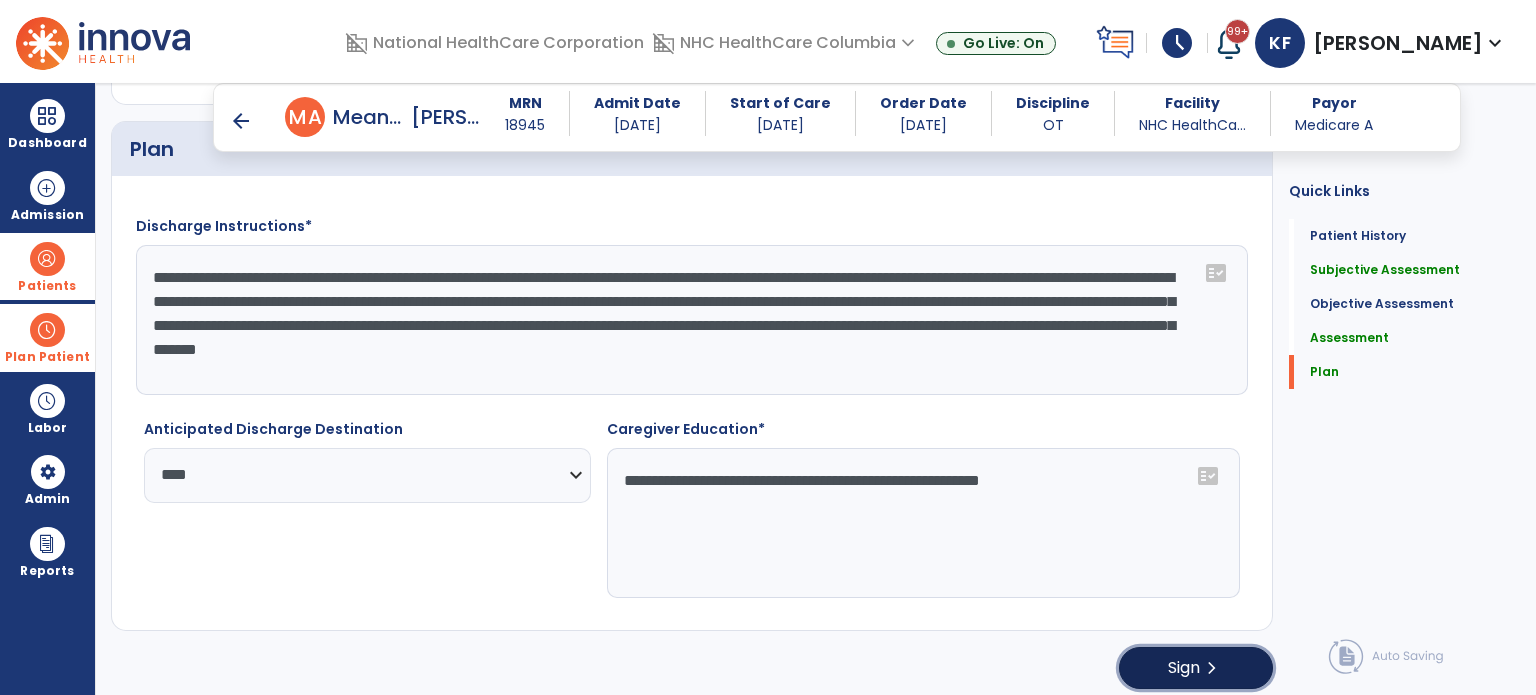 click on "Sign" 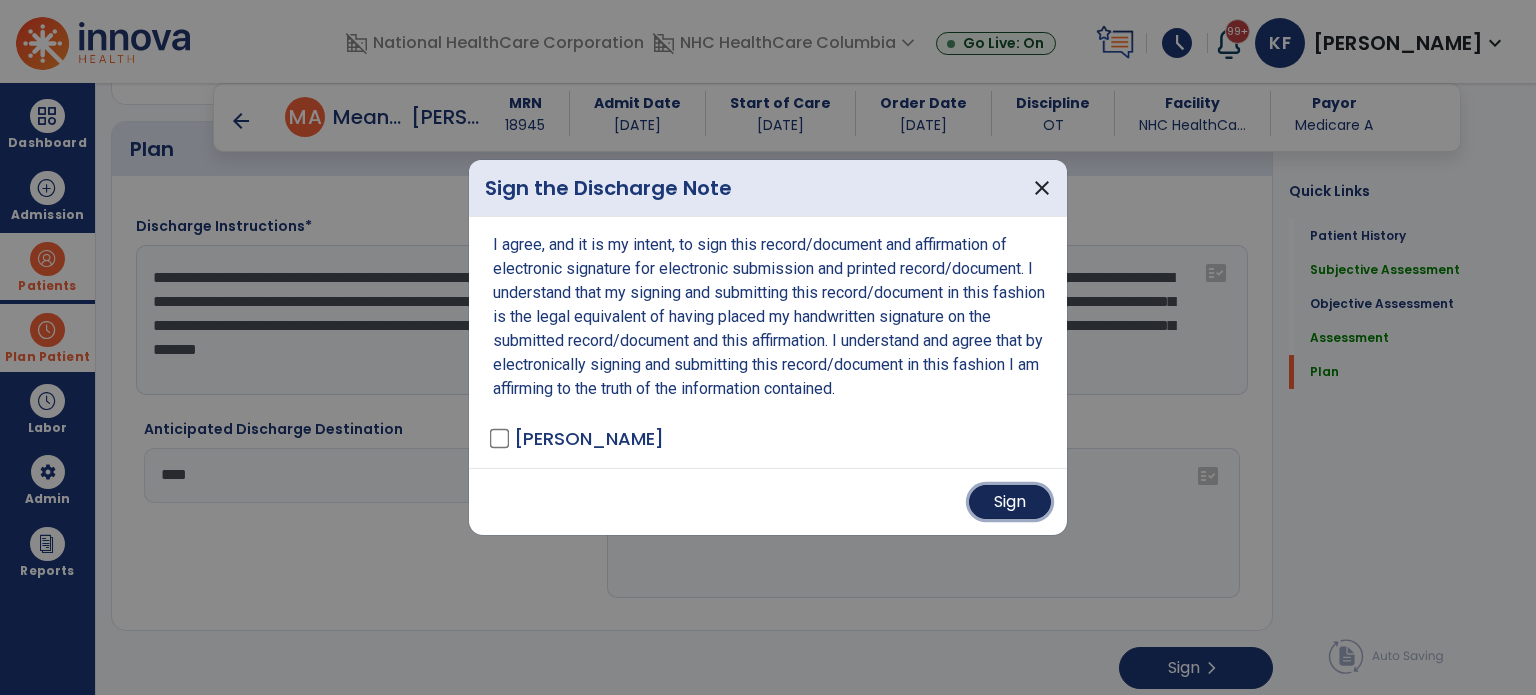 click on "Sign" at bounding box center (1010, 502) 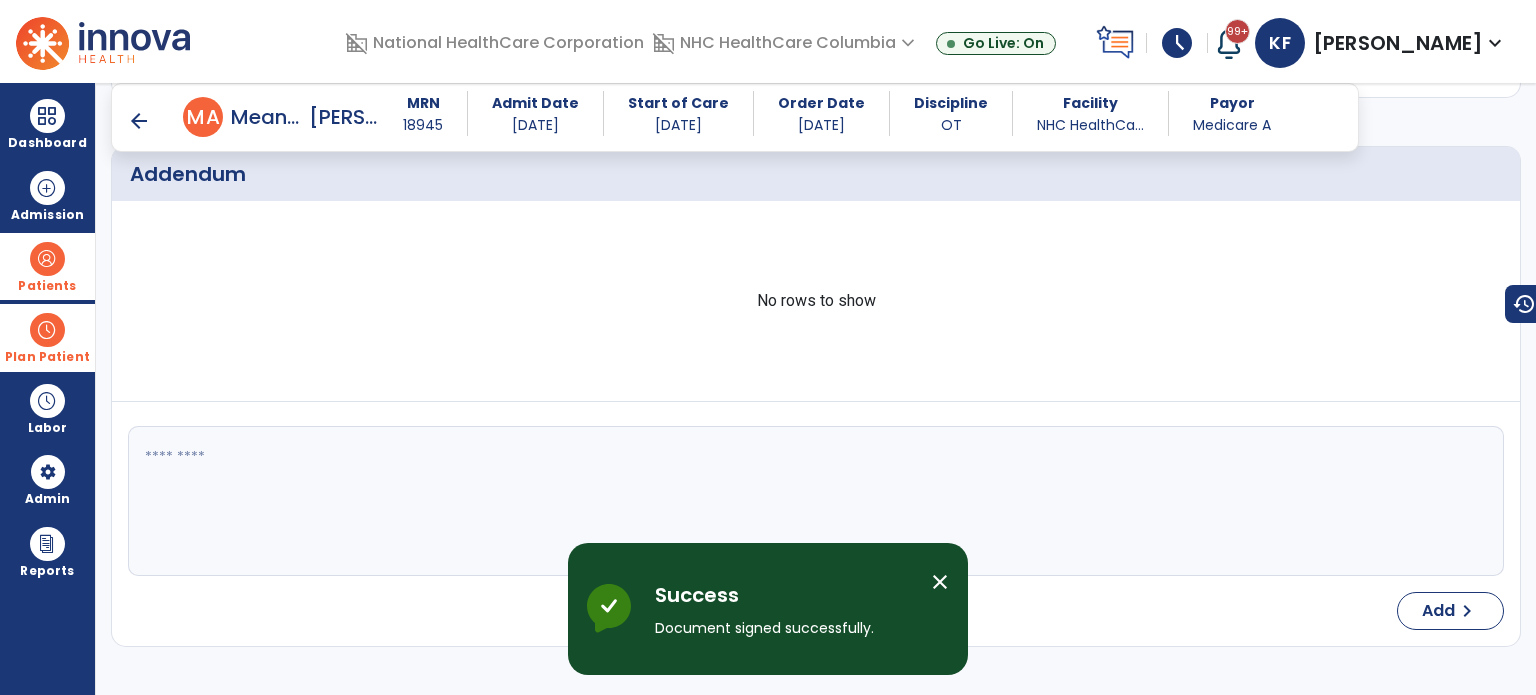 scroll, scrollTop: 0, scrollLeft: 0, axis: both 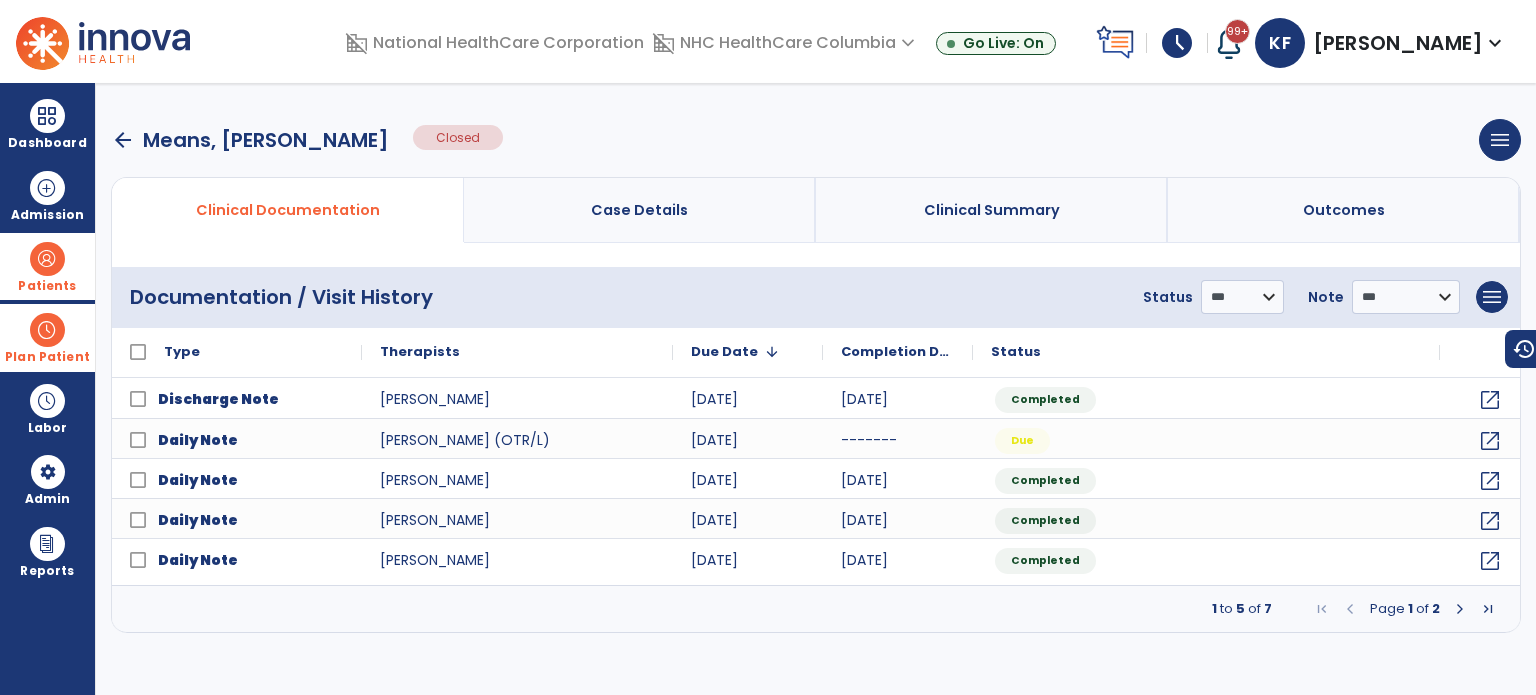 click at bounding box center [47, 259] 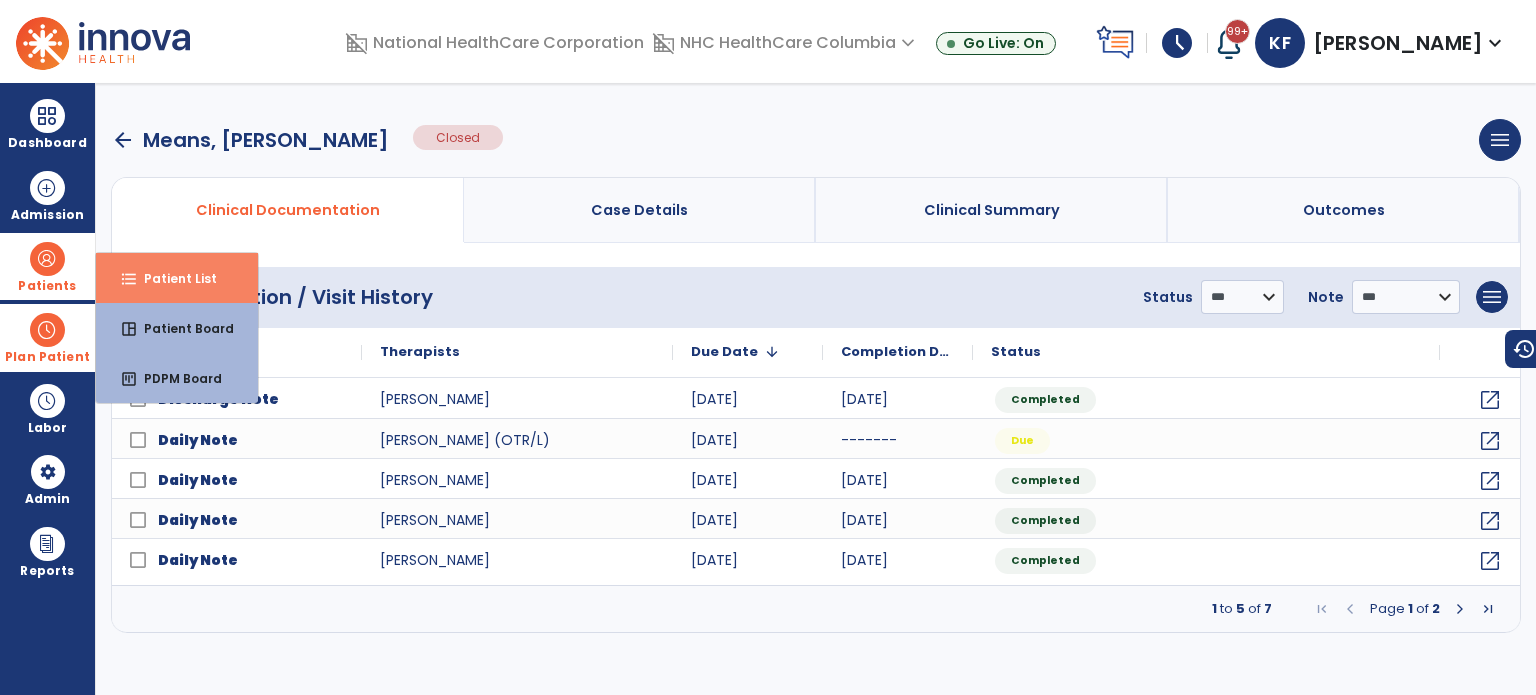 click on "format_list_bulleted  Patient List" at bounding box center (177, 278) 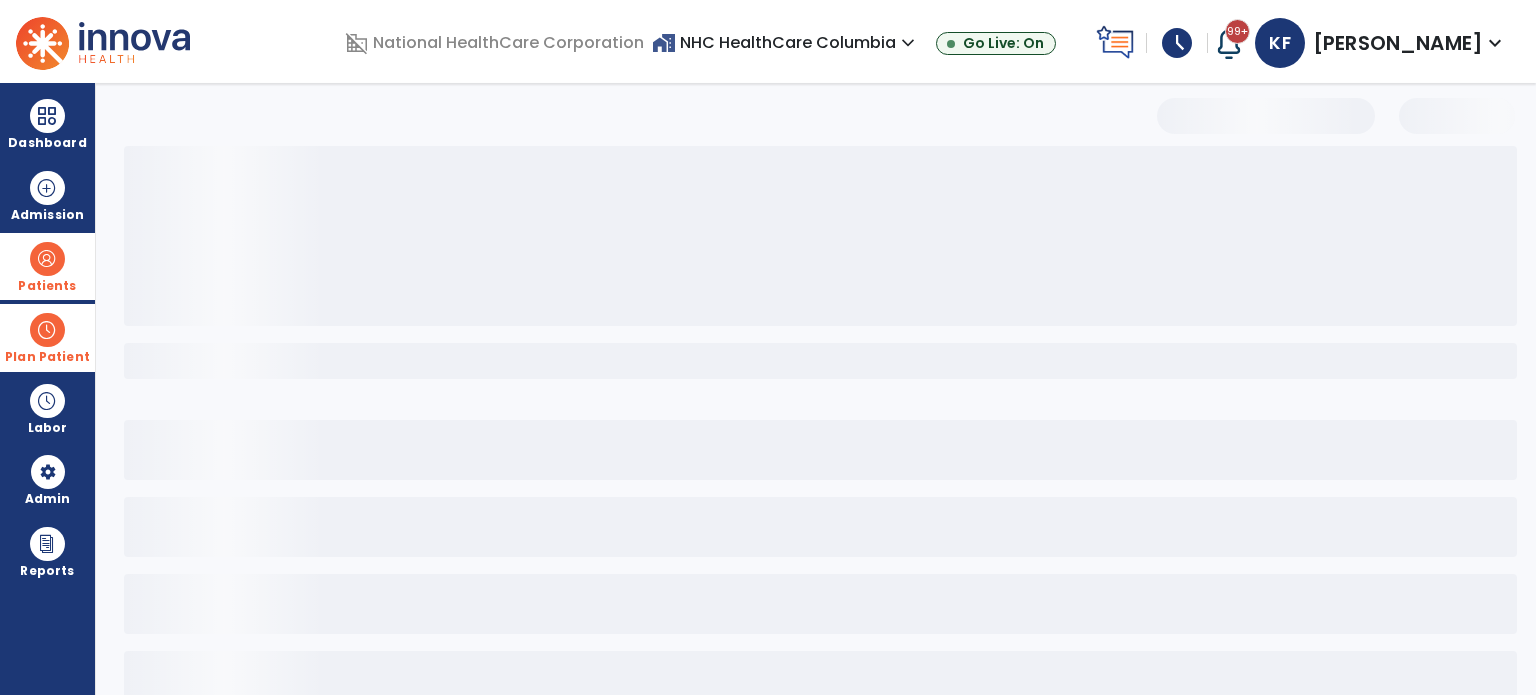 select on "***" 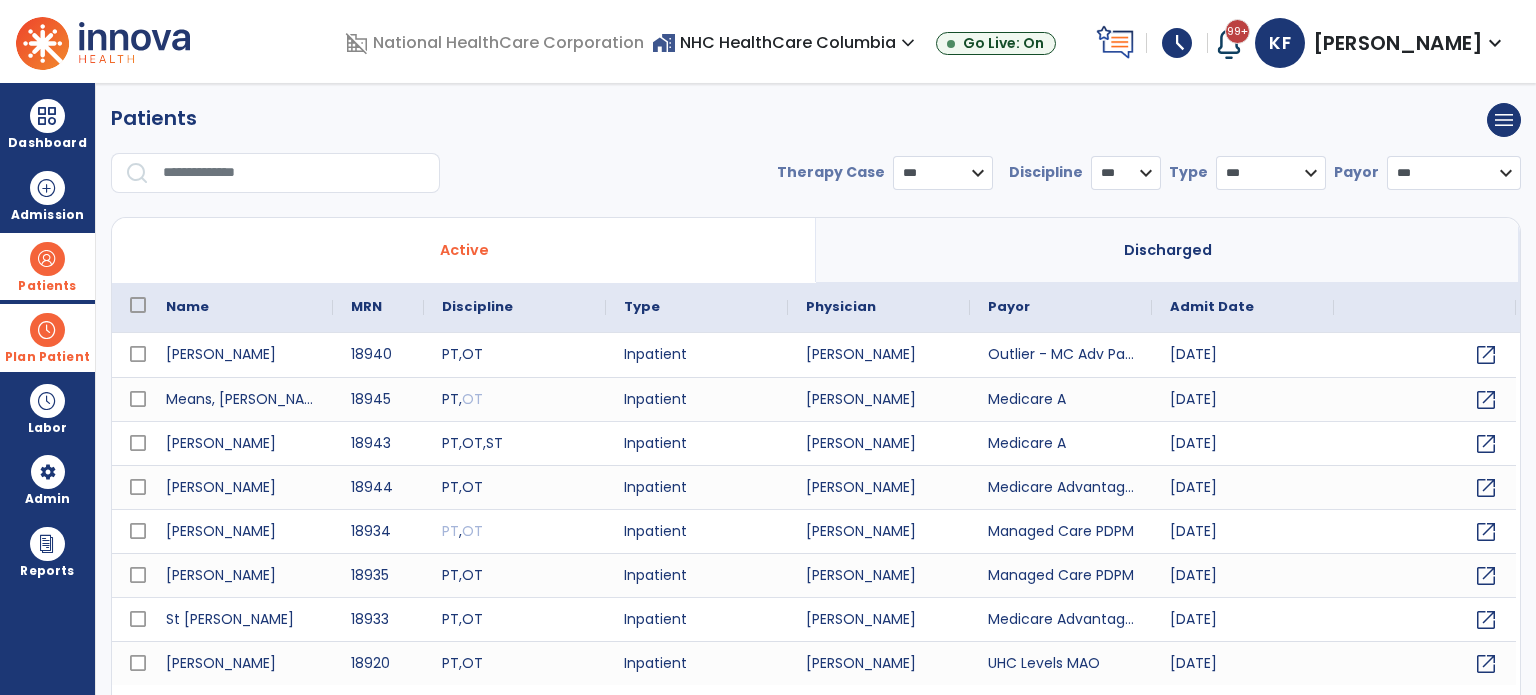click at bounding box center (294, 173) 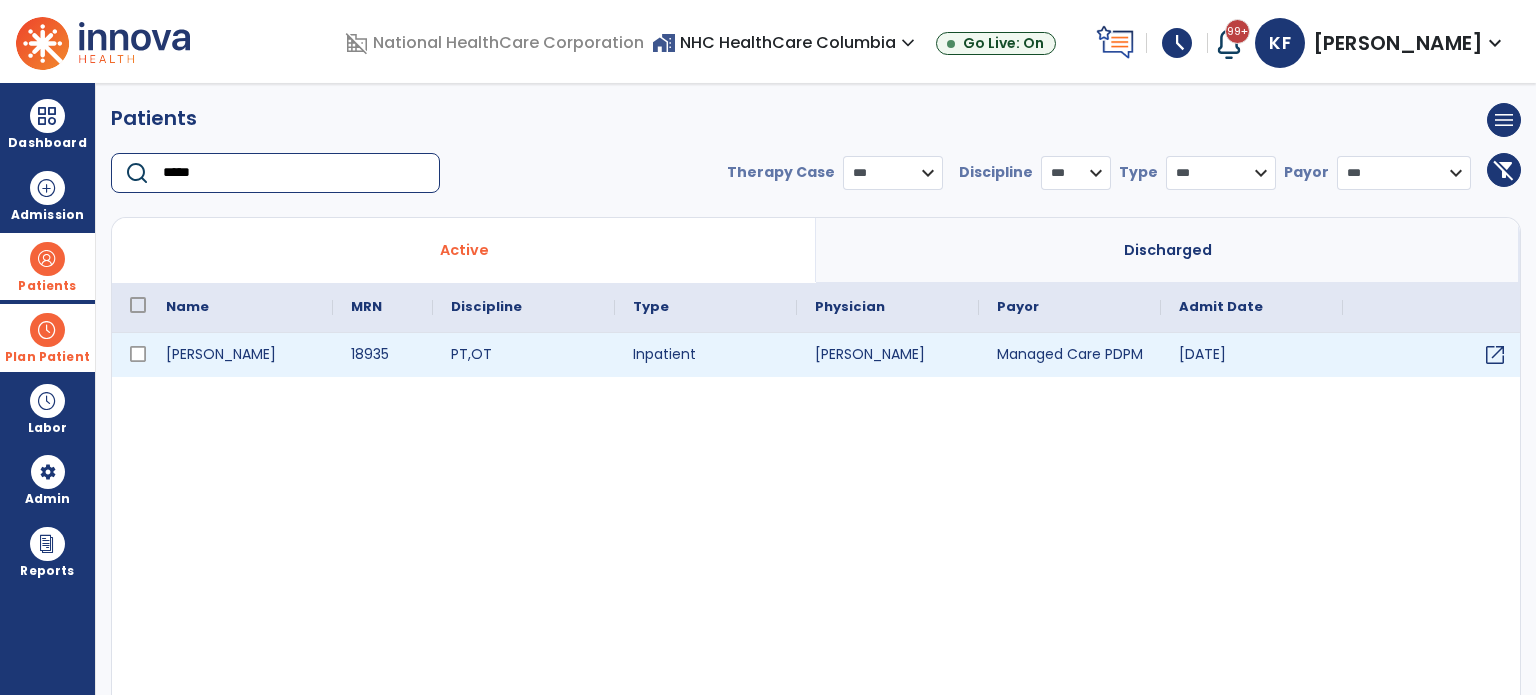 type on "*****" 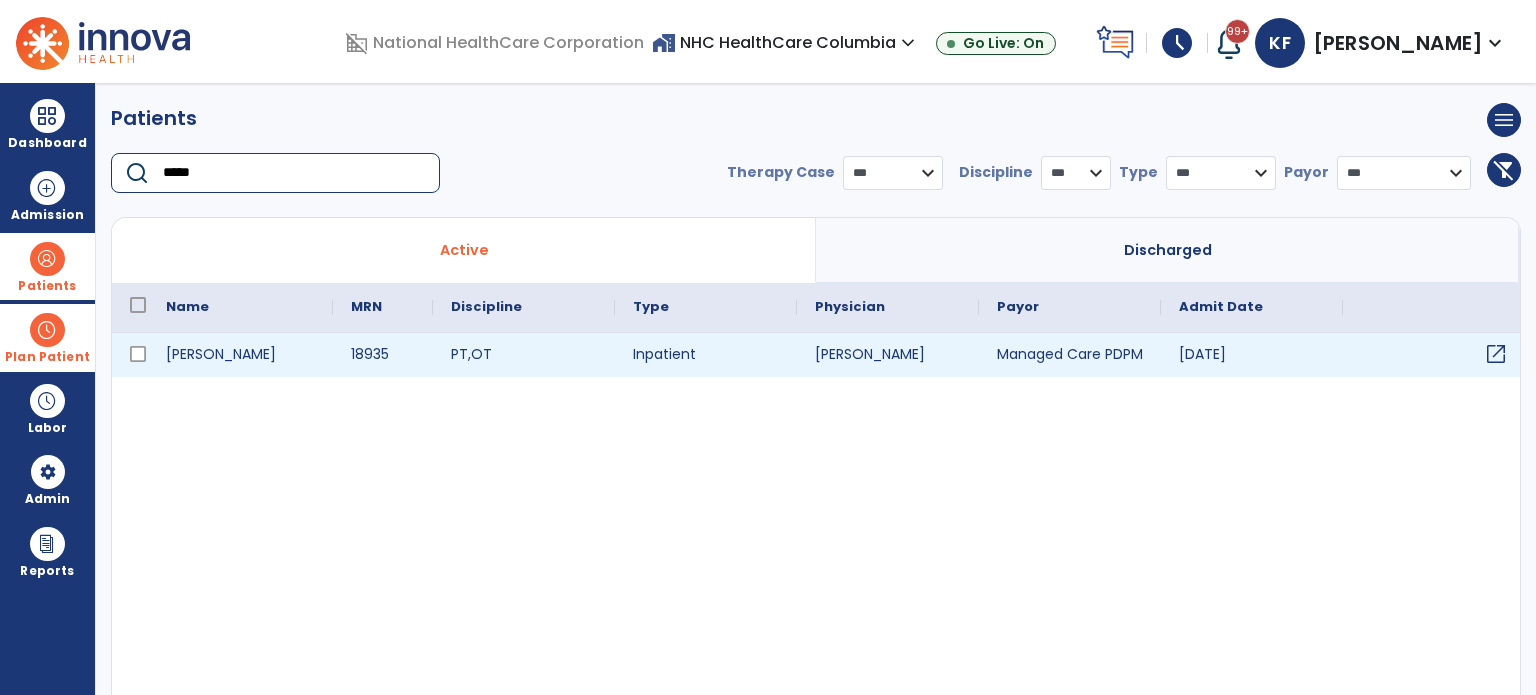 click on "open_in_new" at bounding box center (1496, 354) 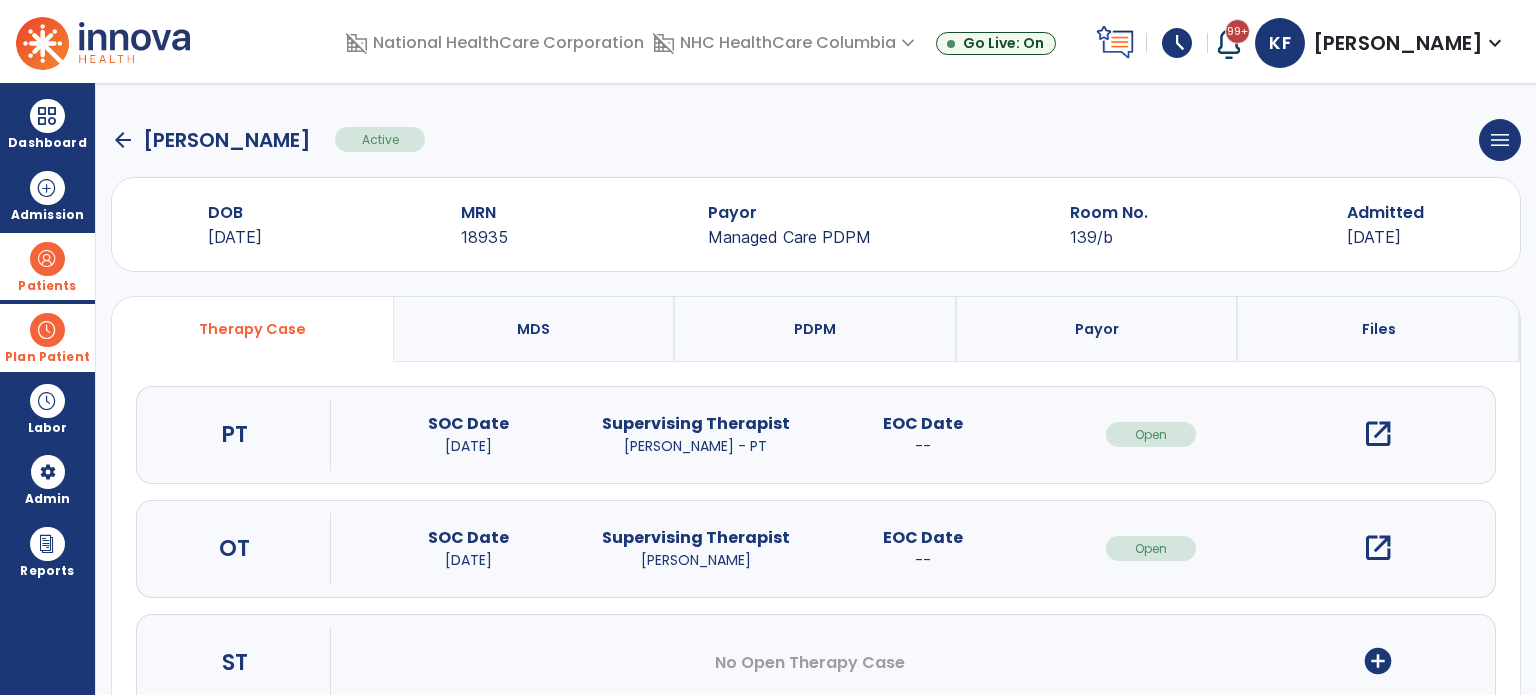click on "open_in_new" at bounding box center (1378, 548) 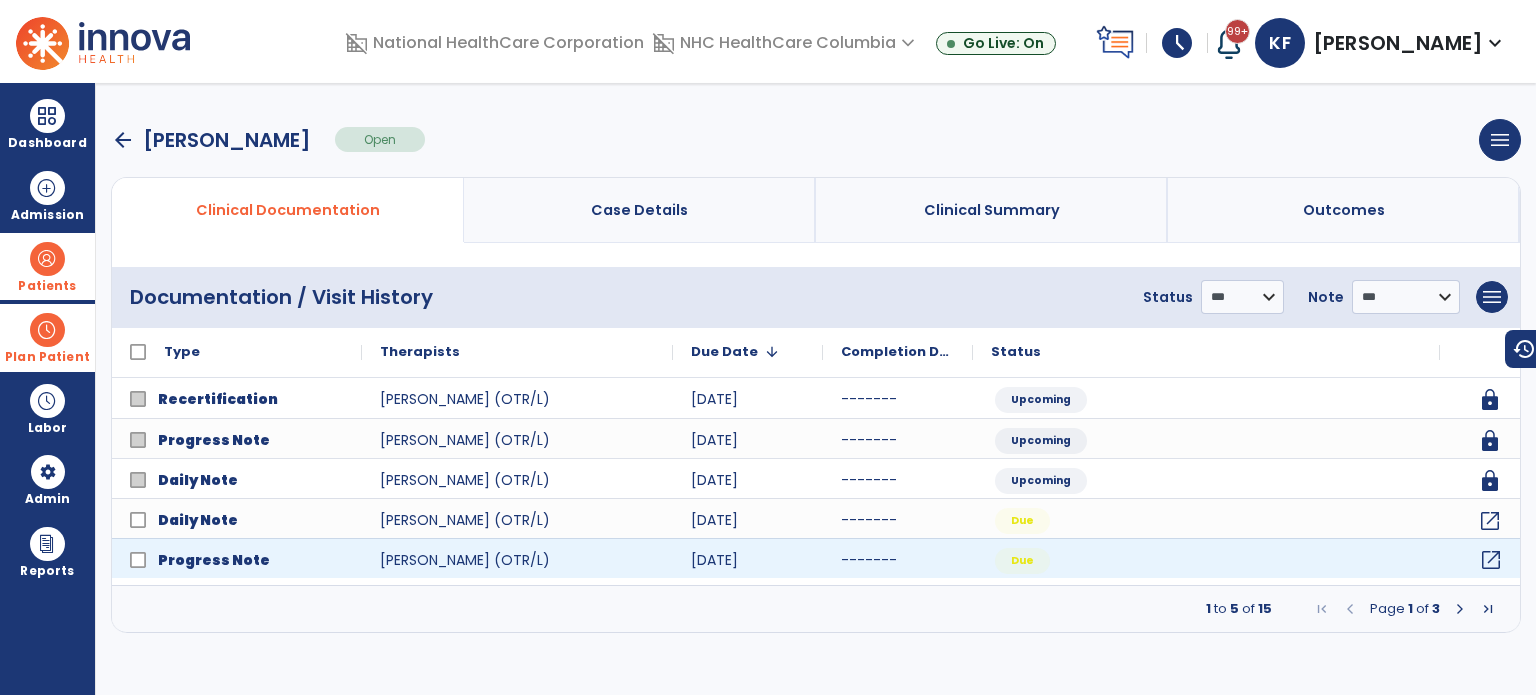 click on "open_in_new" 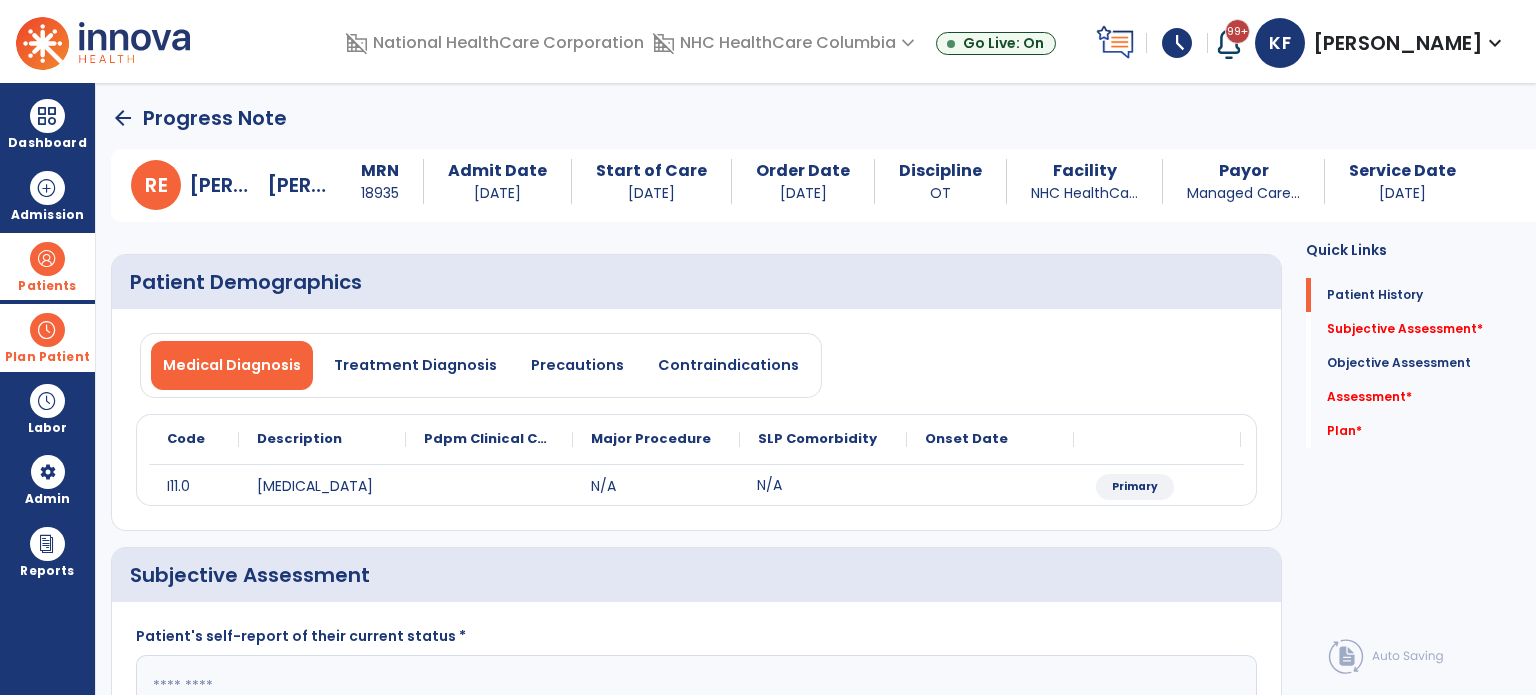 click on "N/A" 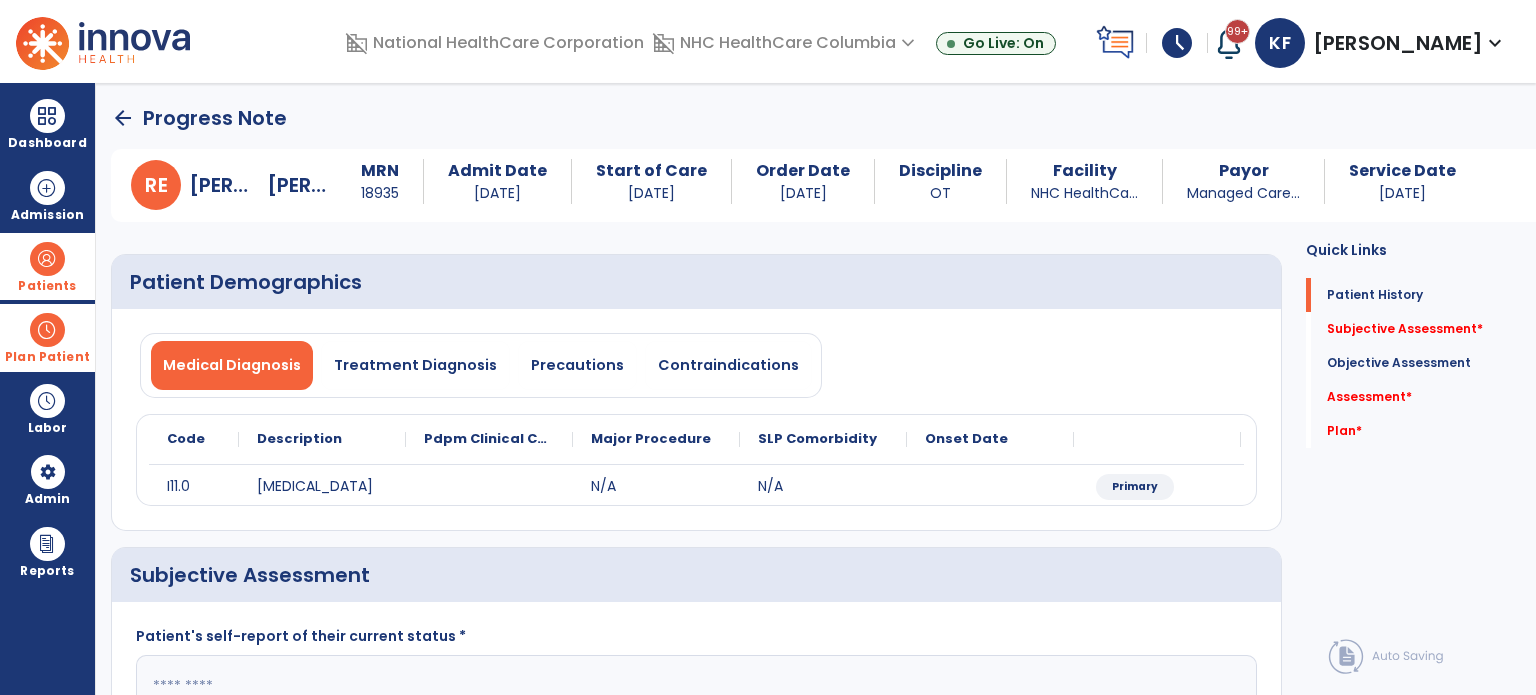 click on "Medical Diagnosis   Treatment Diagnosis   Precautions   Contraindications" 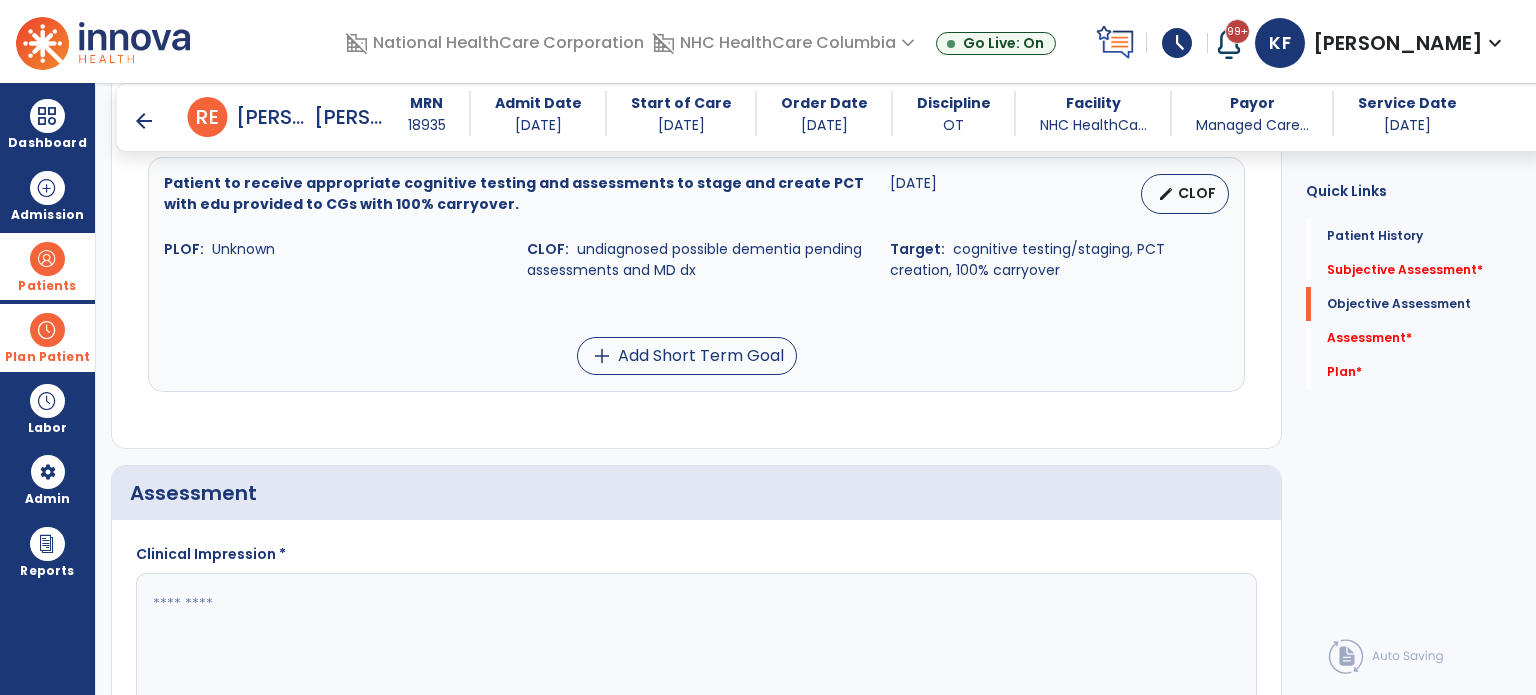 scroll, scrollTop: 1644, scrollLeft: 0, axis: vertical 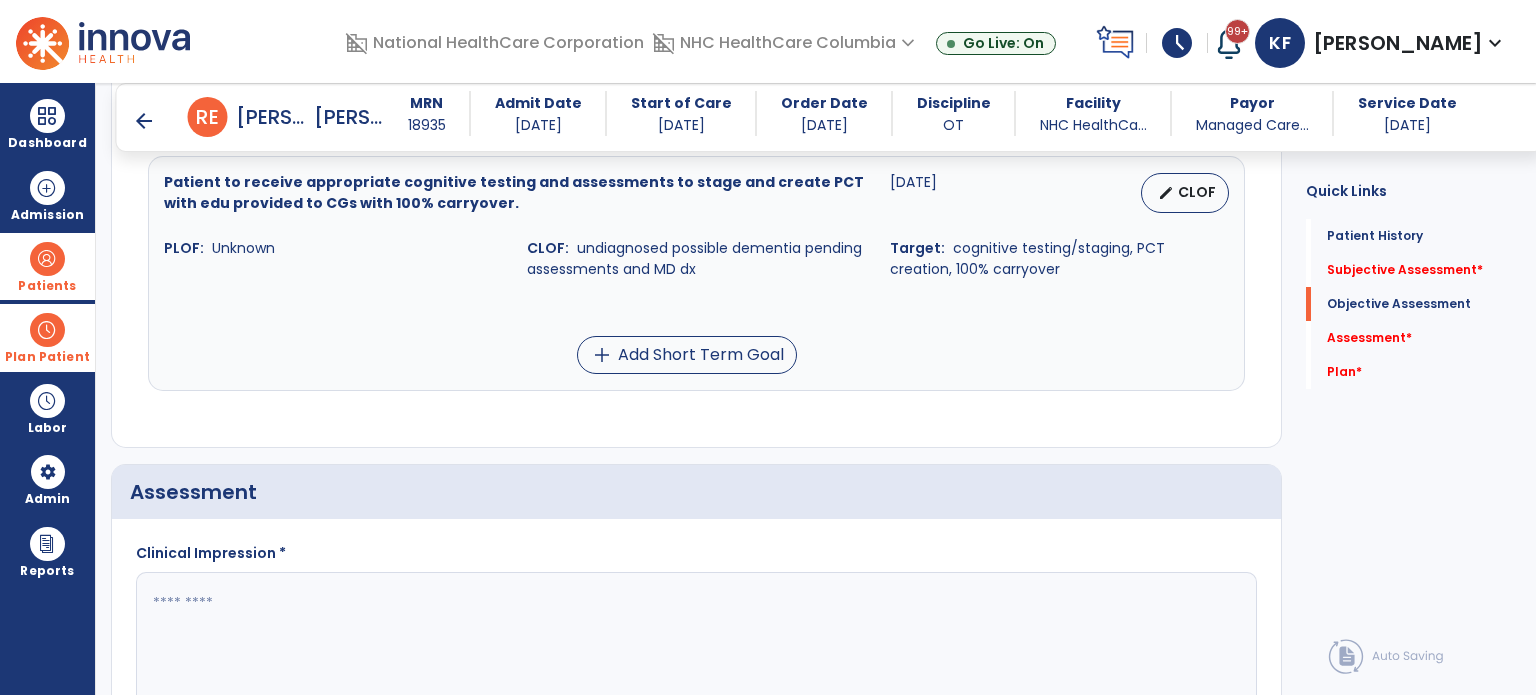 click on "arrow_back" at bounding box center (144, 121) 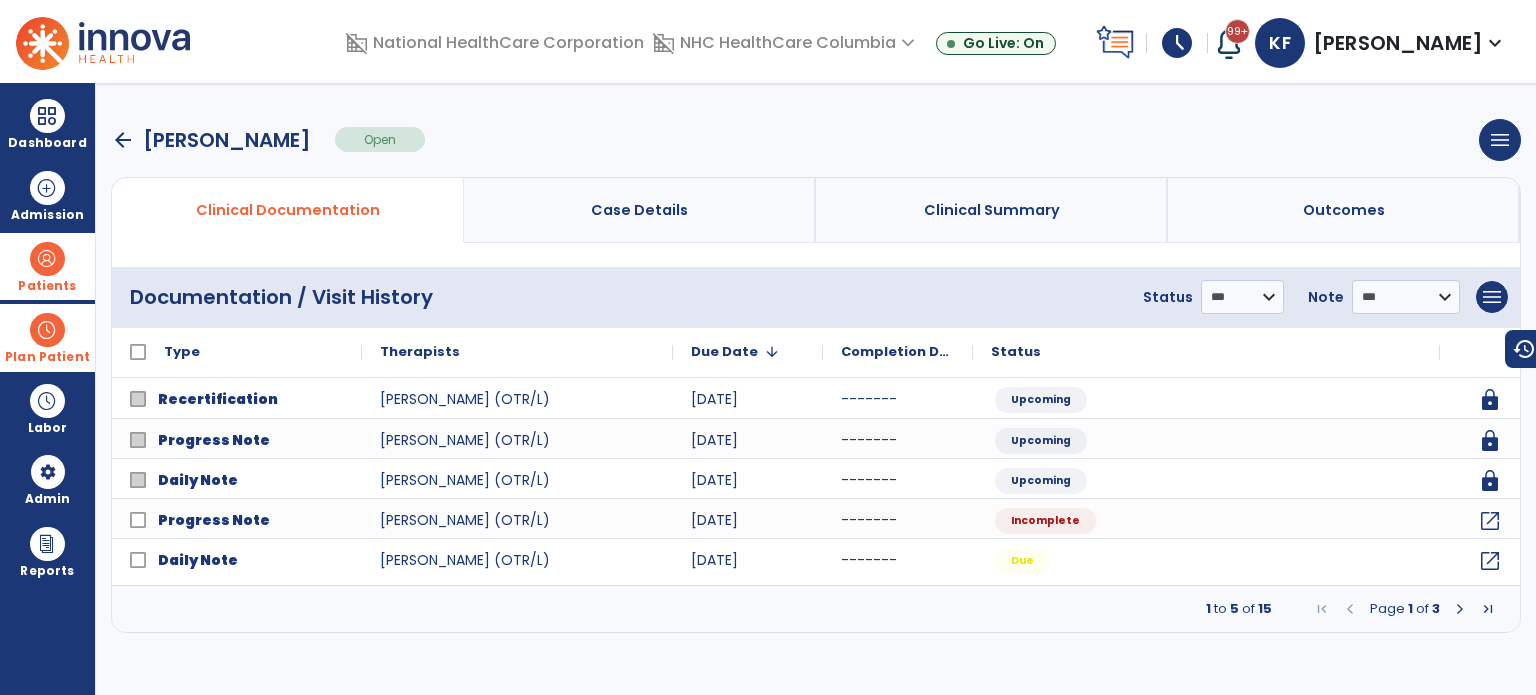 click at bounding box center (1460, 609) 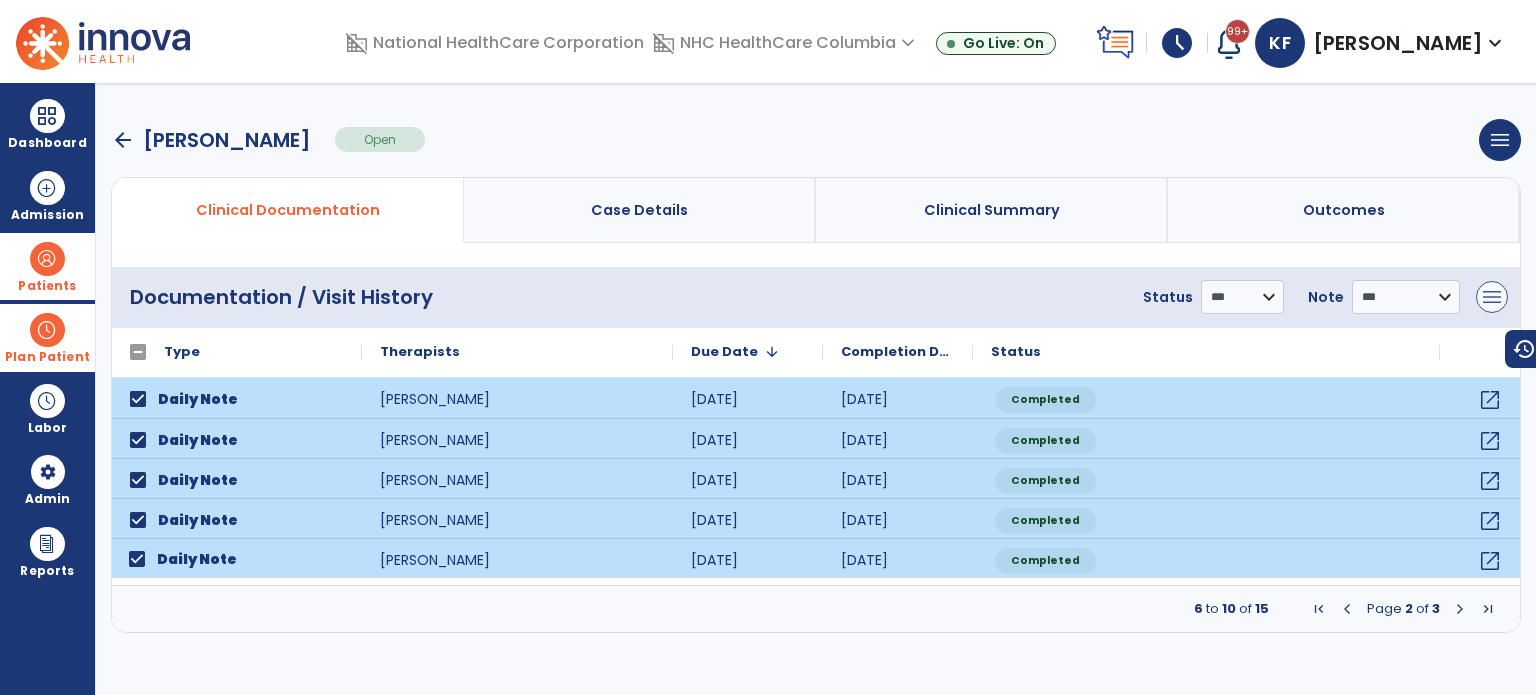 click on "menu" at bounding box center (1492, 297) 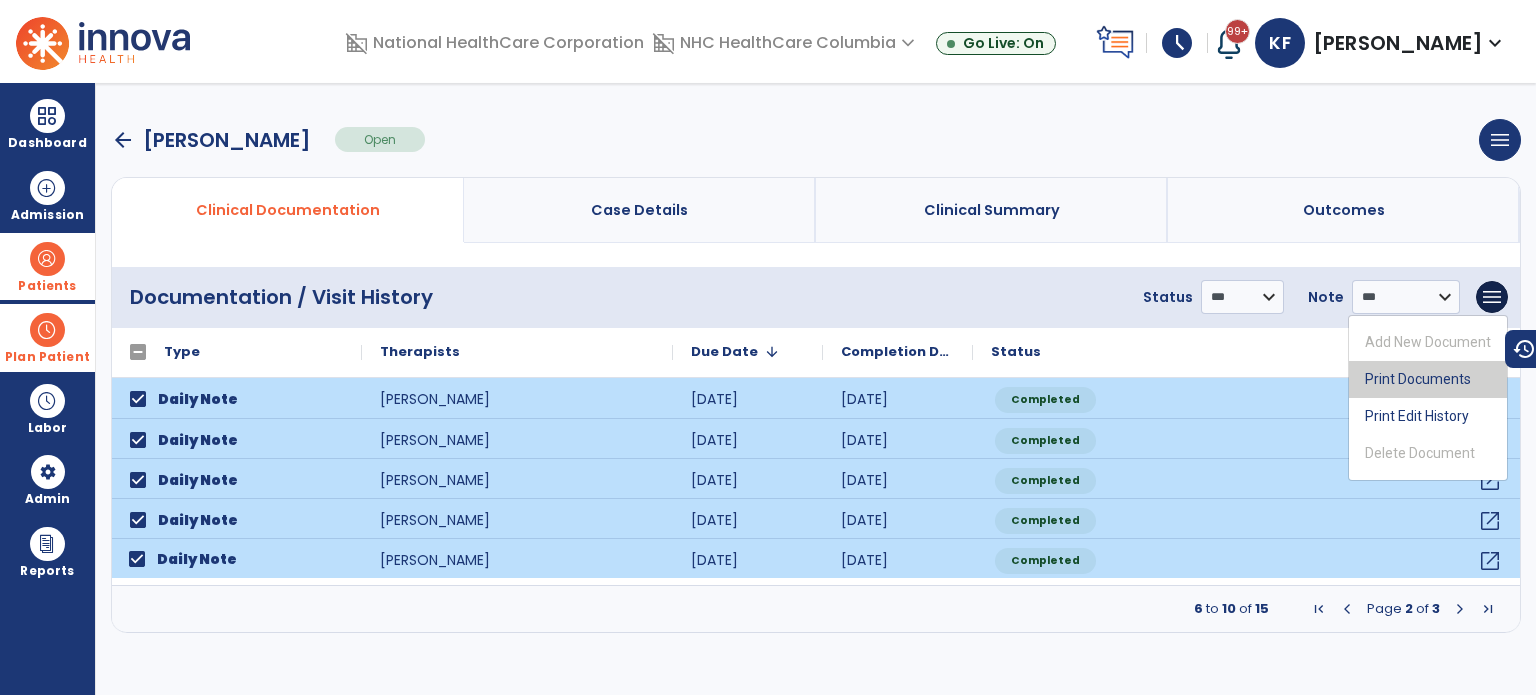 click on "Print Documents" at bounding box center (1428, 379) 